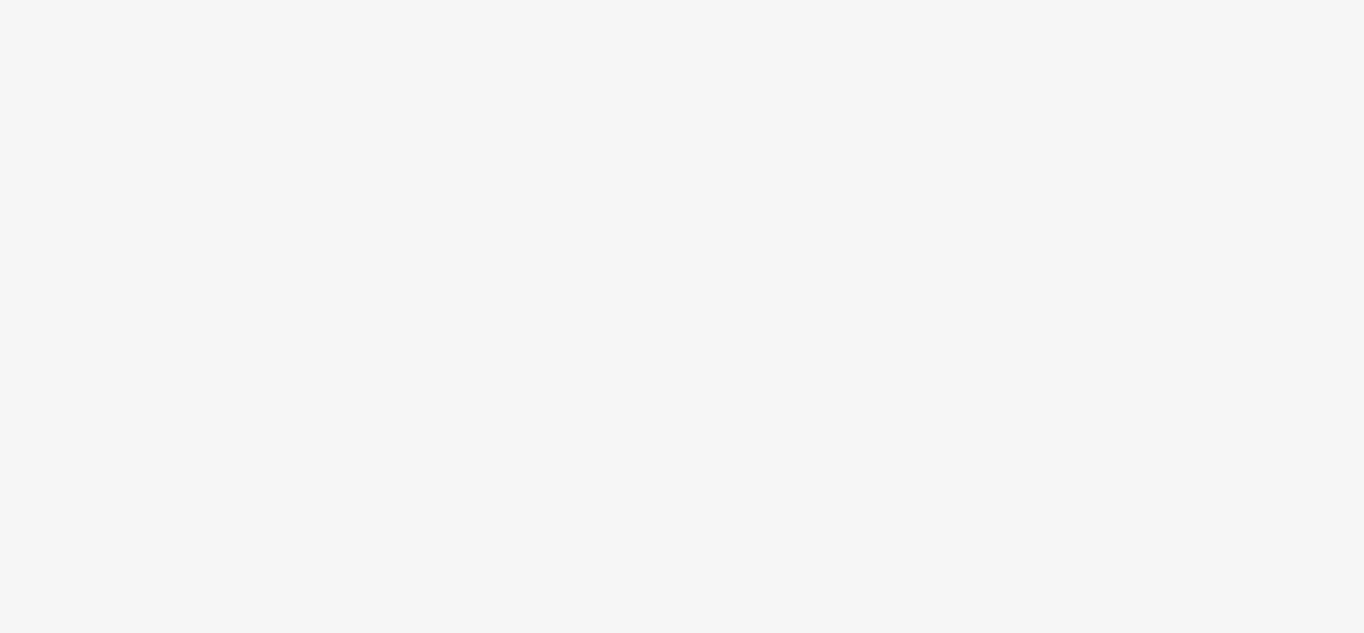 scroll, scrollTop: 0, scrollLeft: 0, axis: both 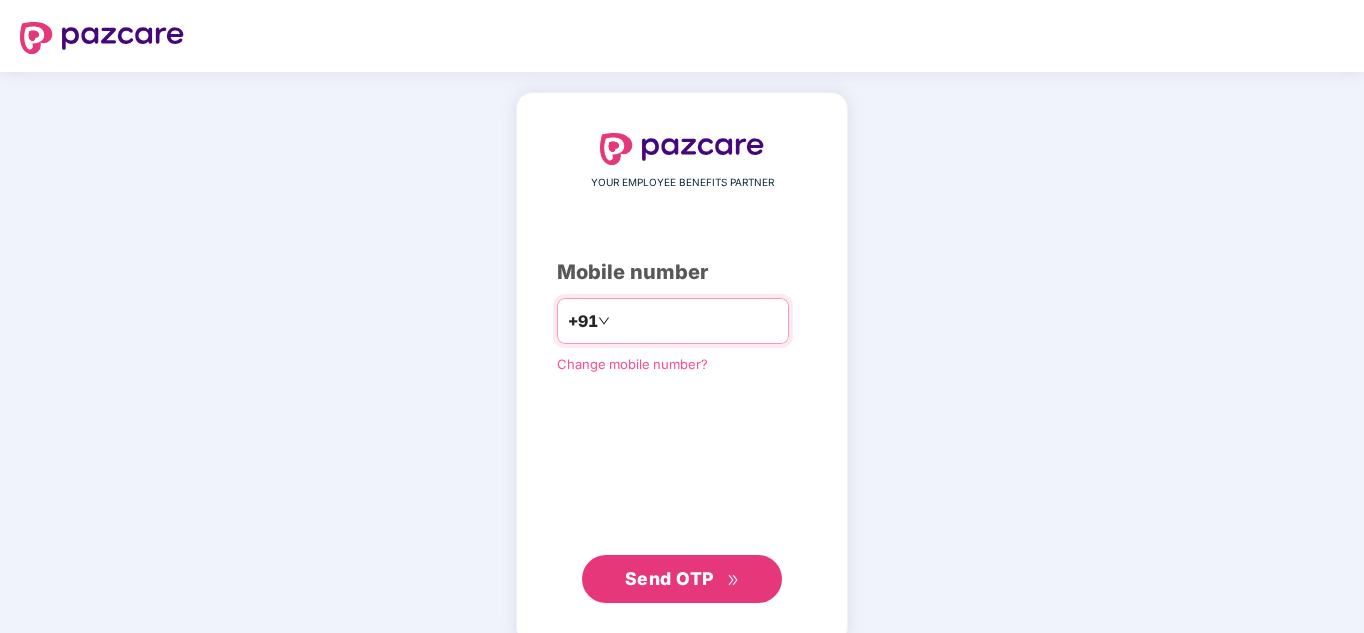 click at bounding box center (696, 321) 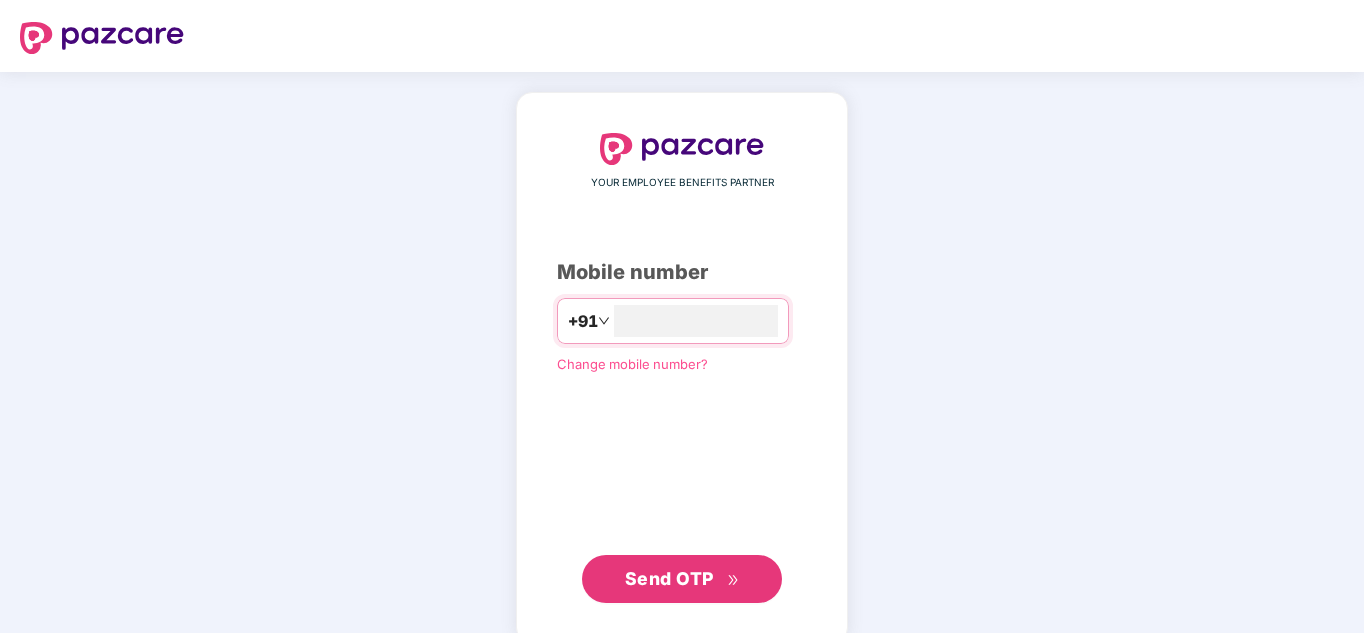 type on "**********" 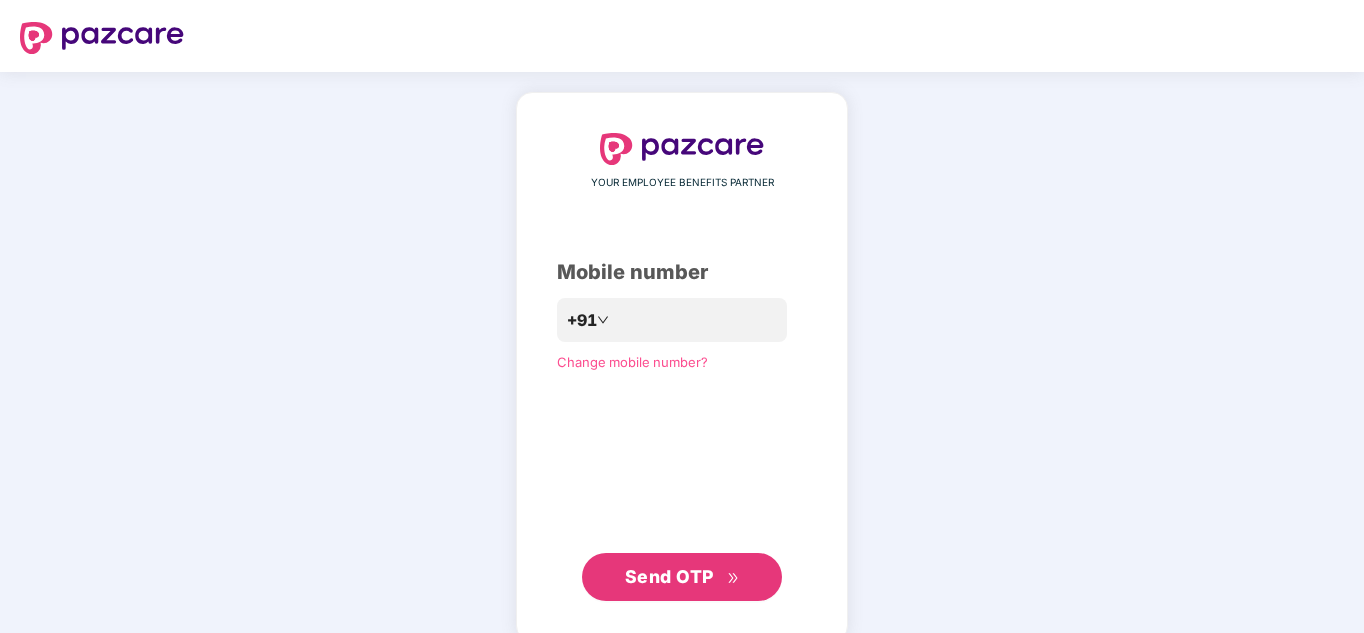 click on "Send OTP" at bounding box center (682, 577) 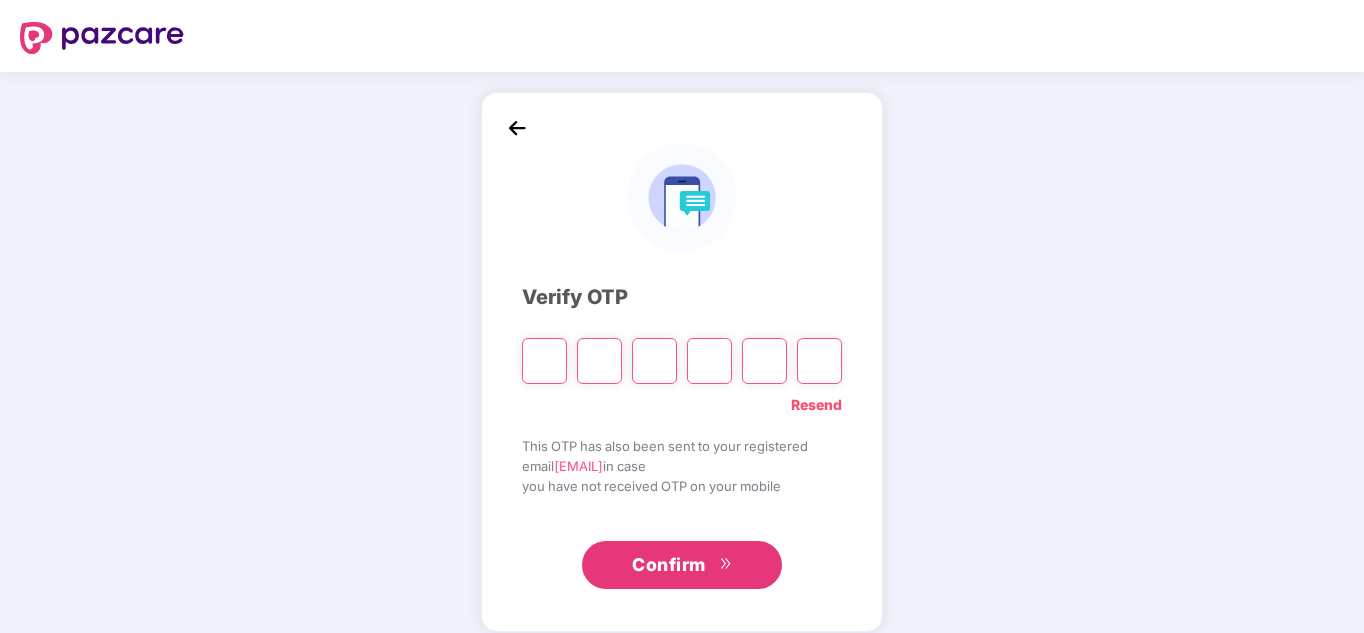 type on "*" 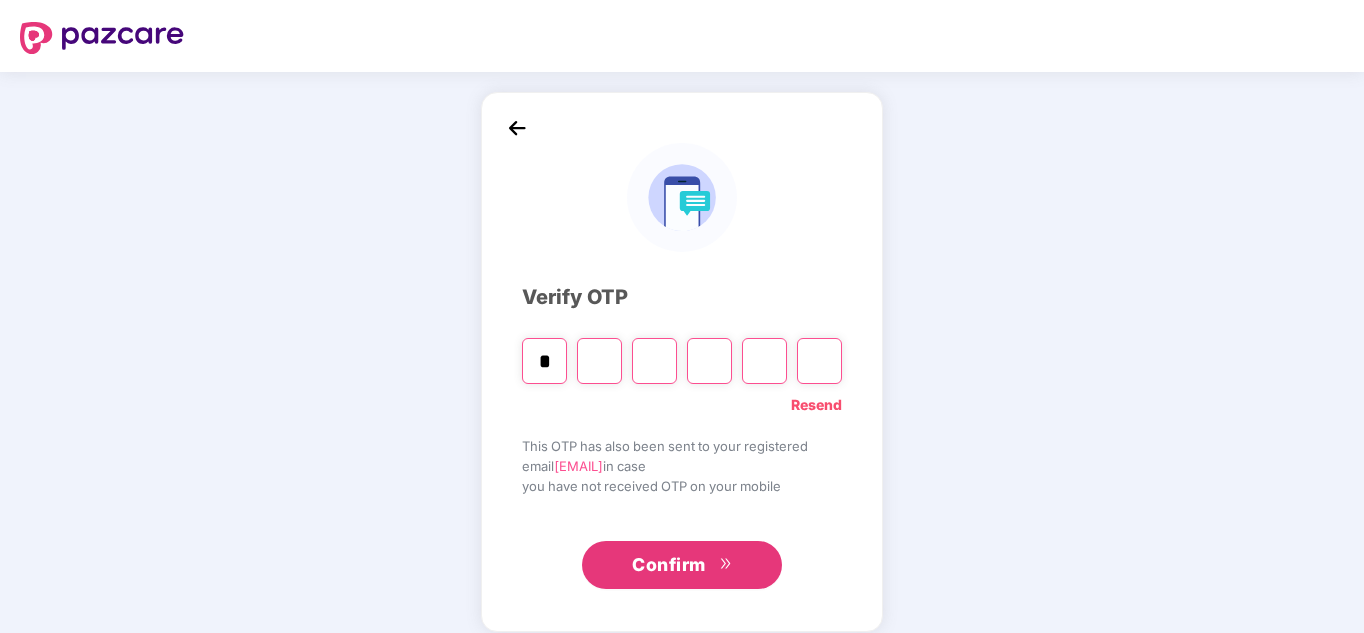 type on "*" 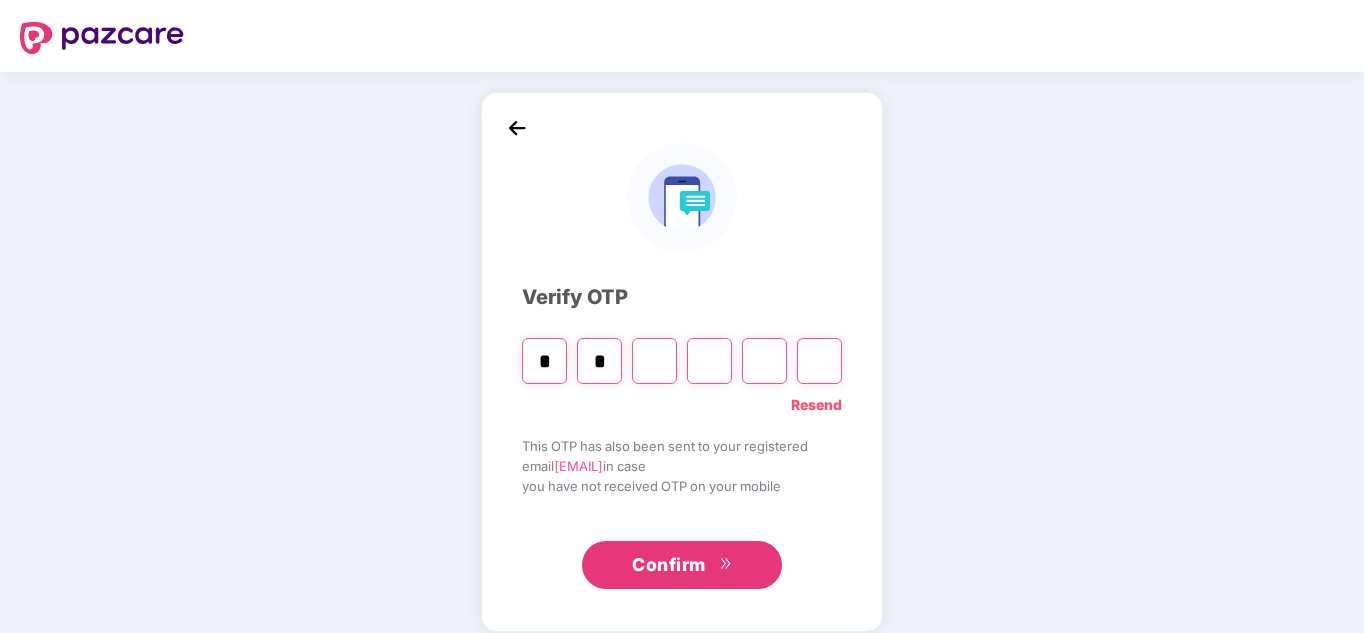 type on "*" 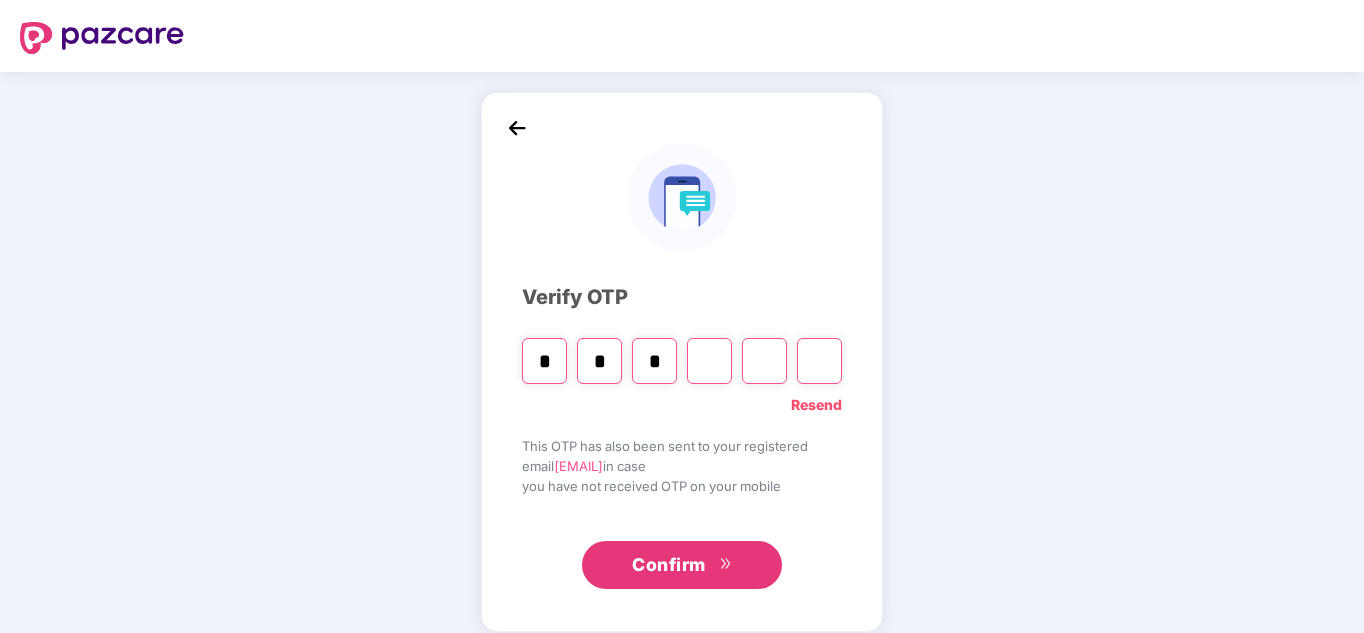 type on "*" 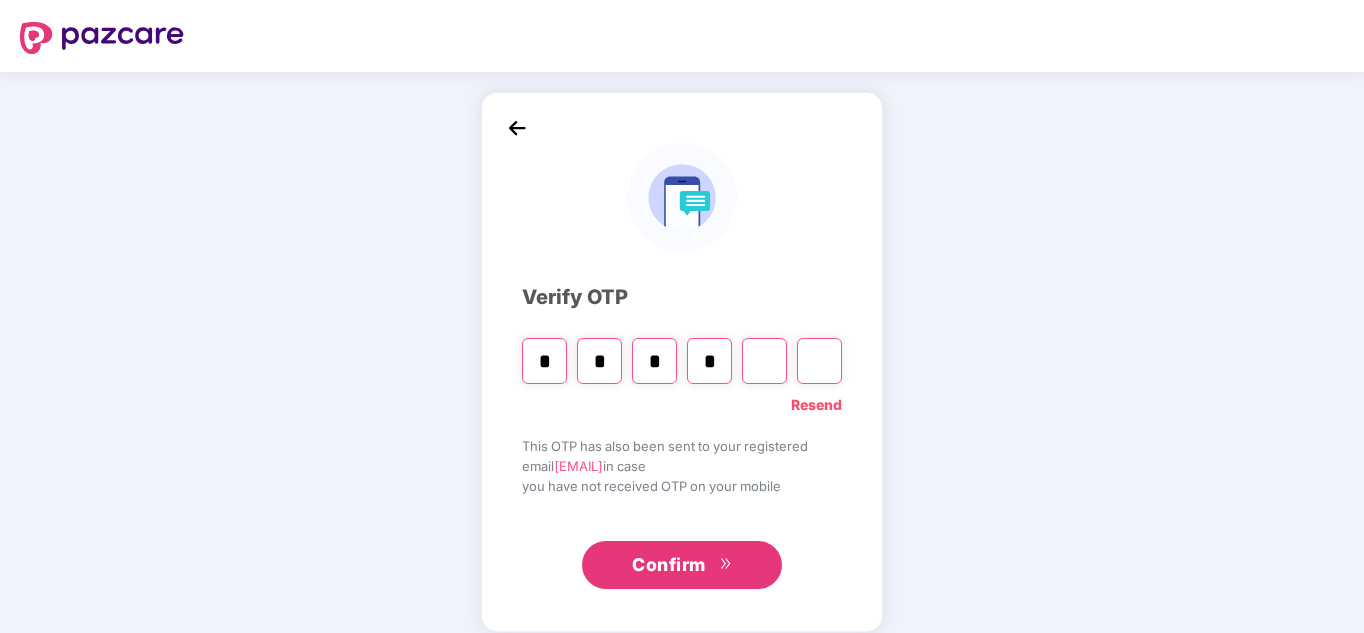 type on "*" 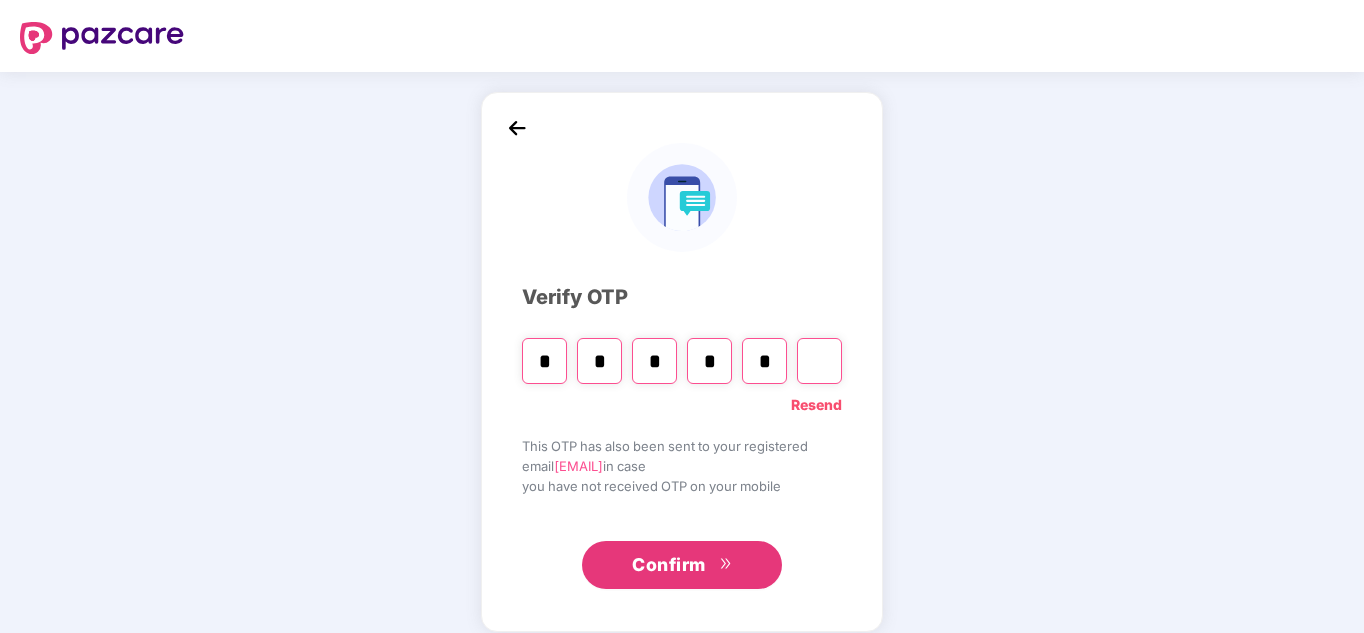 type on "*" 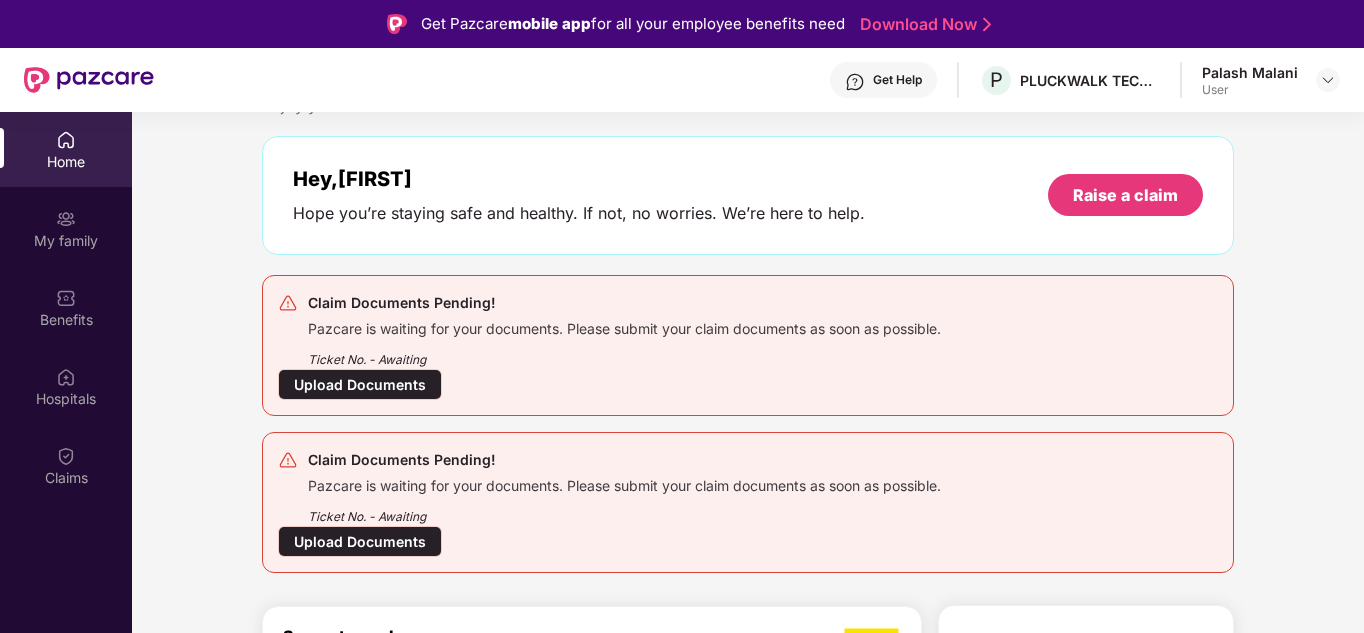 scroll, scrollTop: 76, scrollLeft: 0, axis: vertical 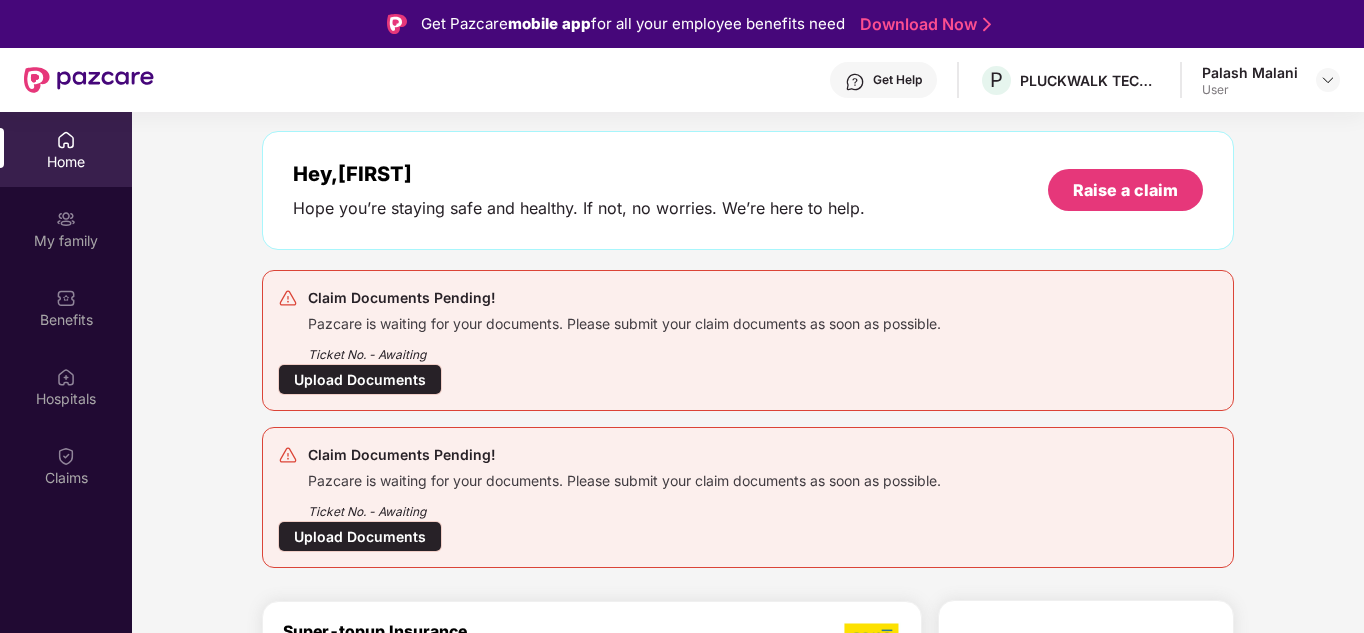 click on "Upload Documents" at bounding box center (360, 379) 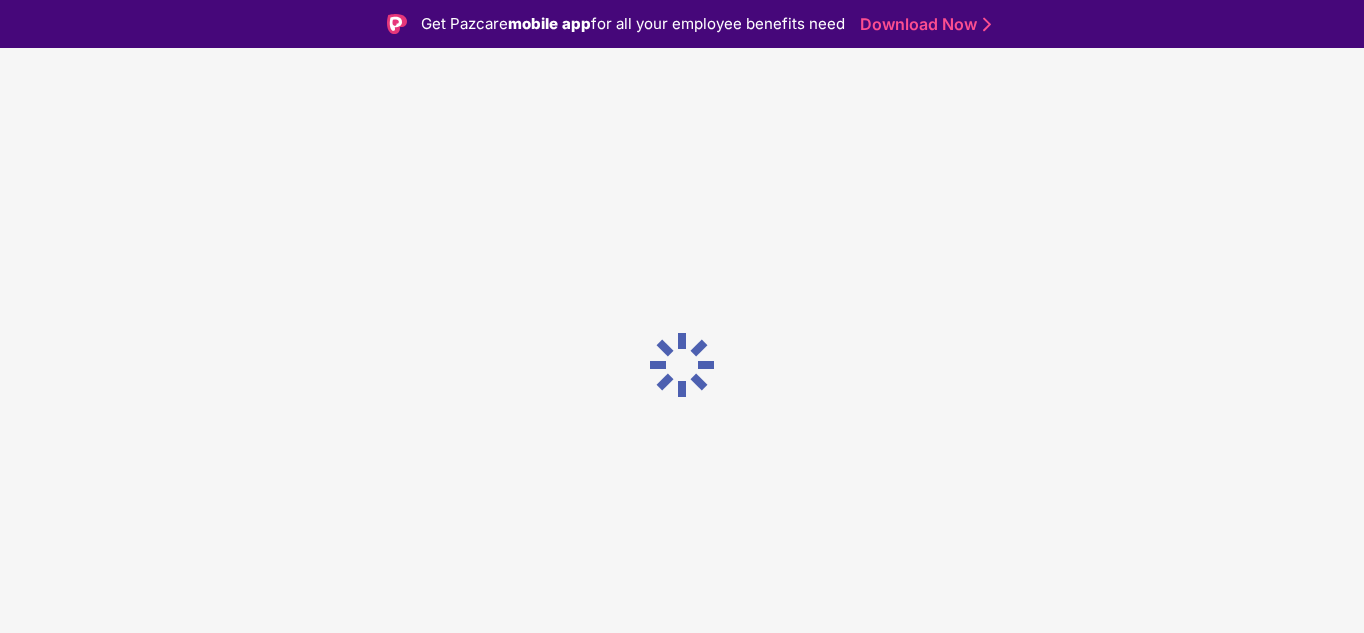 scroll, scrollTop: 0, scrollLeft: 0, axis: both 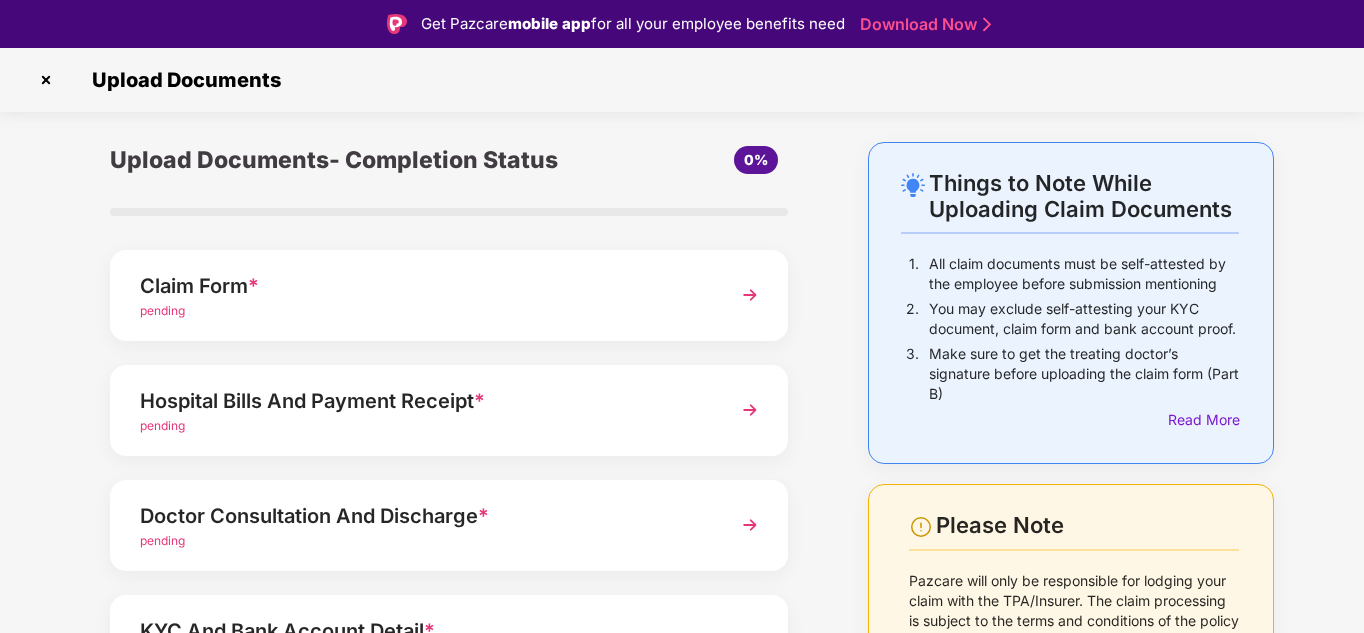 click on "pending" at bounding box center (423, 311) 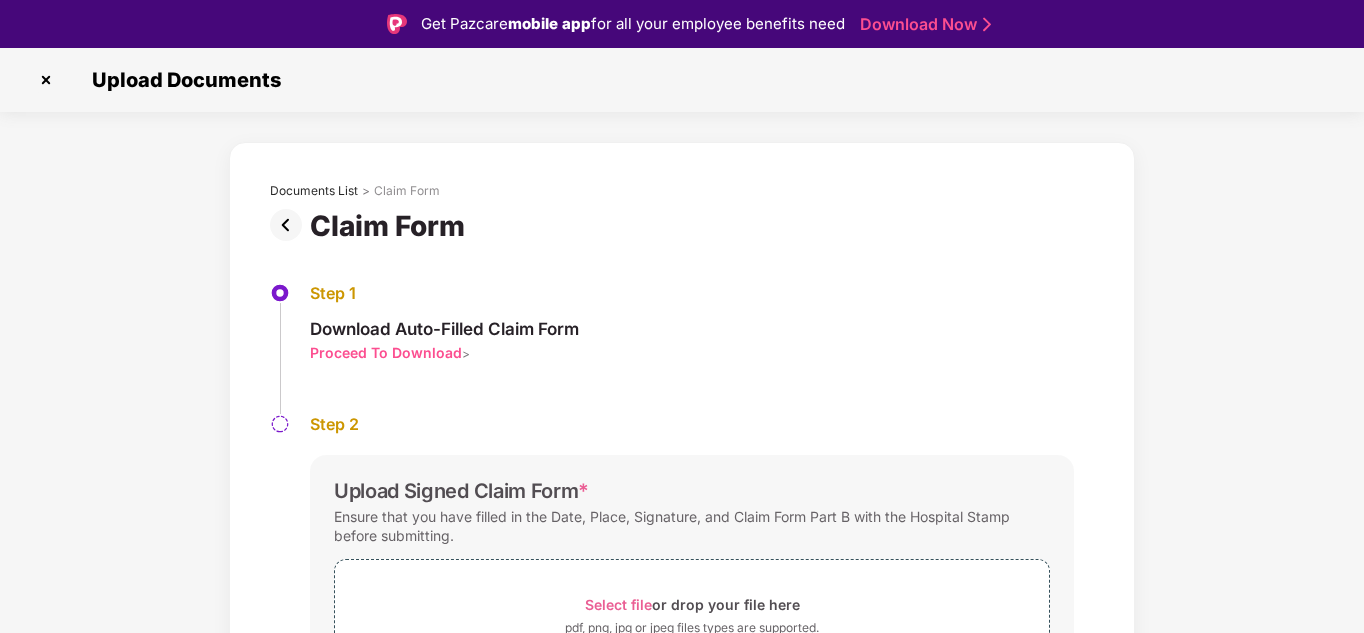 scroll, scrollTop: 140, scrollLeft: 0, axis: vertical 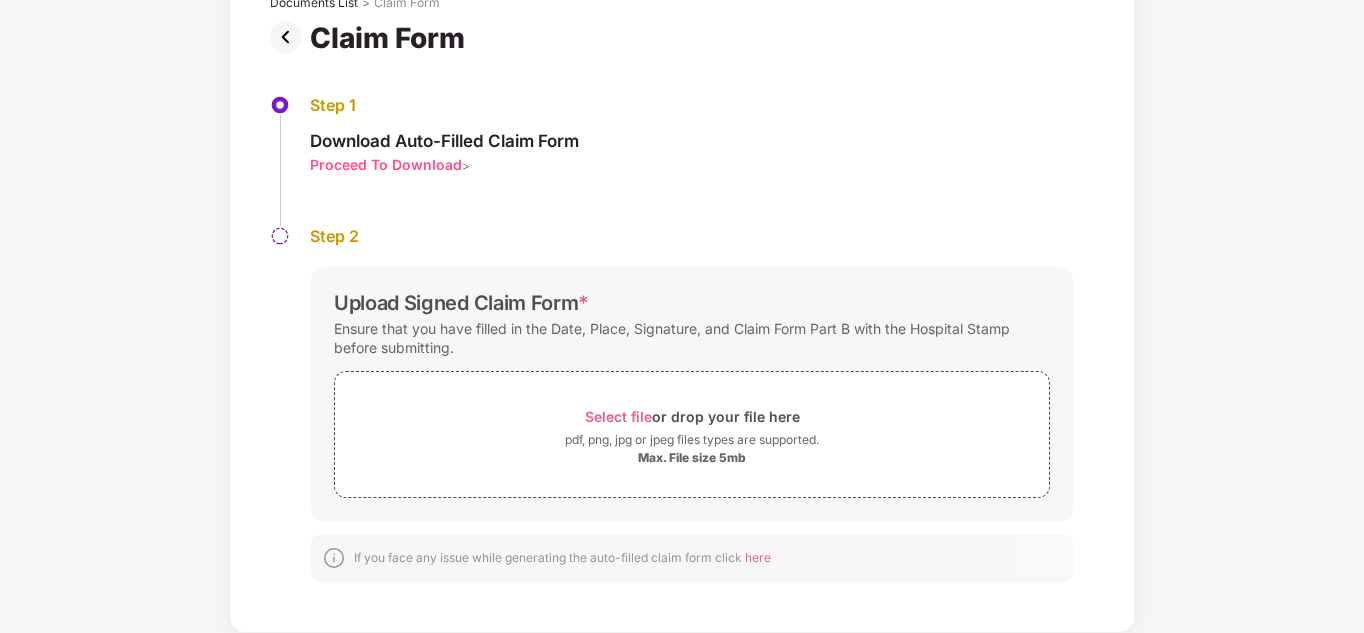 click on "Proceed To Download" at bounding box center [386, 164] 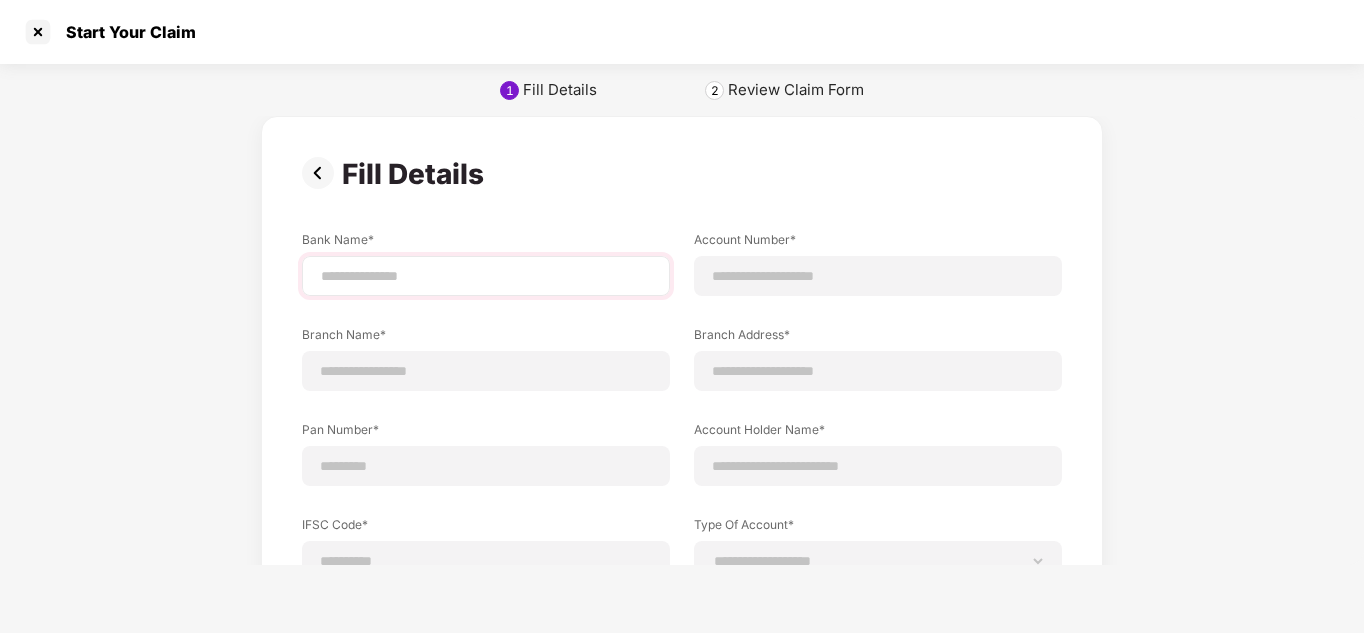 click at bounding box center (486, 276) 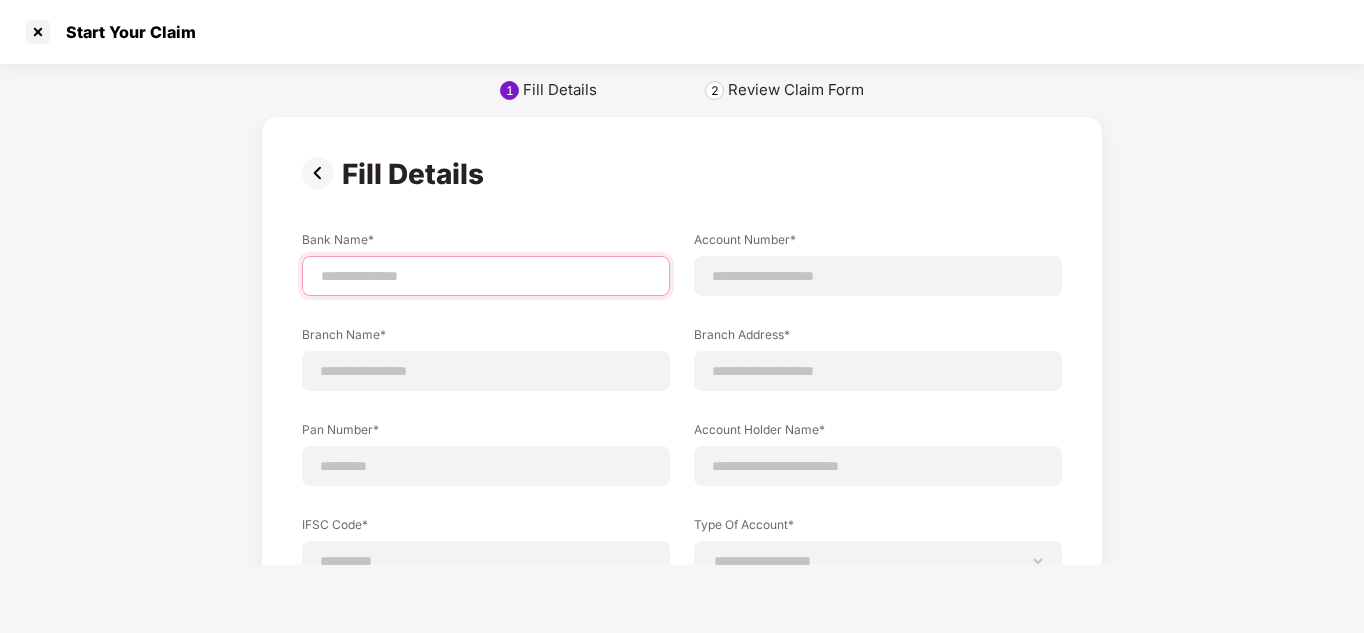 click at bounding box center [486, 276] 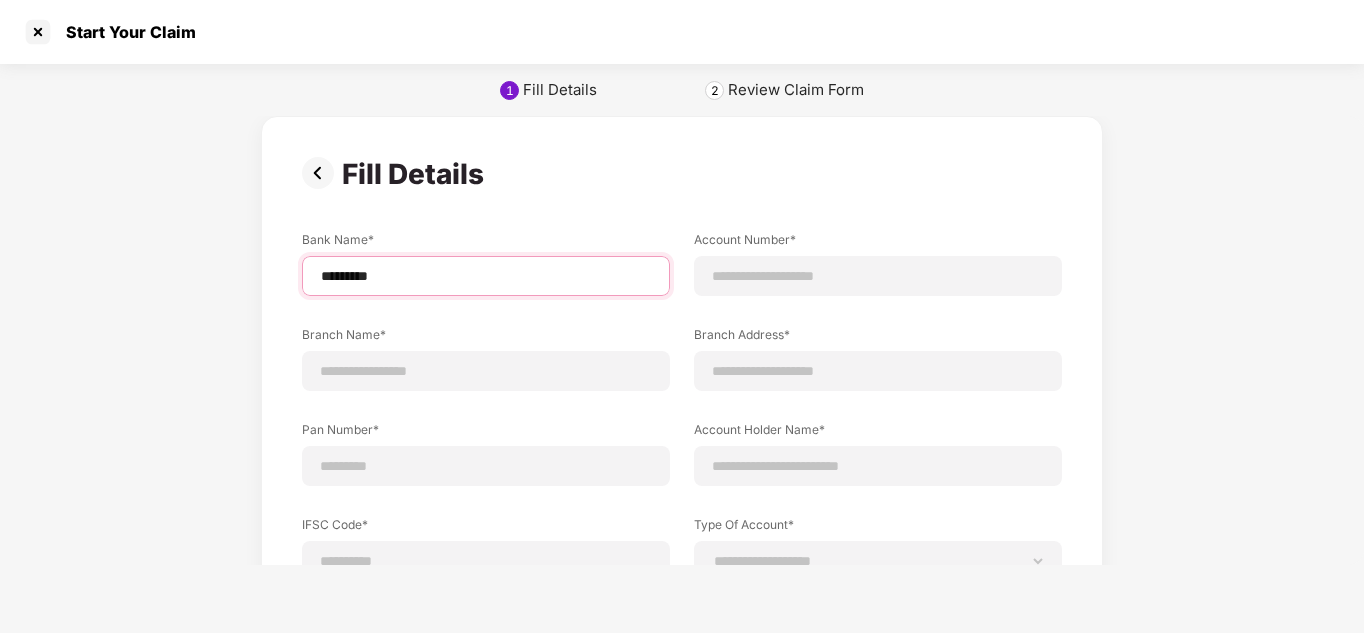 type on "*********" 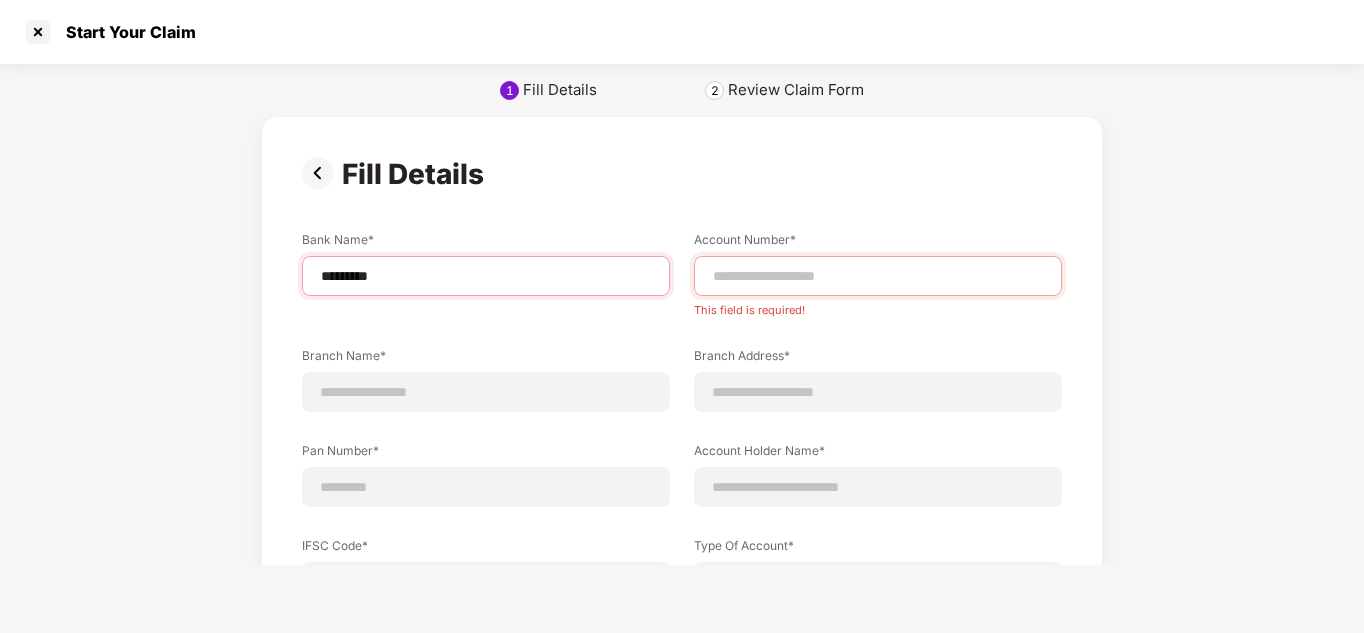 click on "*********" at bounding box center (486, 276) 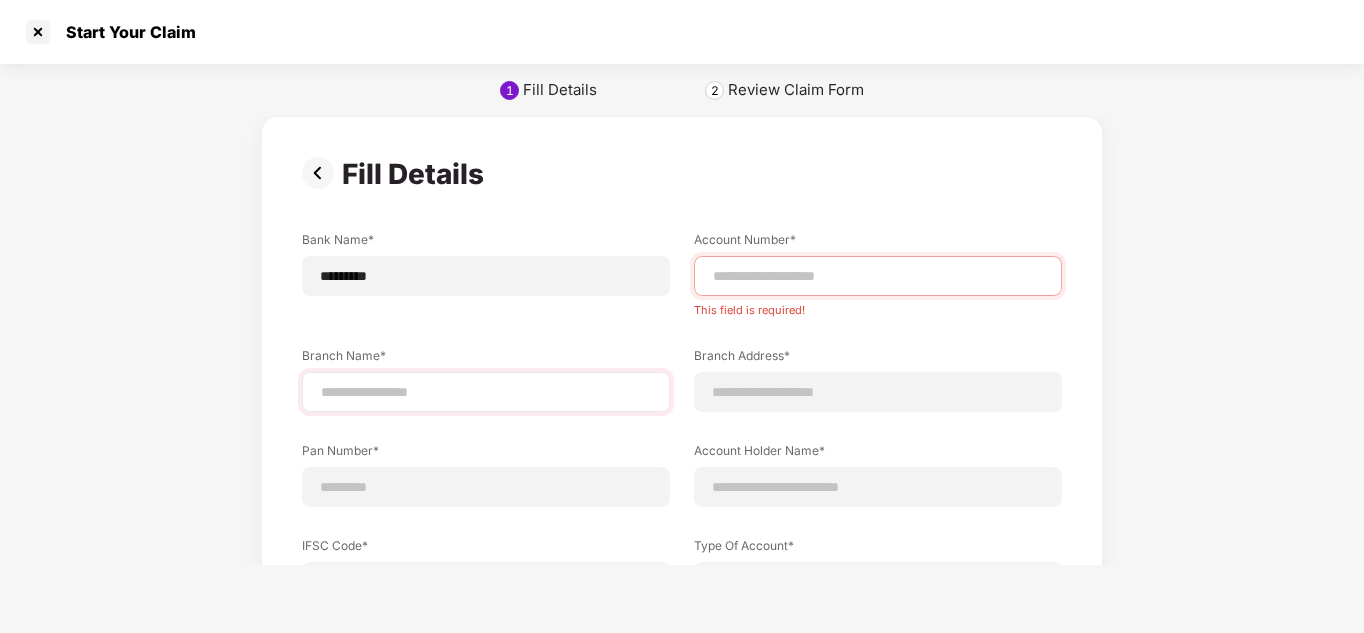 click at bounding box center [486, 392] 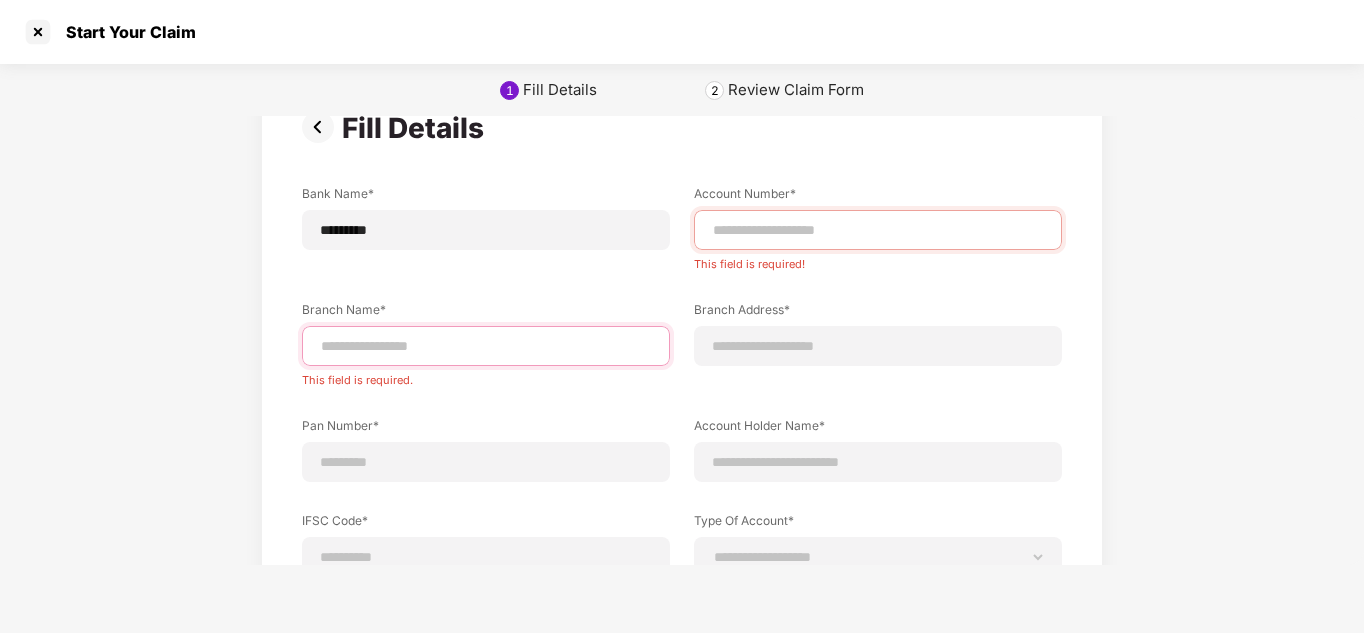 scroll, scrollTop: 104, scrollLeft: 0, axis: vertical 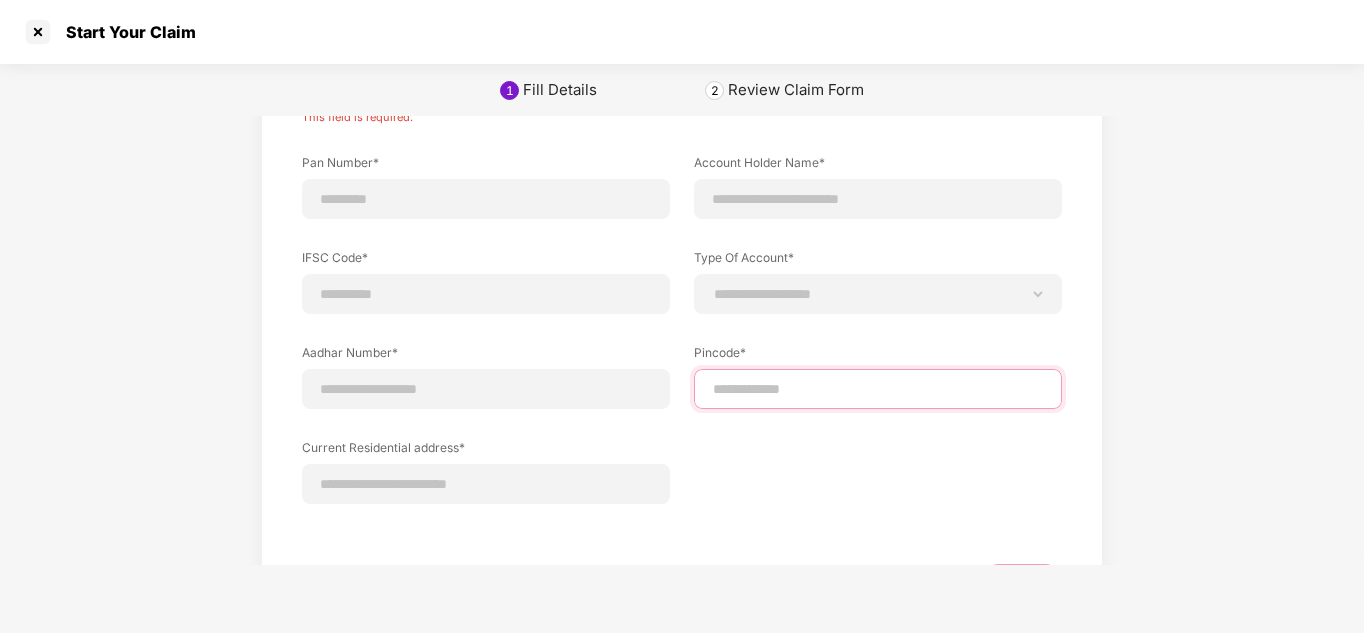 click at bounding box center [878, 389] 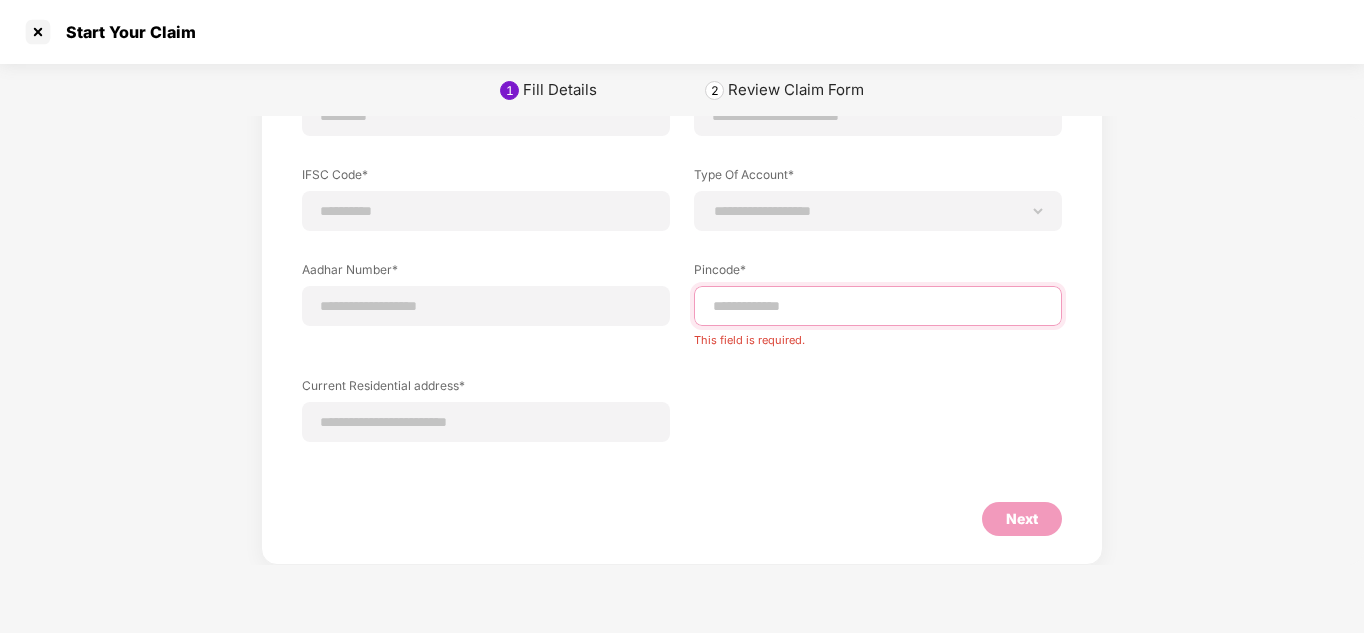 scroll, scrollTop: 0, scrollLeft: 0, axis: both 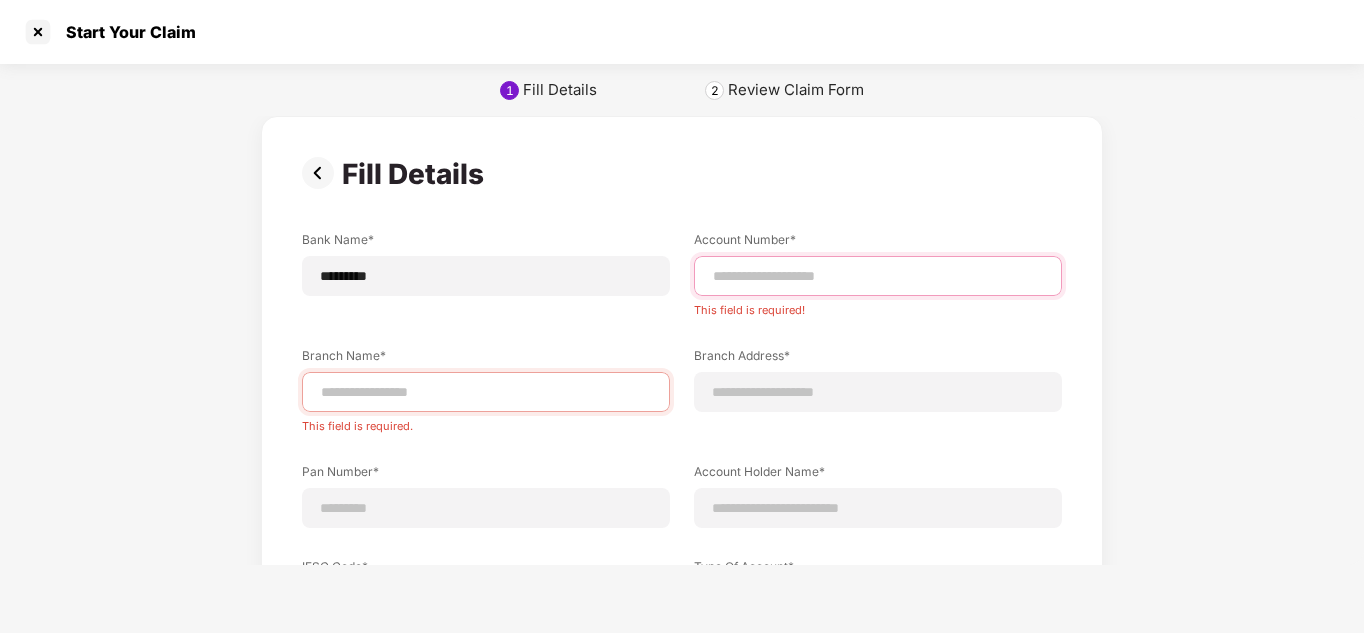click at bounding box center [878, 276] 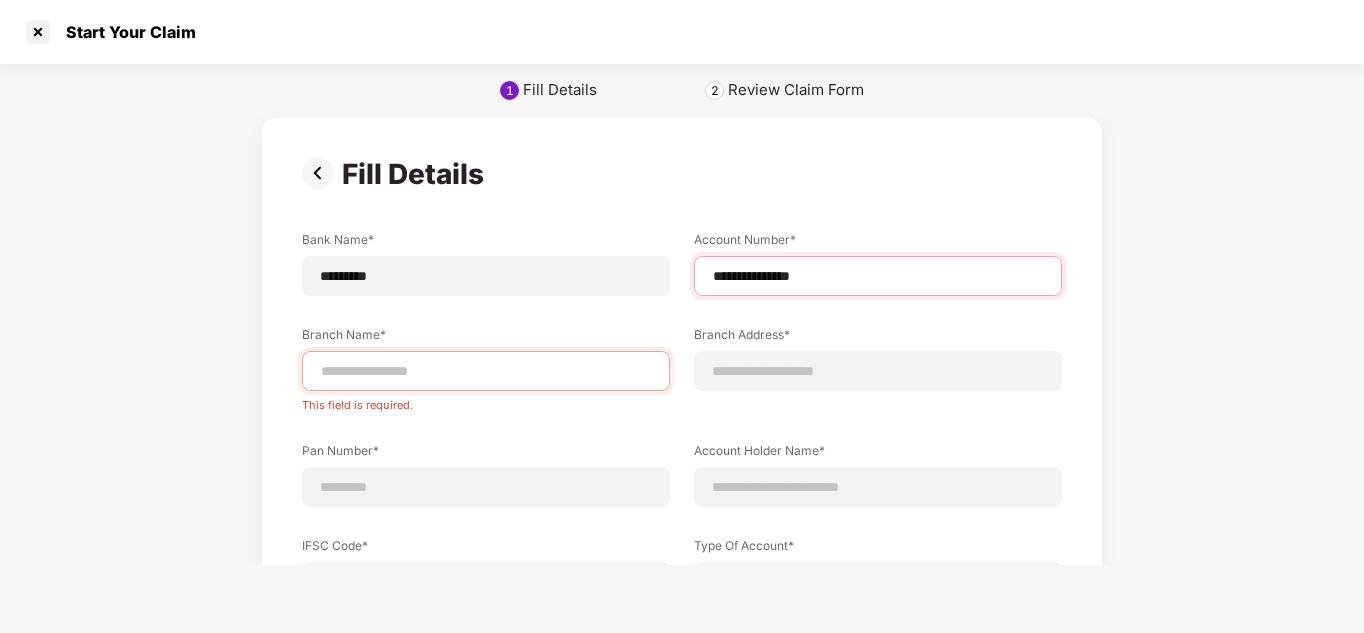type on "**********" 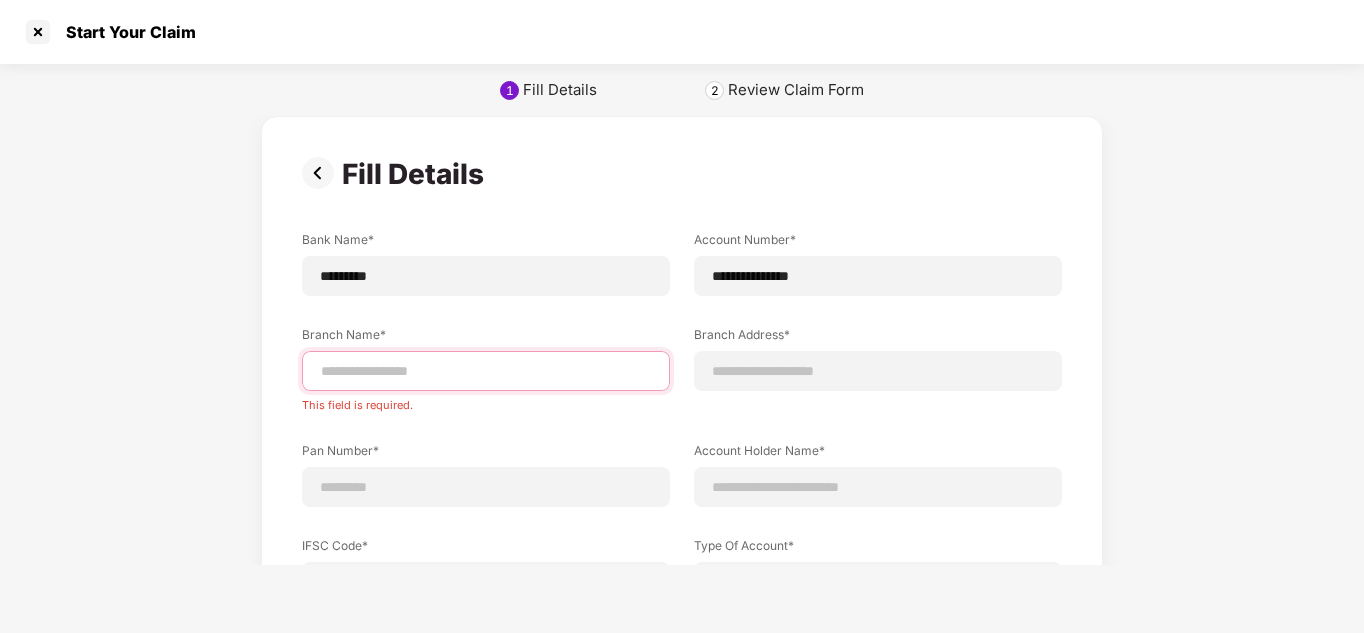 click at bounding box center (486, 371) 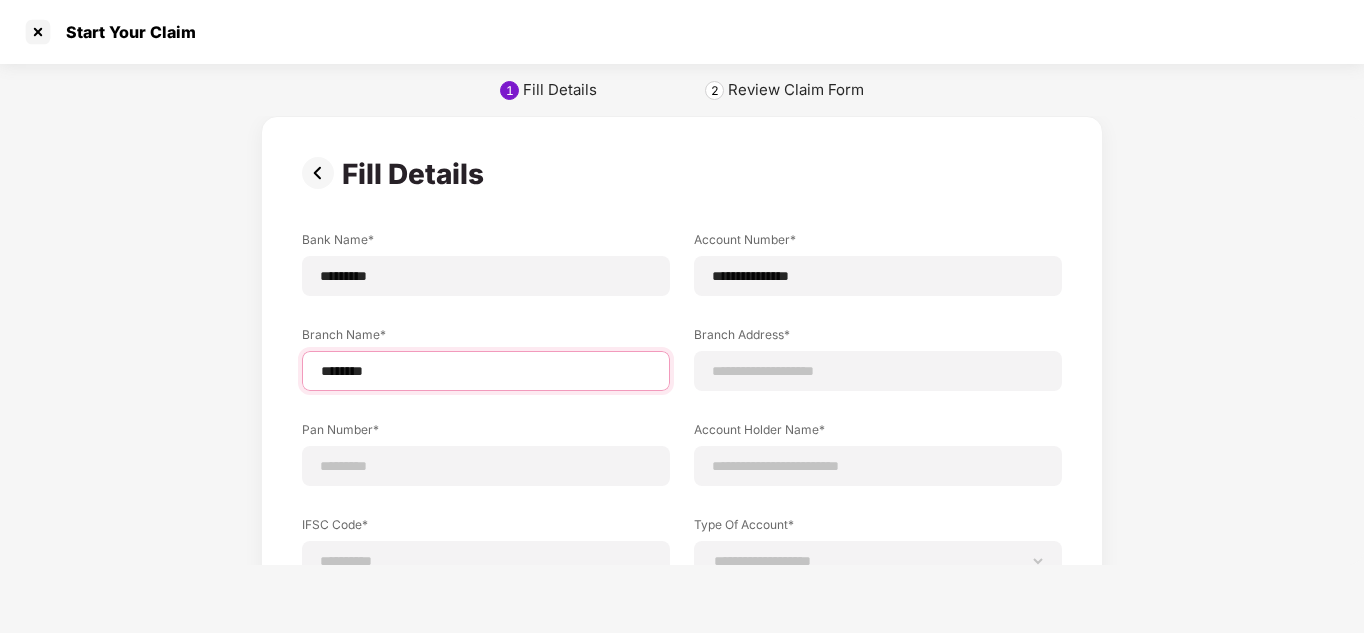 type on "********" 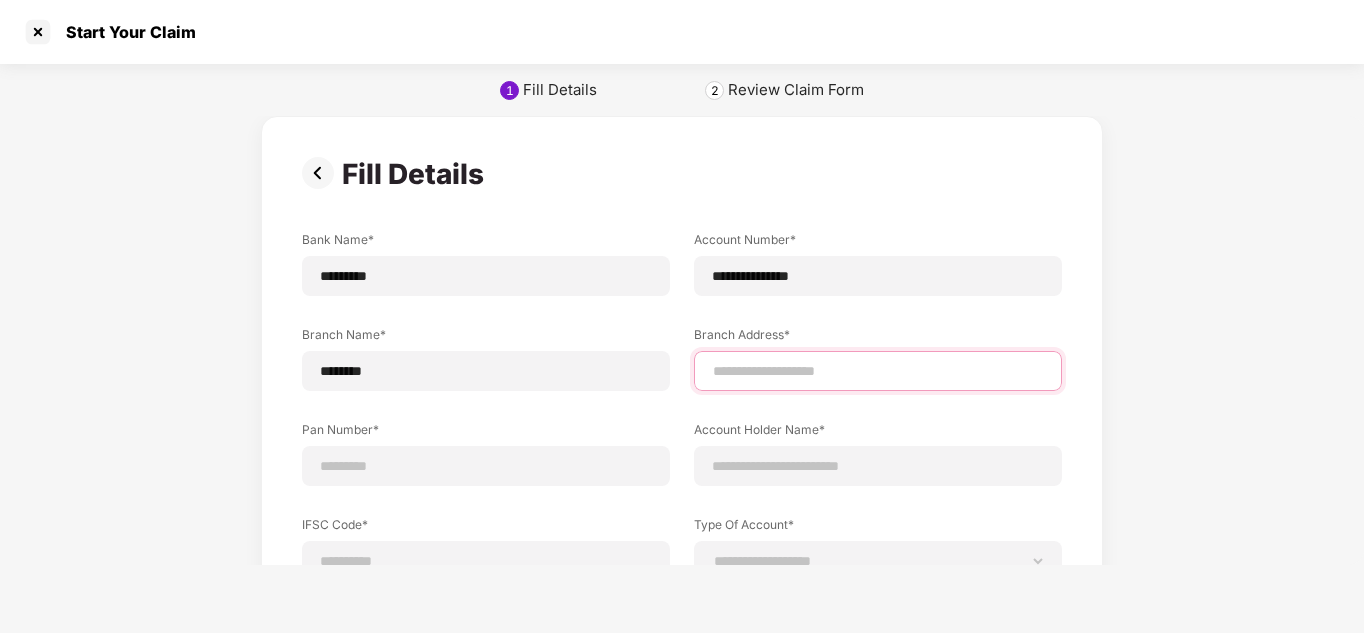 click at bounding box center [878, 371] 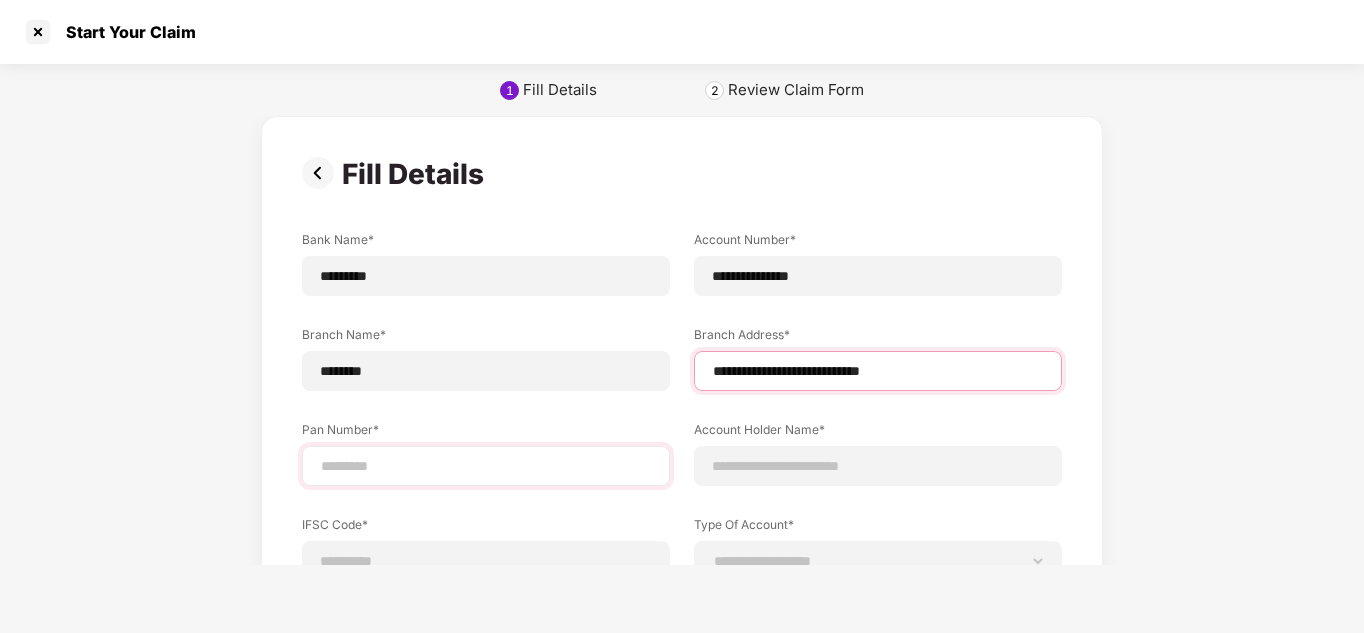 type on "**********" 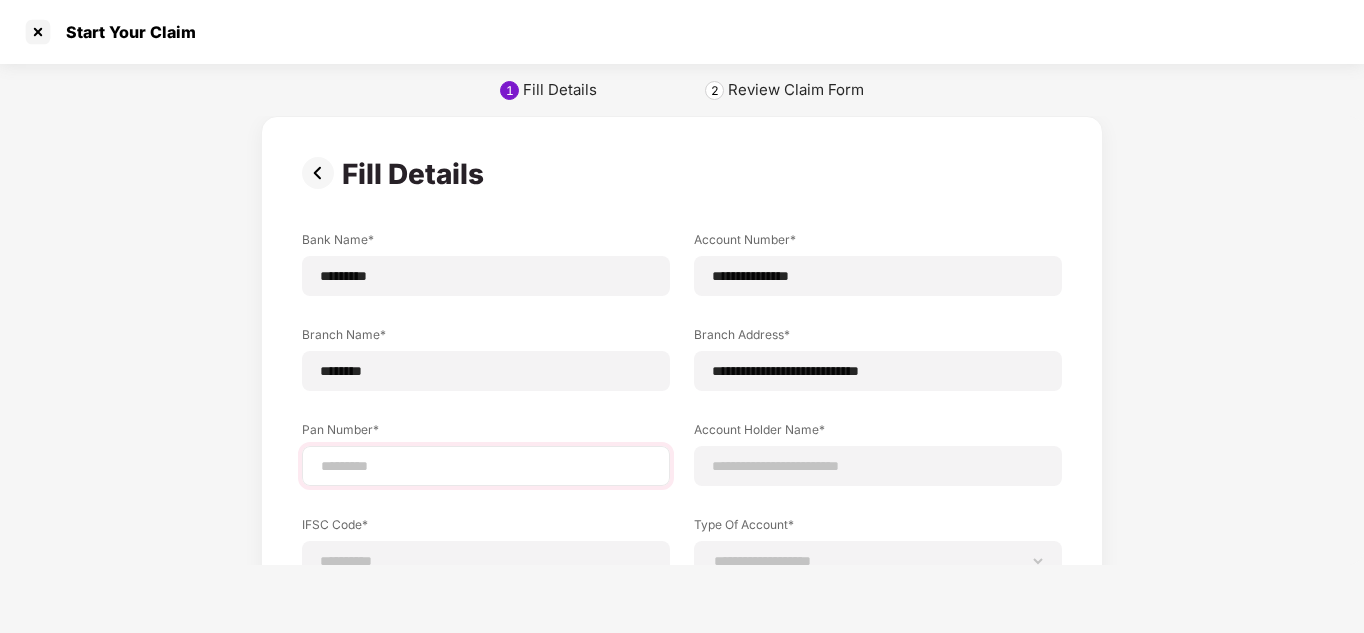 click at bounding box center (486, 466) 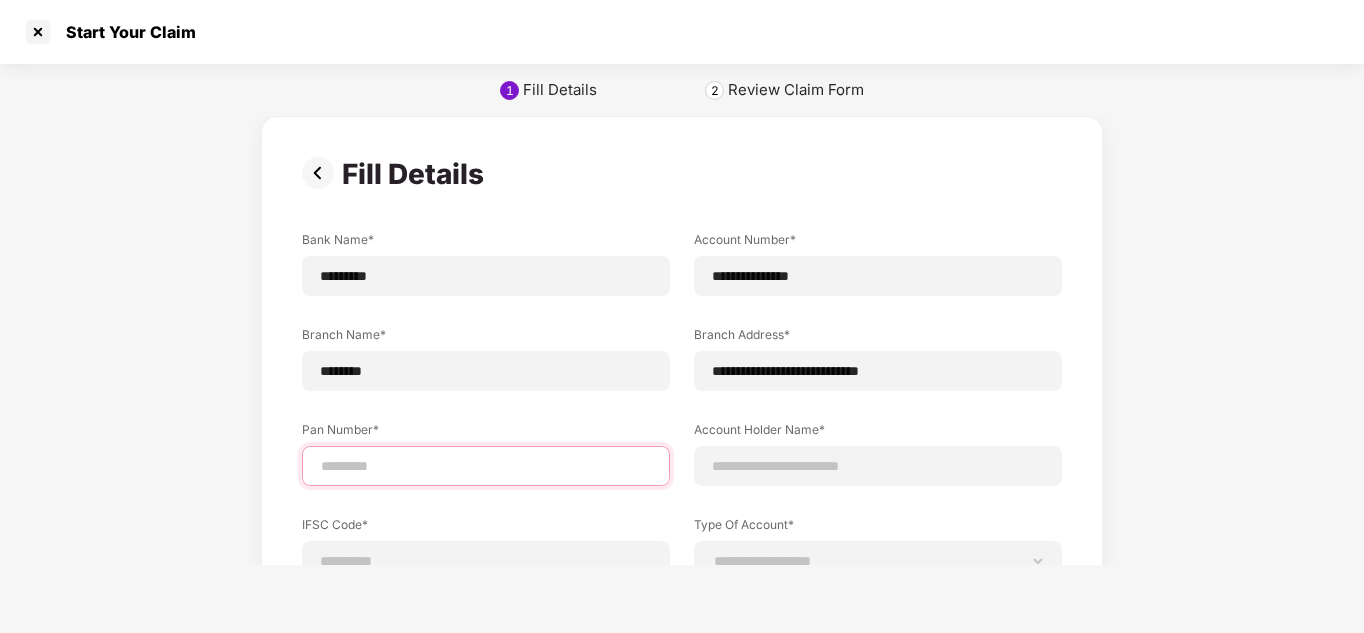 click at bounding box center [486, 466] 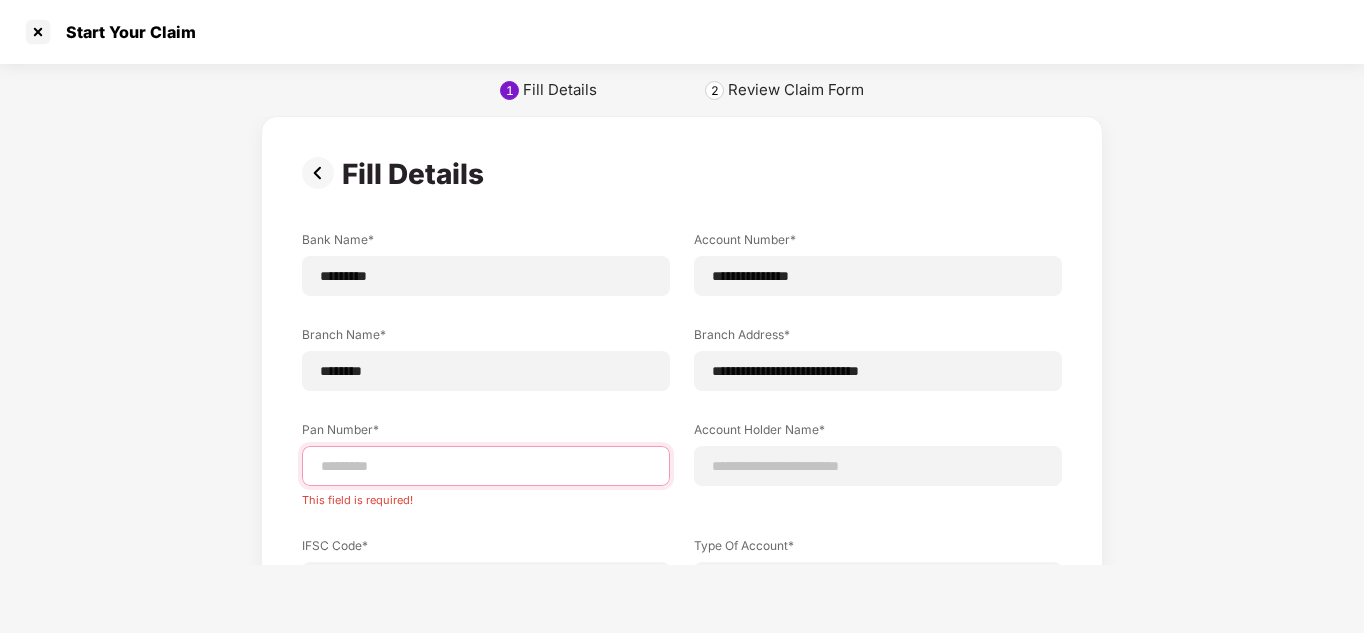 paste on "**********" 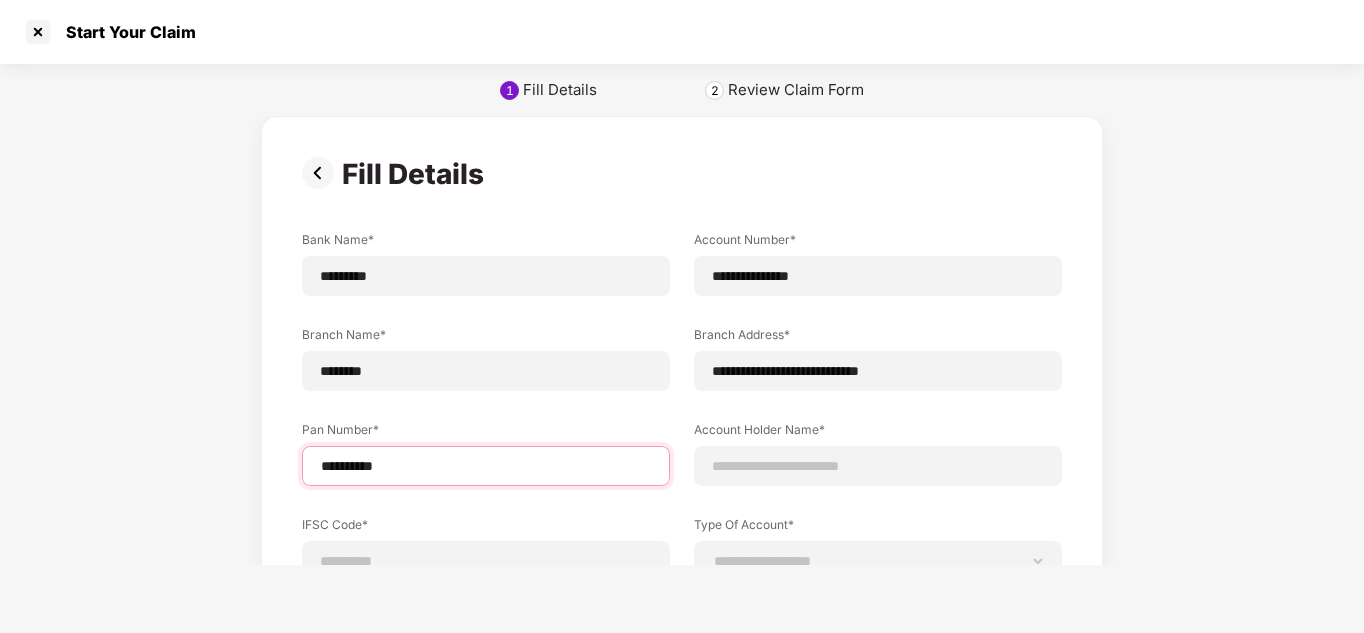 type on "**********" 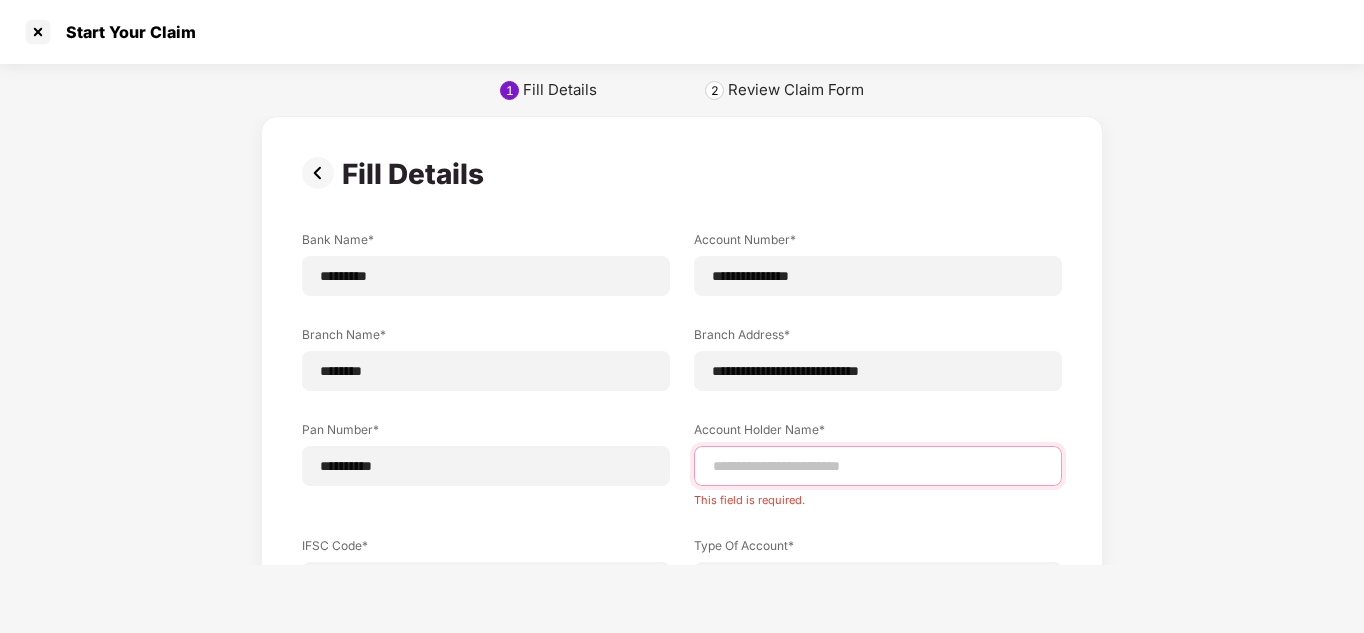 paste on "**********" 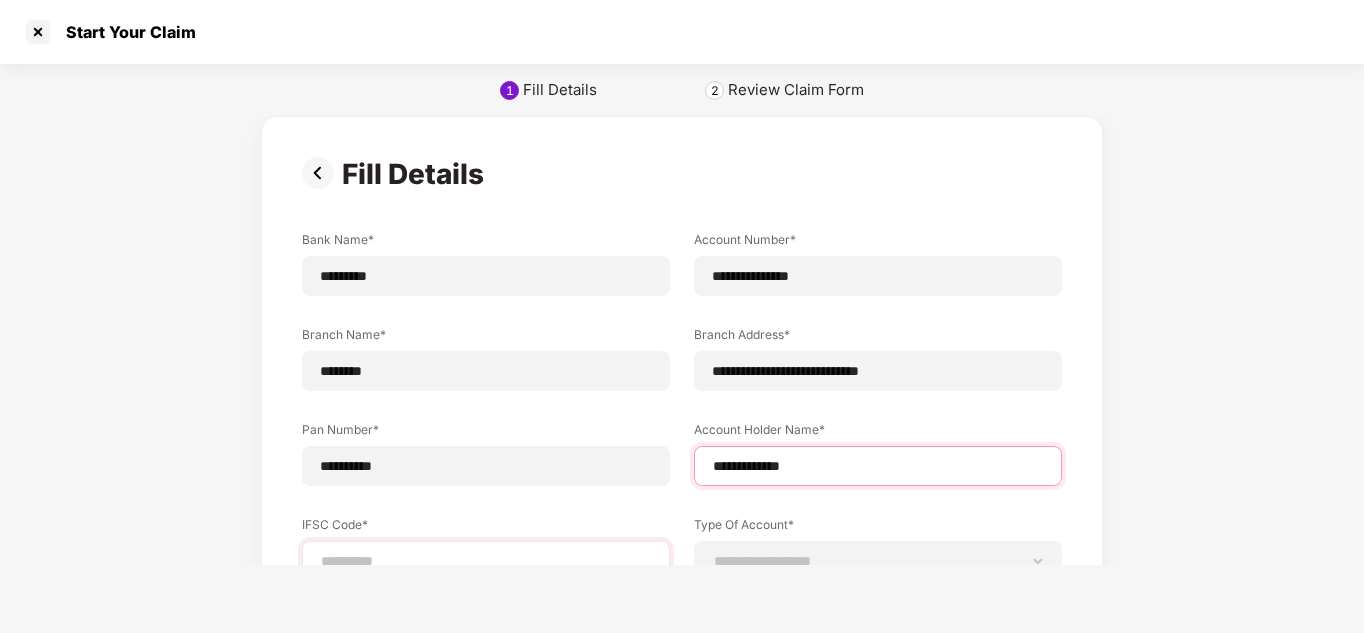 type on "**********" 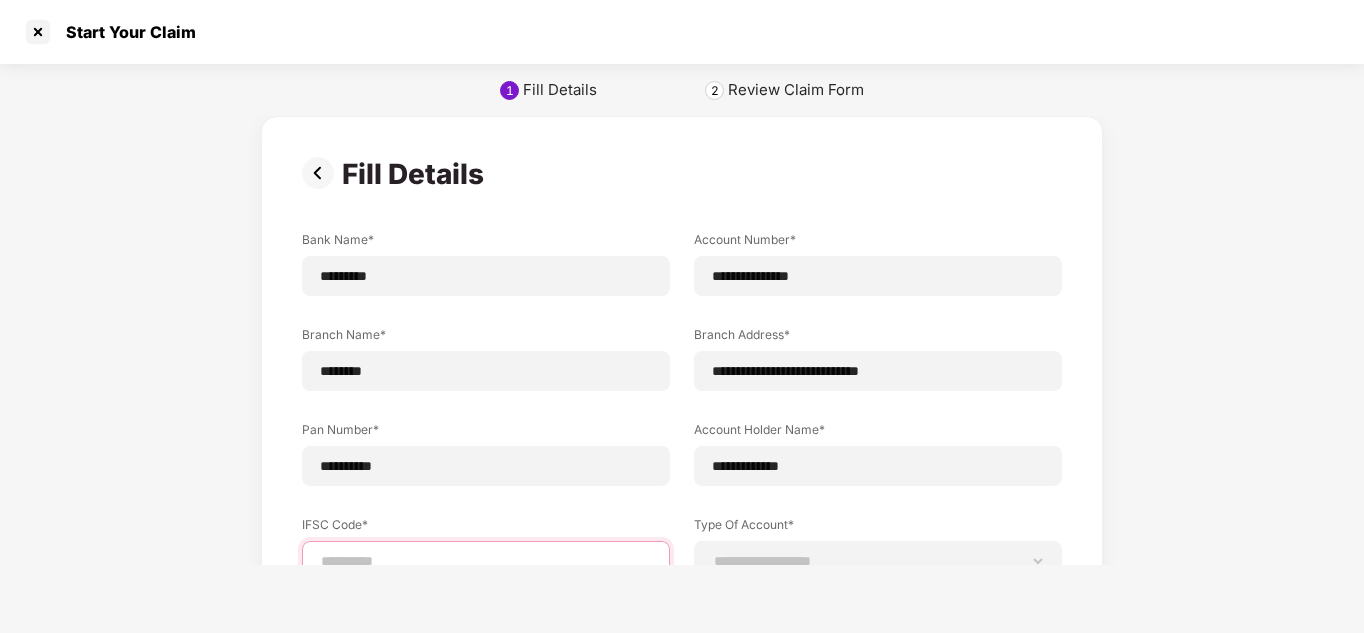 click at bounding box center (486, 561) 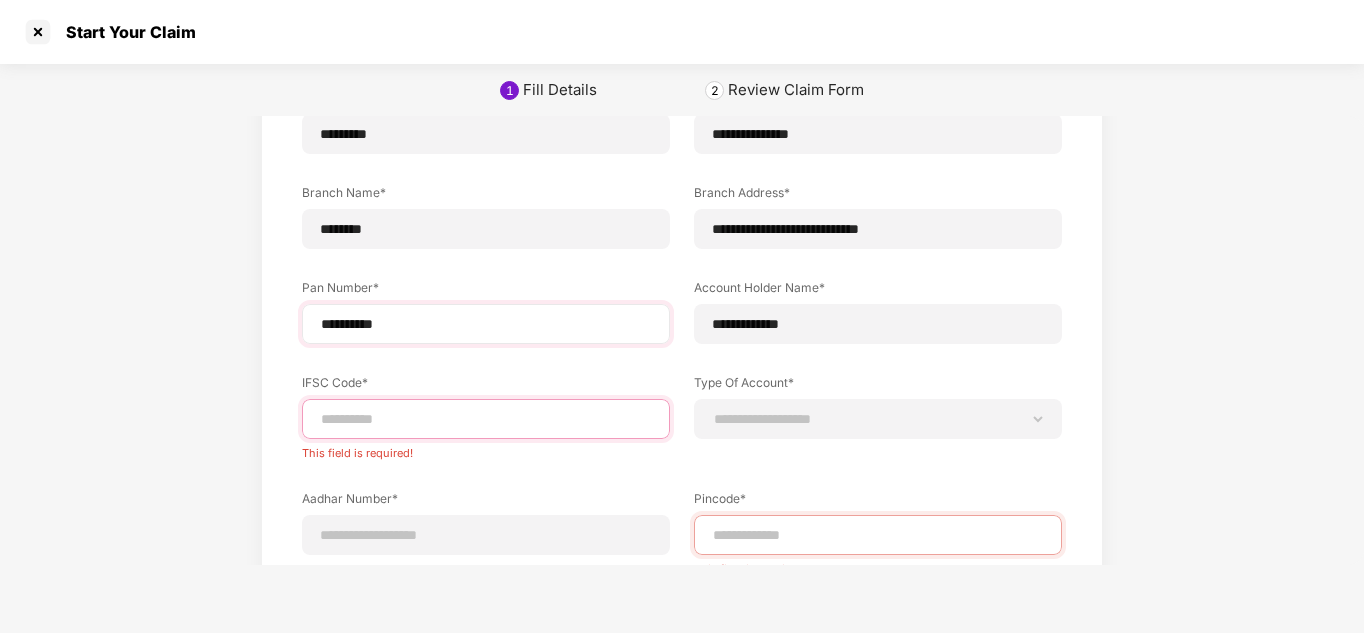scroll, scrollTop: 151, scrollLeft: 0, axis: vertical 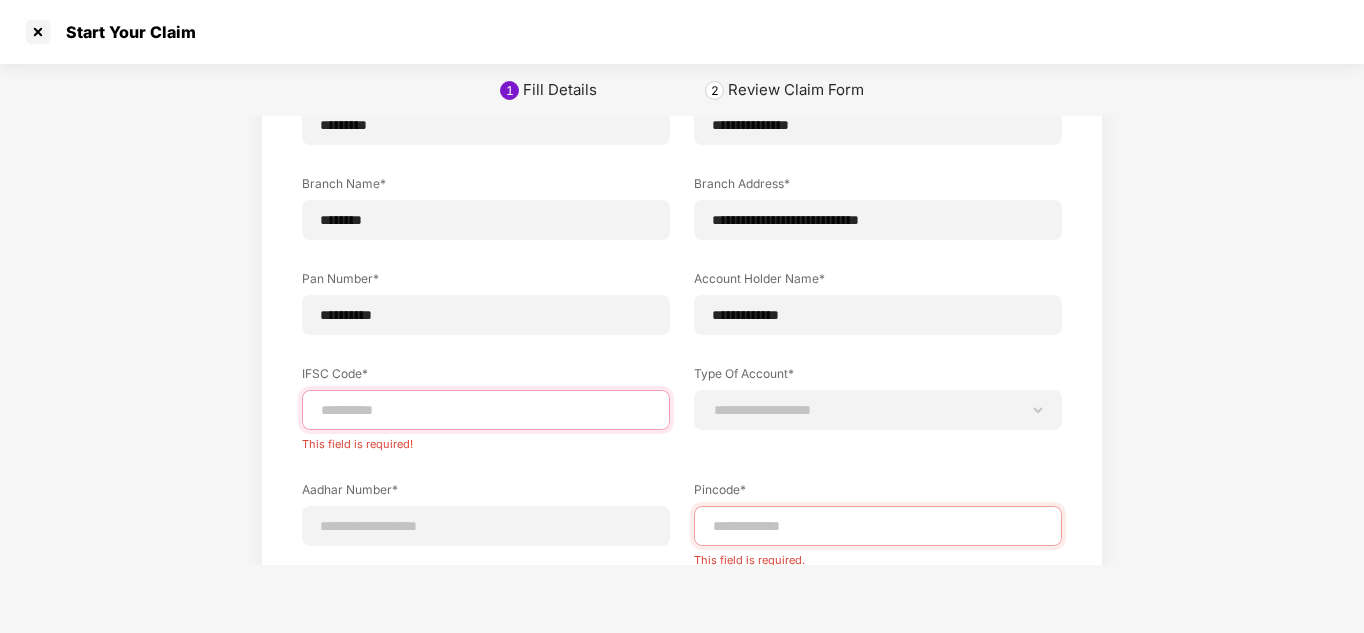 paste on "**********" 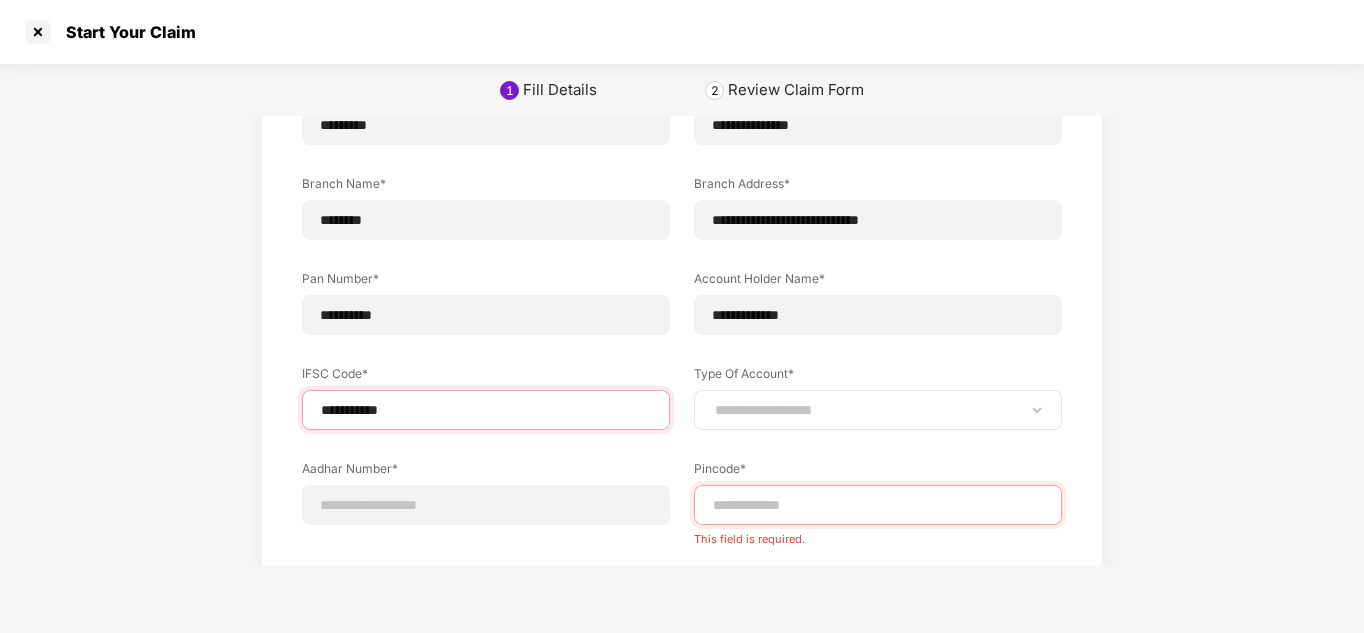 type on "**********" 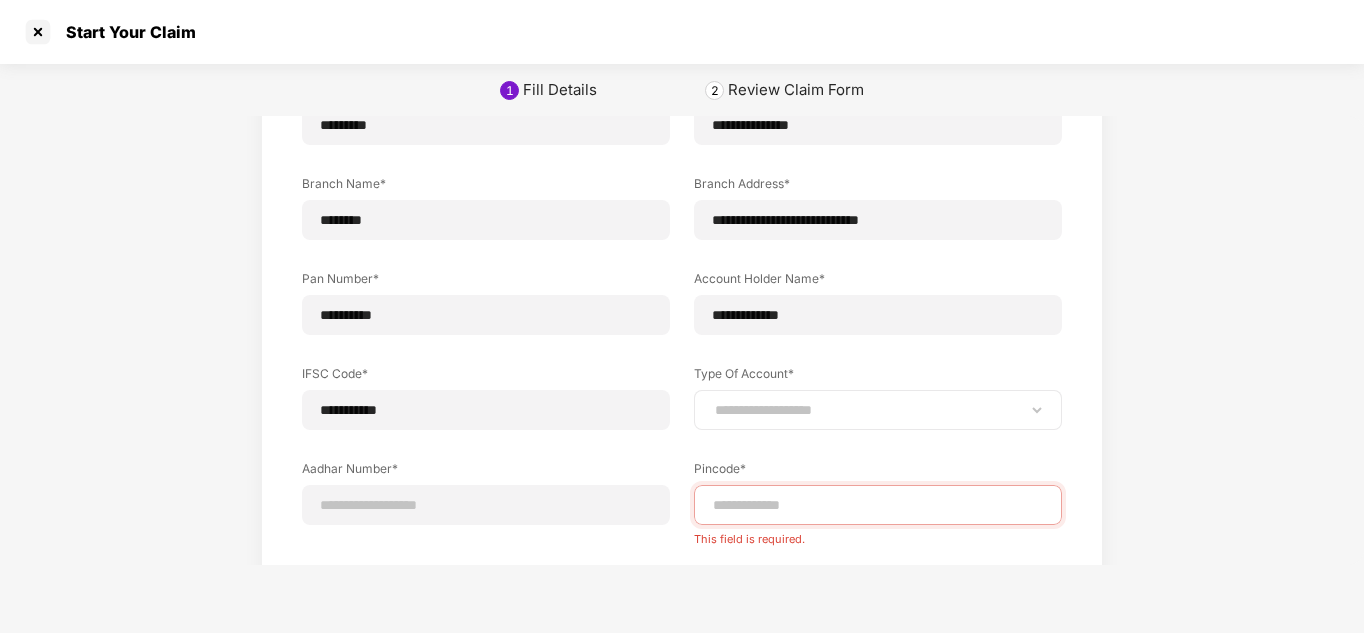 click on "**********" at bounding box center (878, 410) 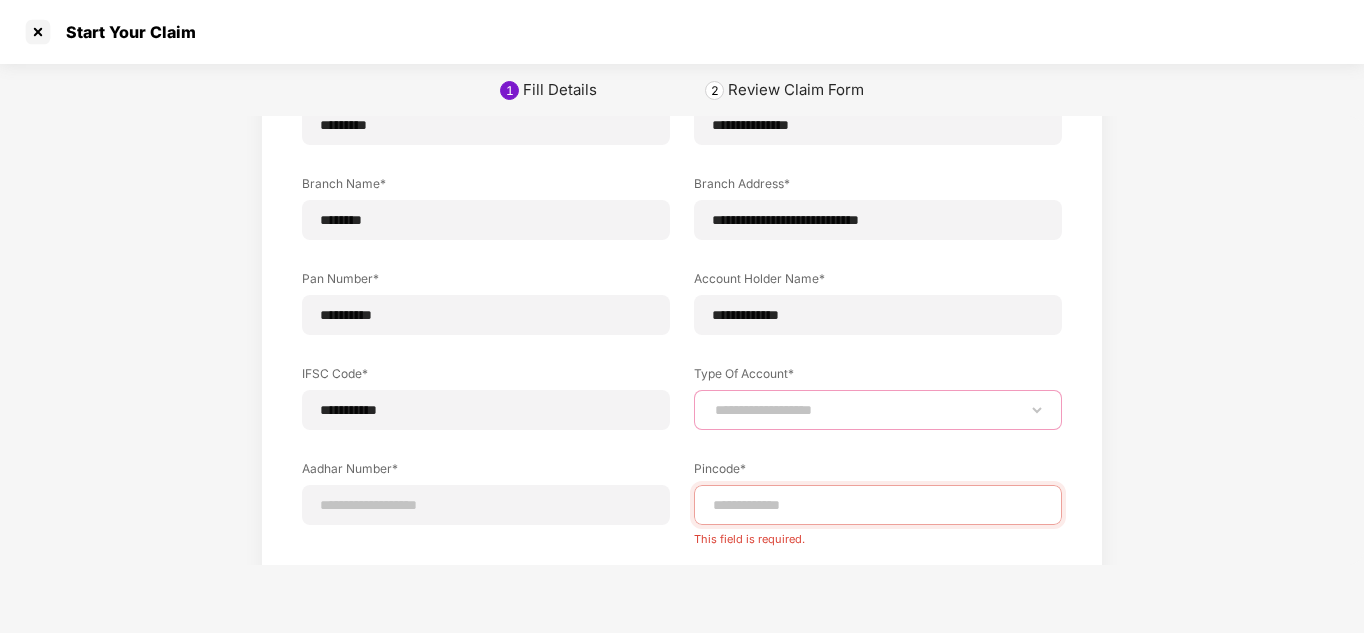 click on "**********" at bounding box center [878, 410] 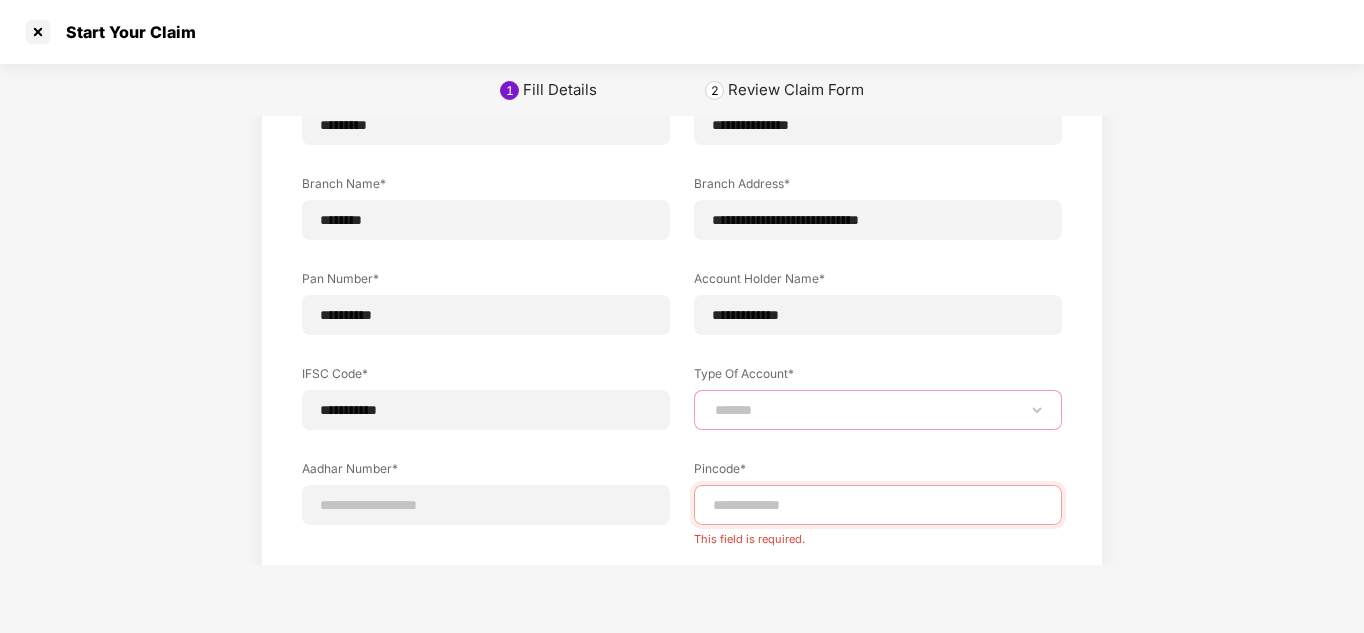 click on "**********" at bounding box center [878, 410] 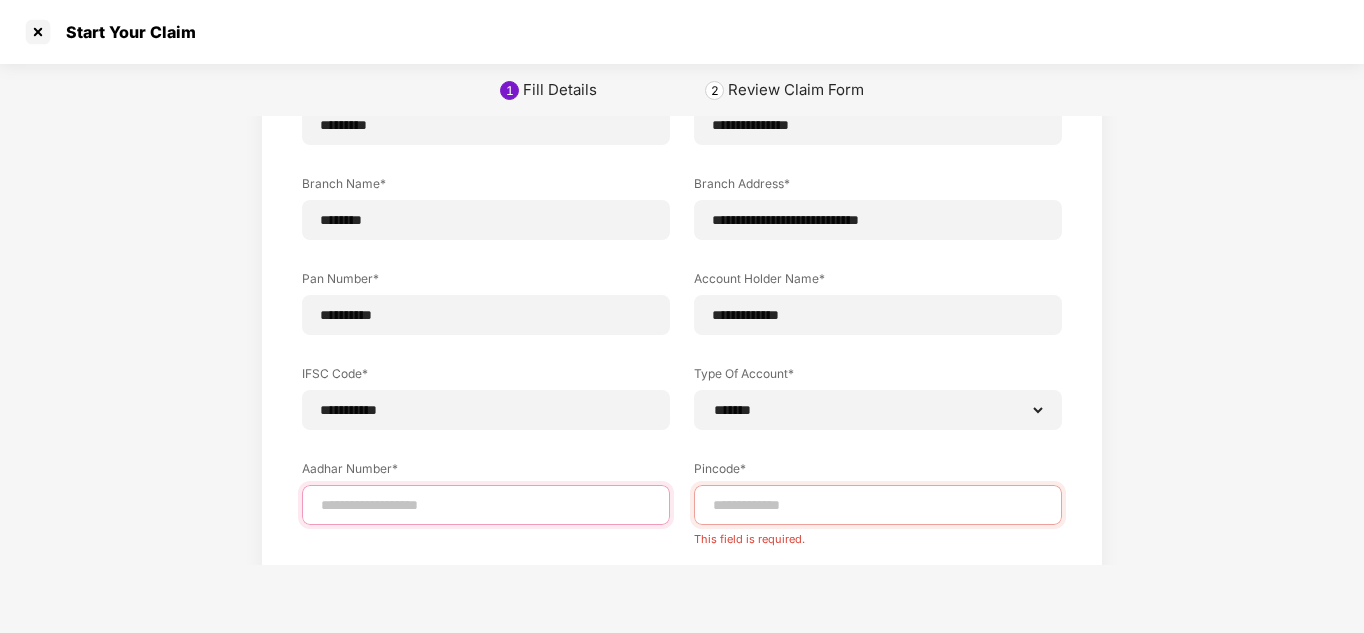 click at bounding box center [486, 505] 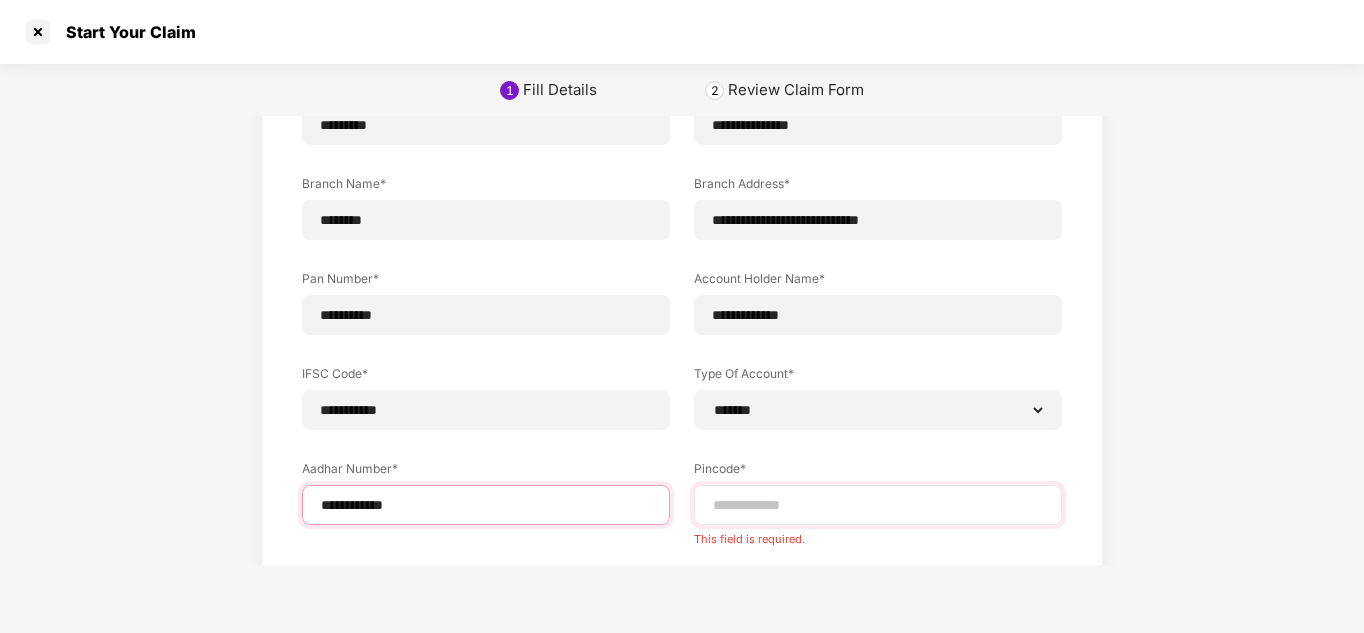type on "**********" 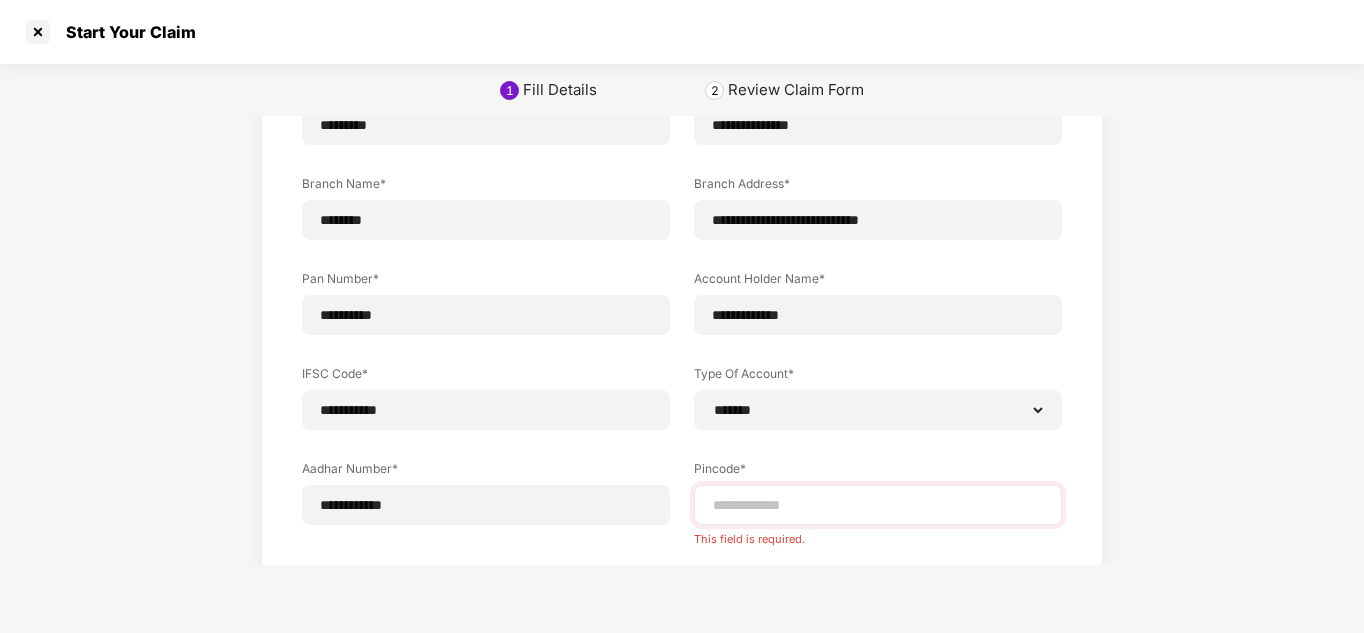click at bounding box center [878, 505] 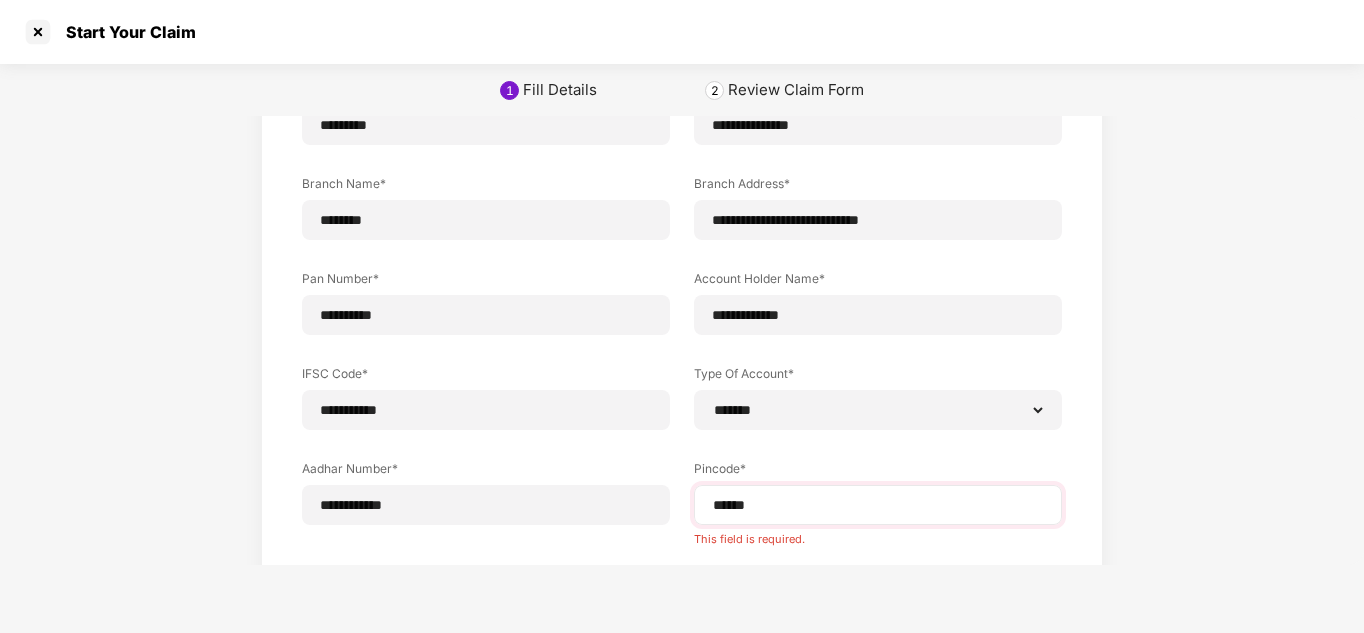 select on "*******" 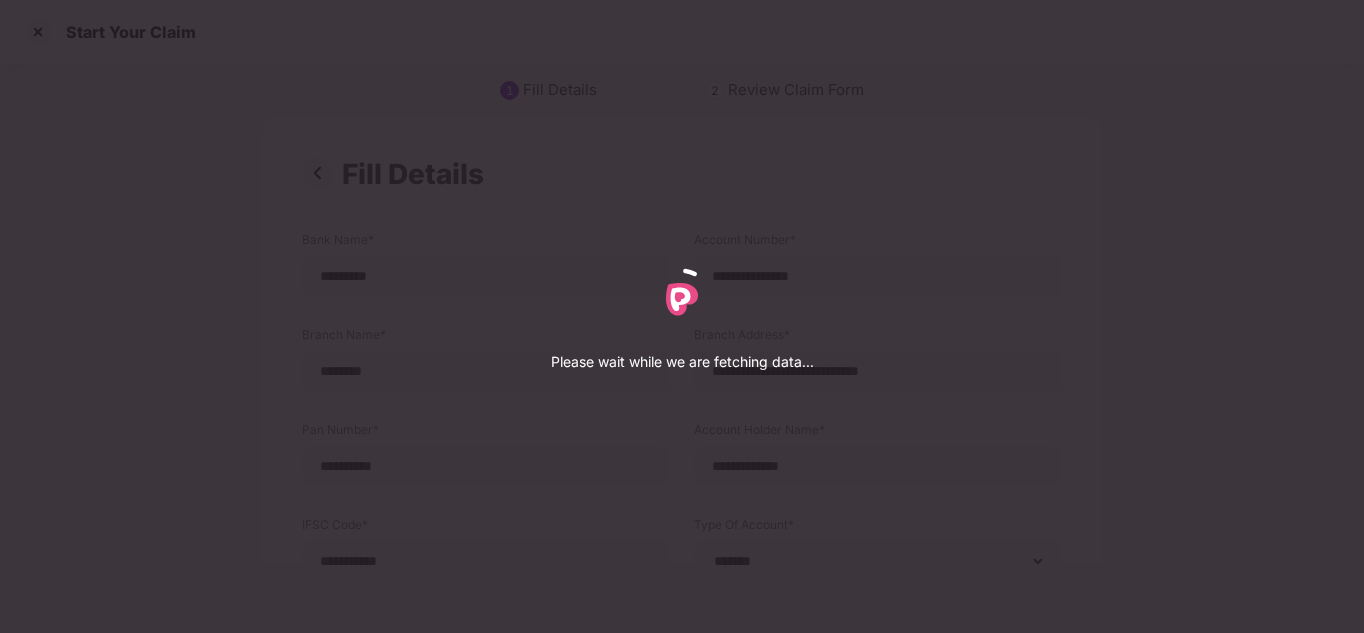 select on "*******" 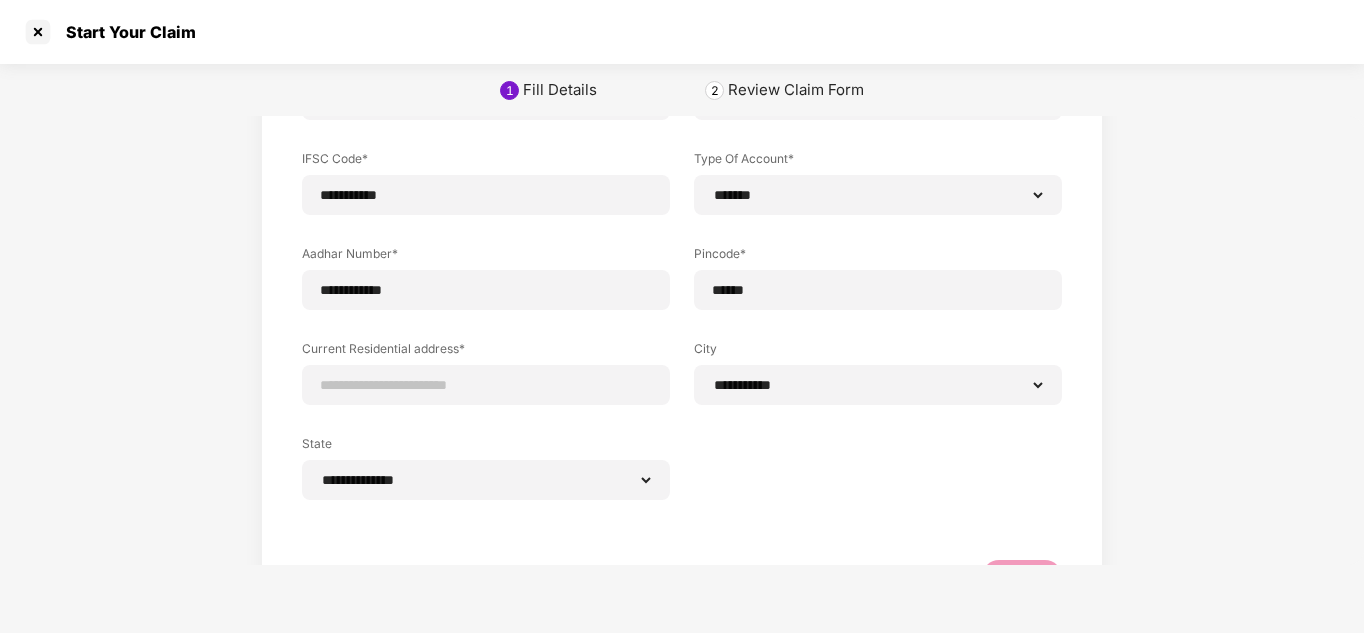 scroll, scrollTop: 424, scrollLeft: 0, axis: vertical 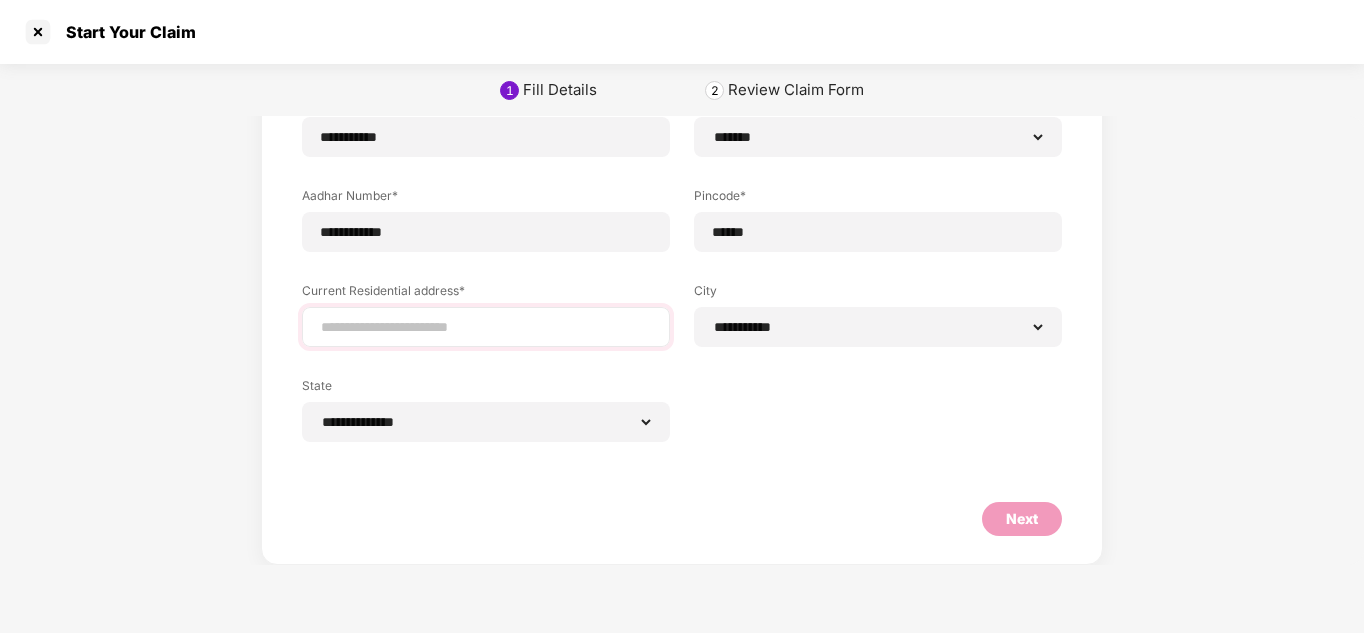 click at bounding box center (486, 327) 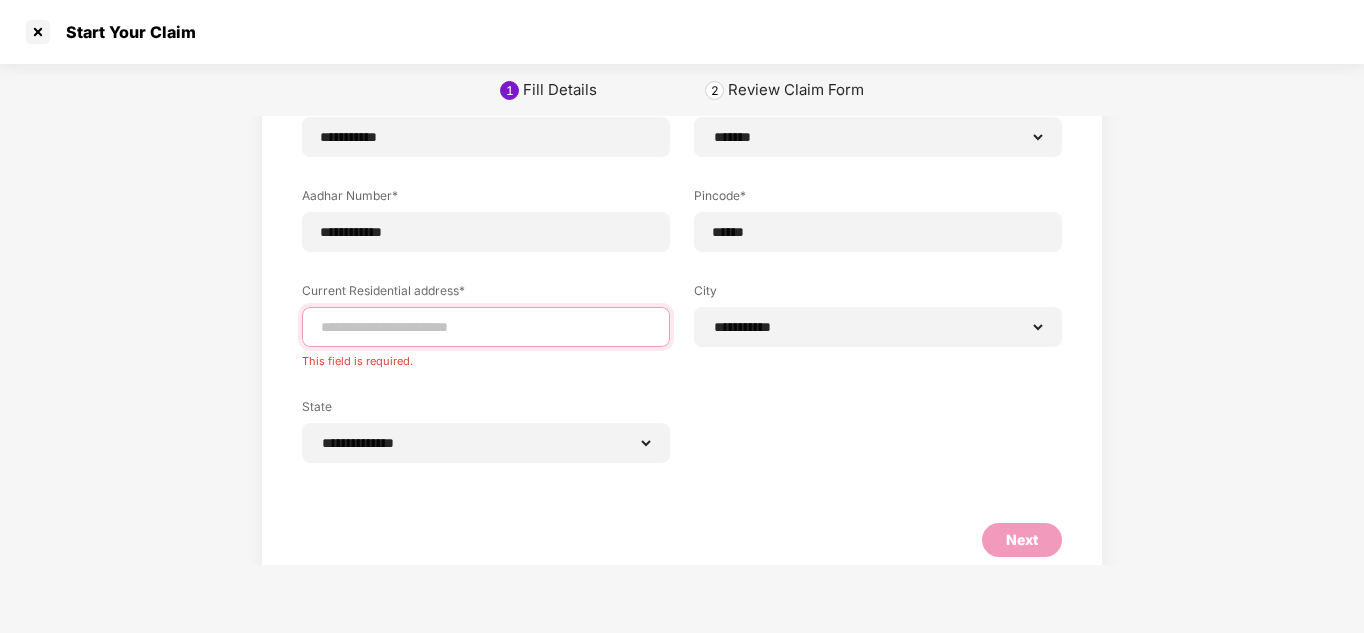 paste on "**********" 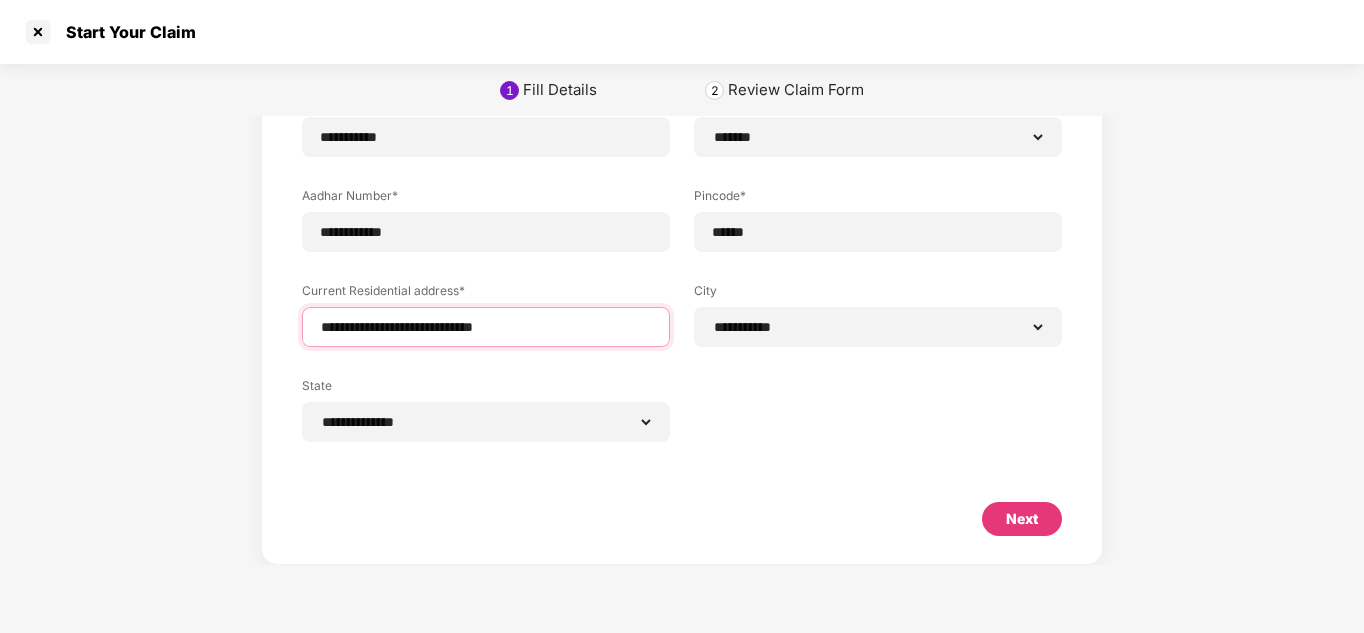 type on "**********" 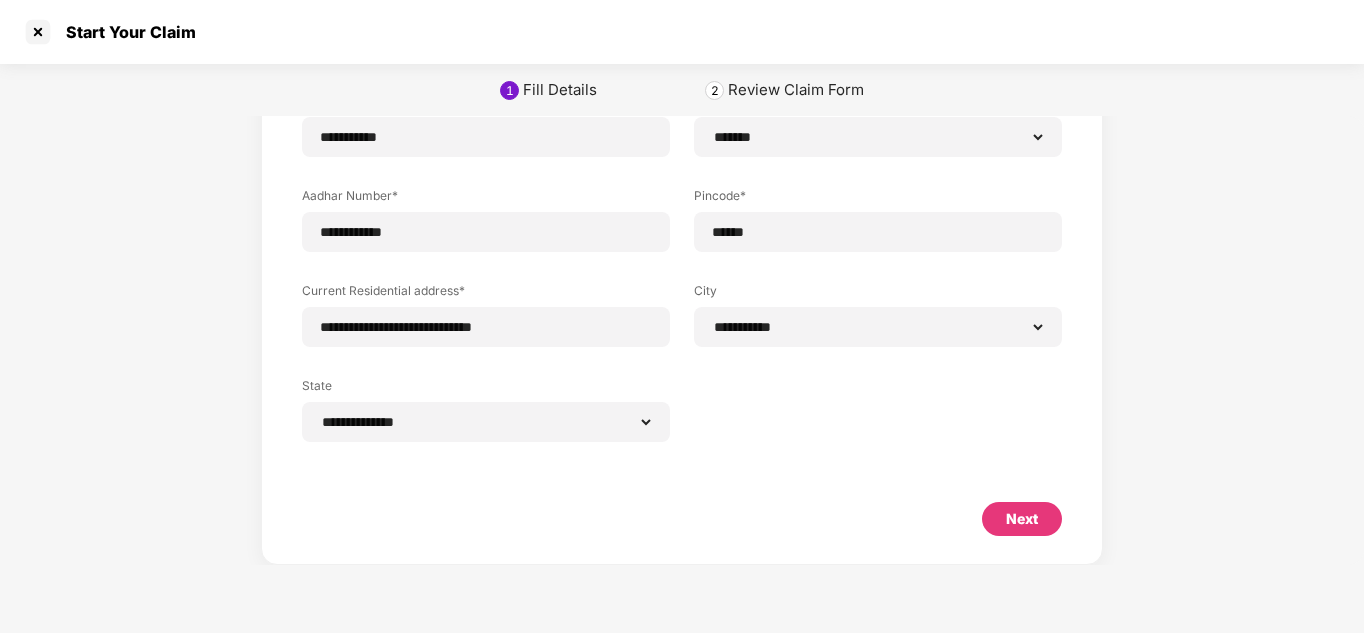 click on "Next" at bounding box center (1022, 519) 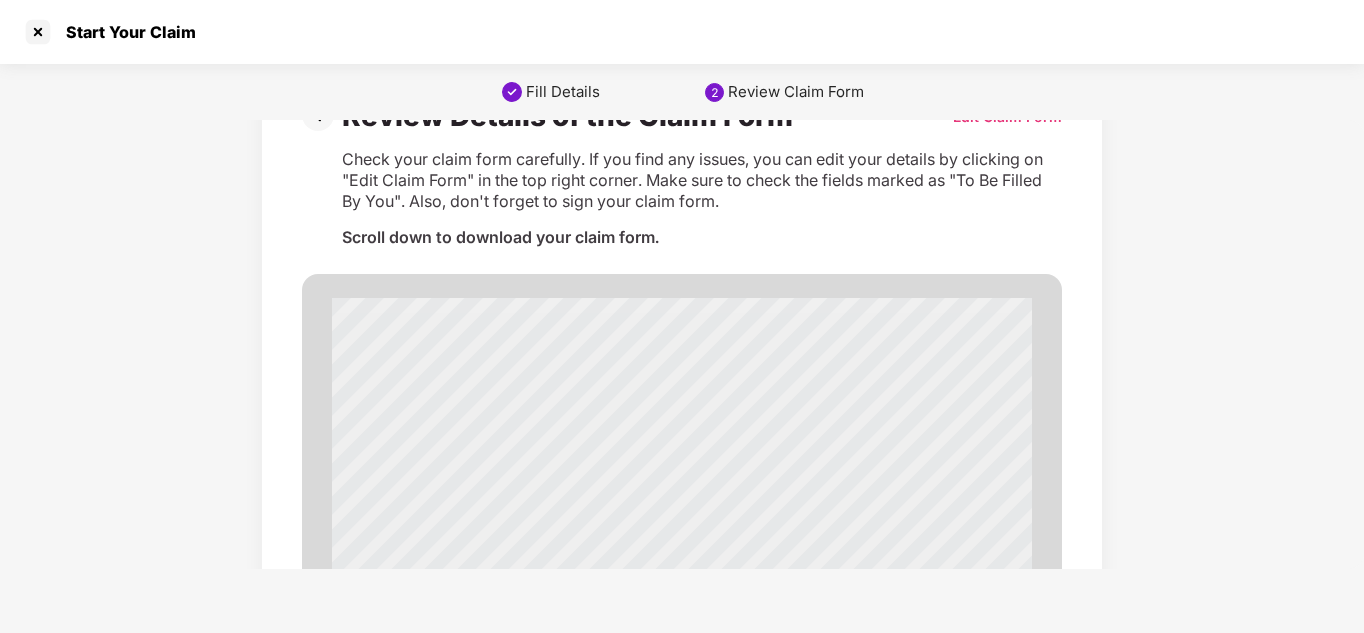 scroll, scrollTop: 0, scrollLeft: 0, axis: both 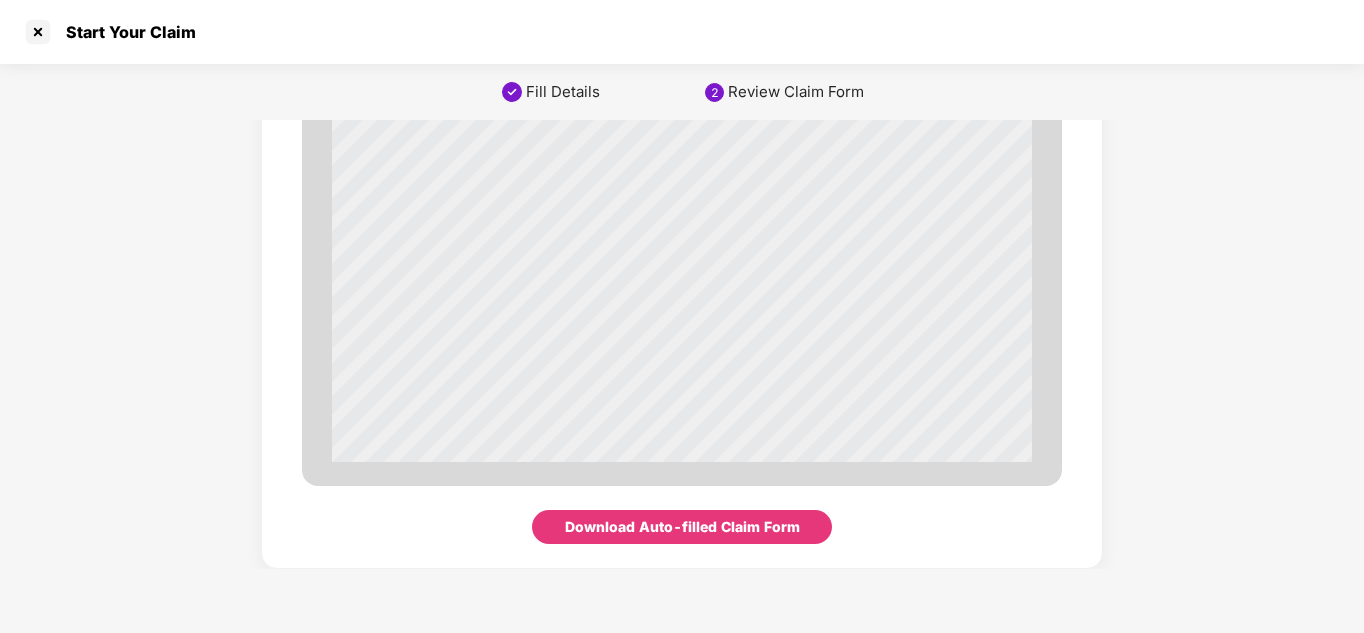 click on "Download Auto-filled Claim Form" at bounding box center [682, 527] 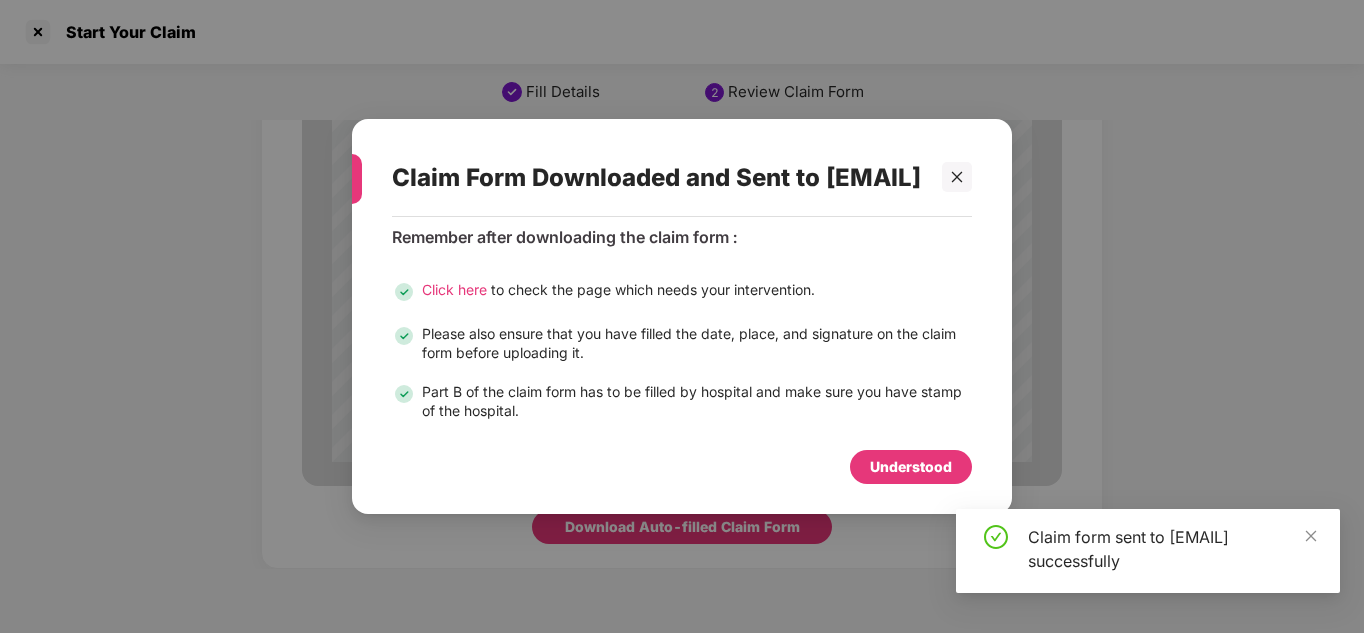 click on "Understood" at bounding box center [911, 467] 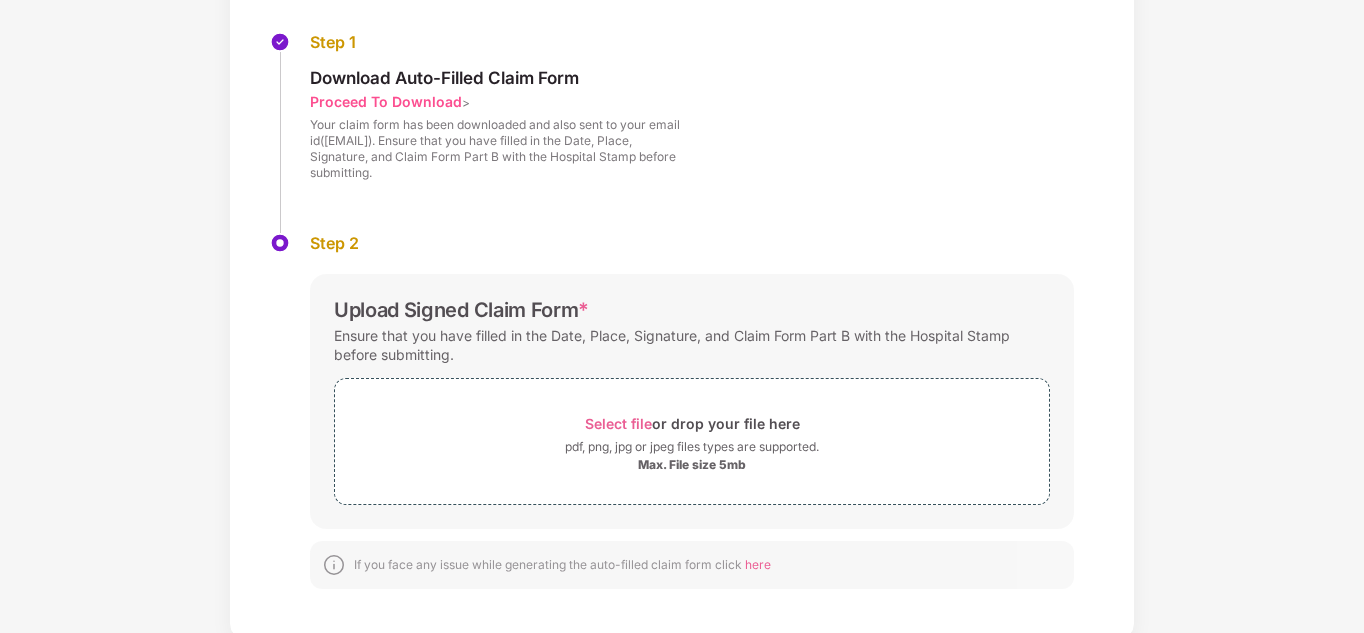 scroll, scrollTop: 210, scrollLeft: 0, axis: vertical 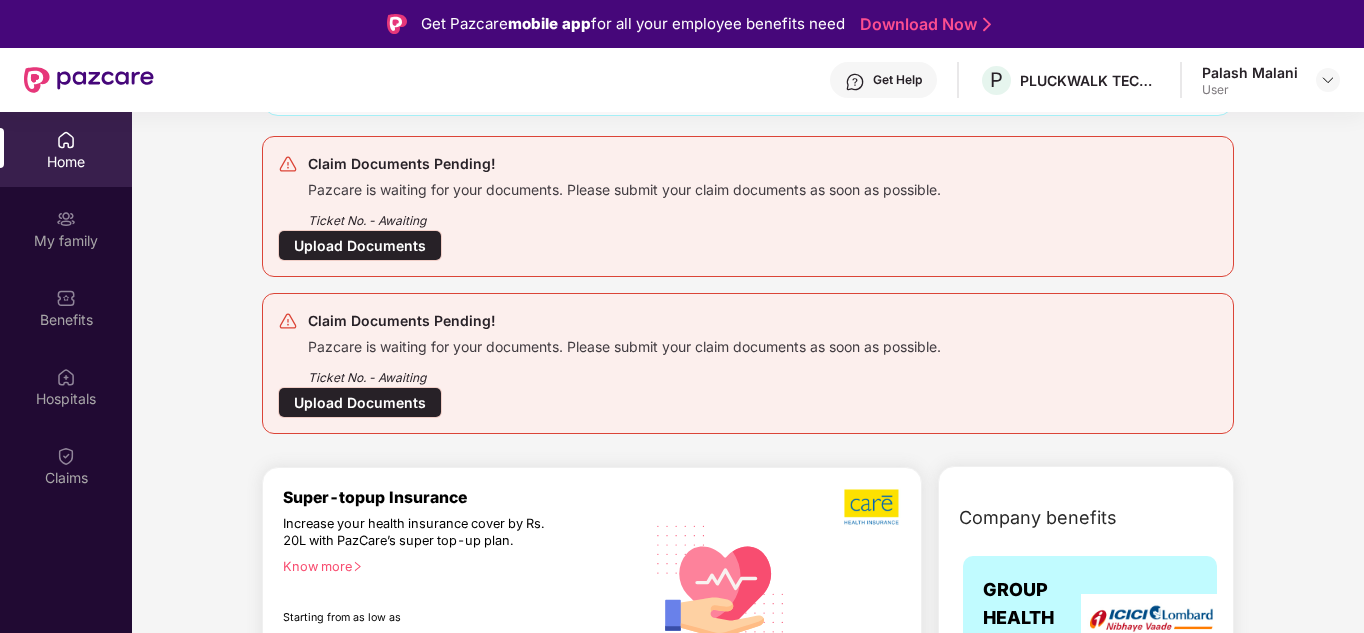 click on "Upload Documents" at bounding box center [360, 402] 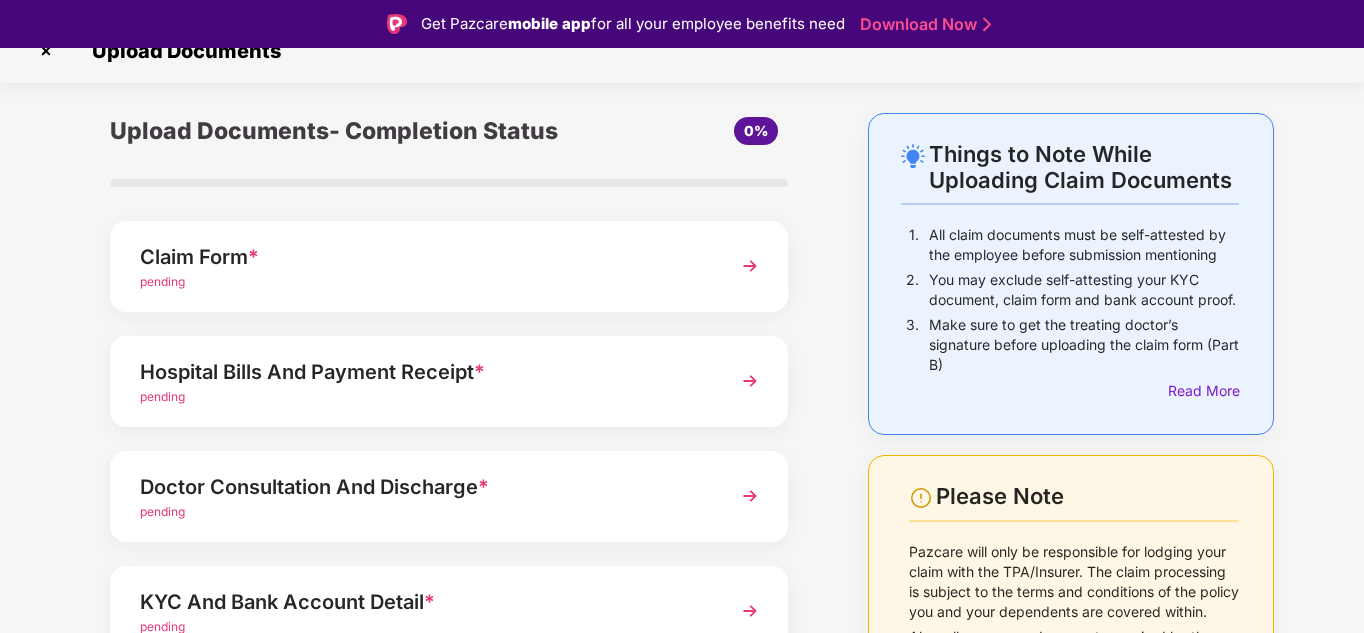 scroll, scrollTop: 31, scrollLeft: 0, axis: vertical 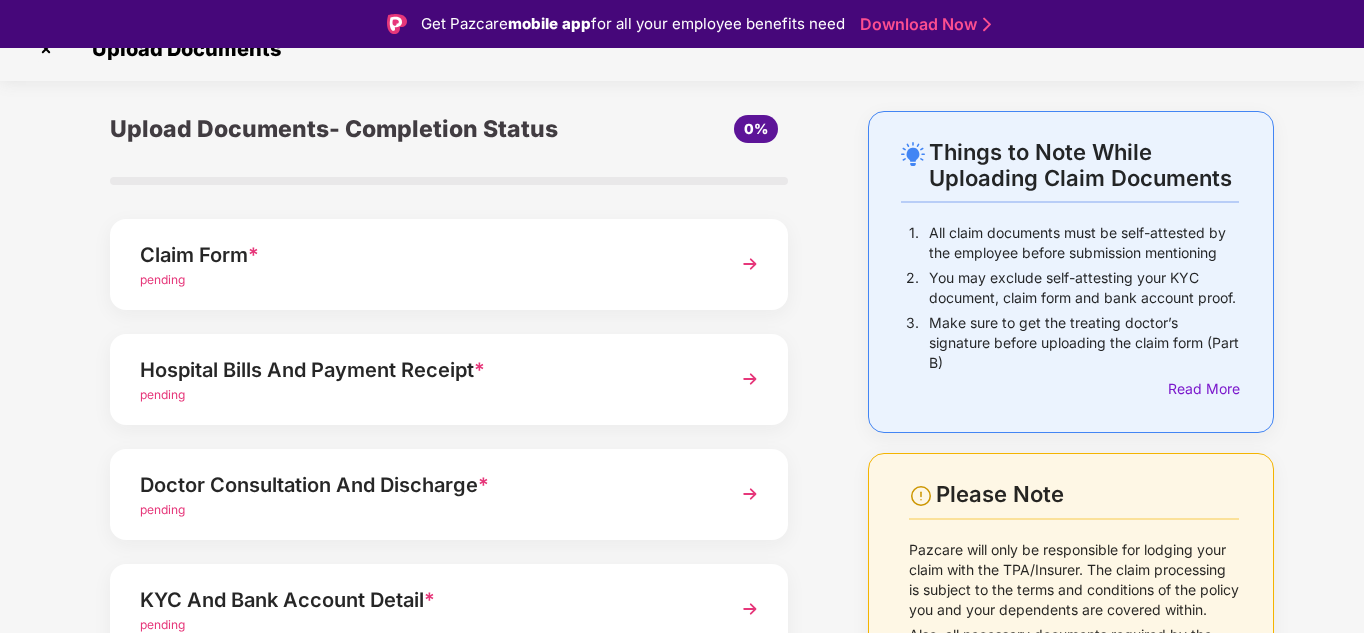 click on "pending" at bounding box center (423, 280) 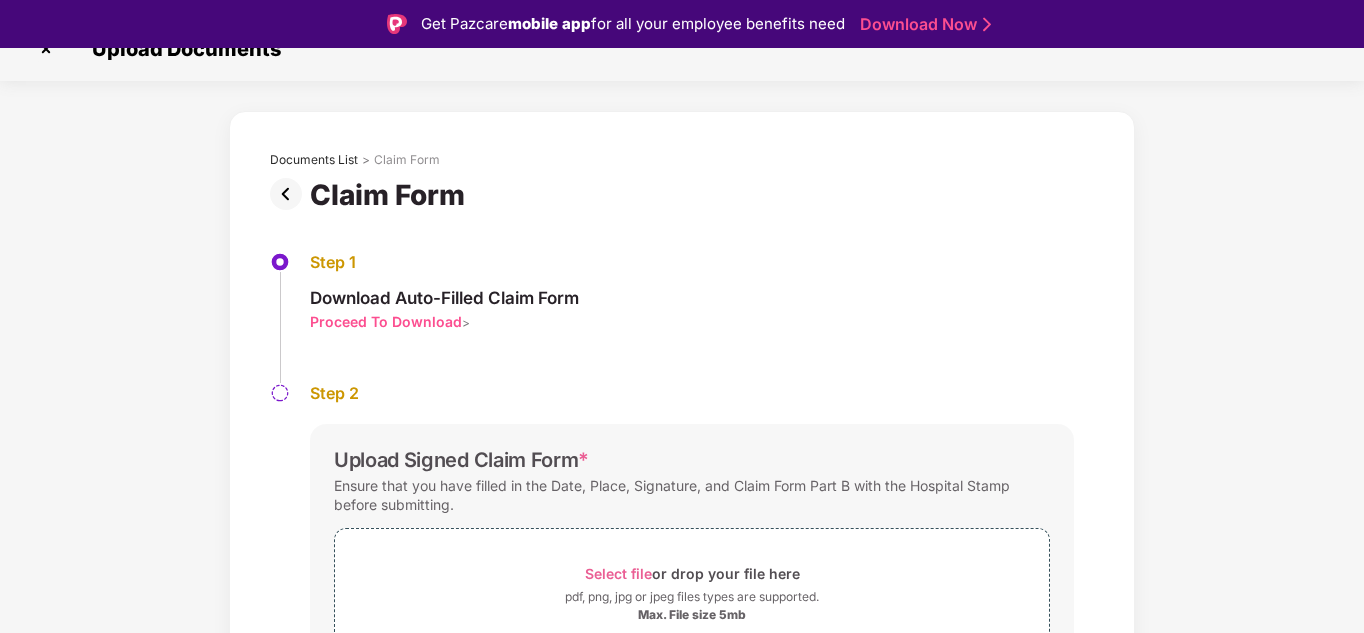 scroll, scrollTop: 140, scrollLeft: 0, axis: vertical 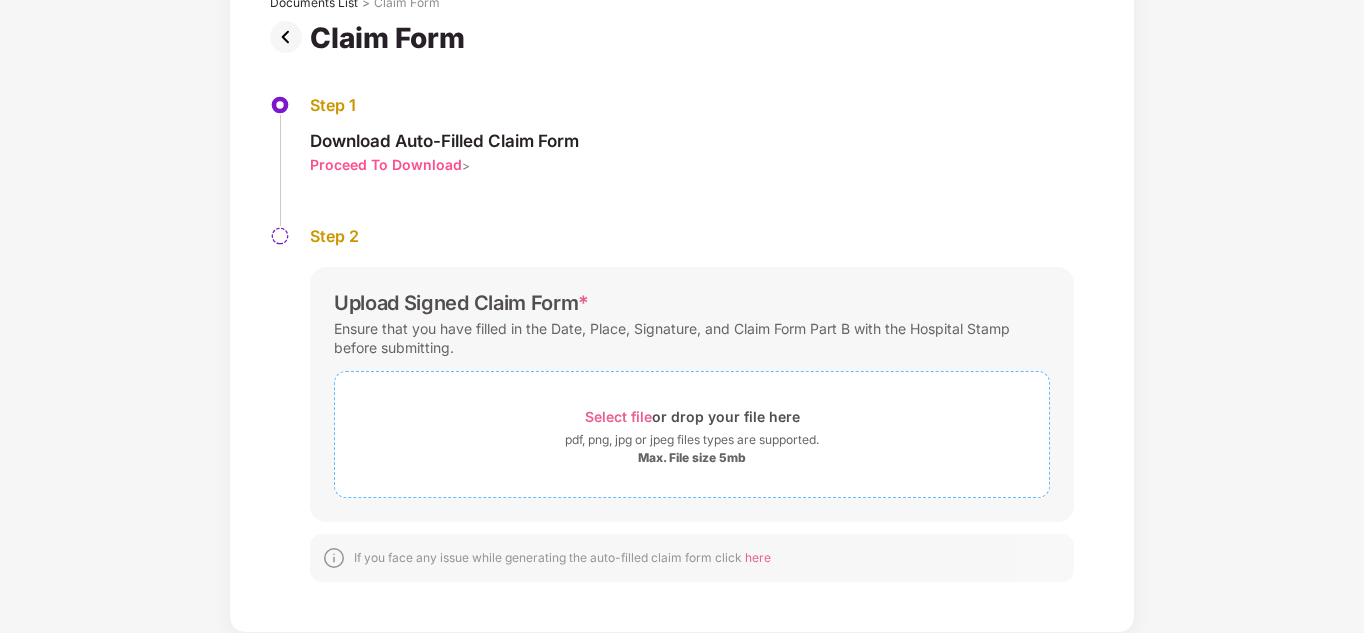 click on "Select file" at bounding box center [618, 416] 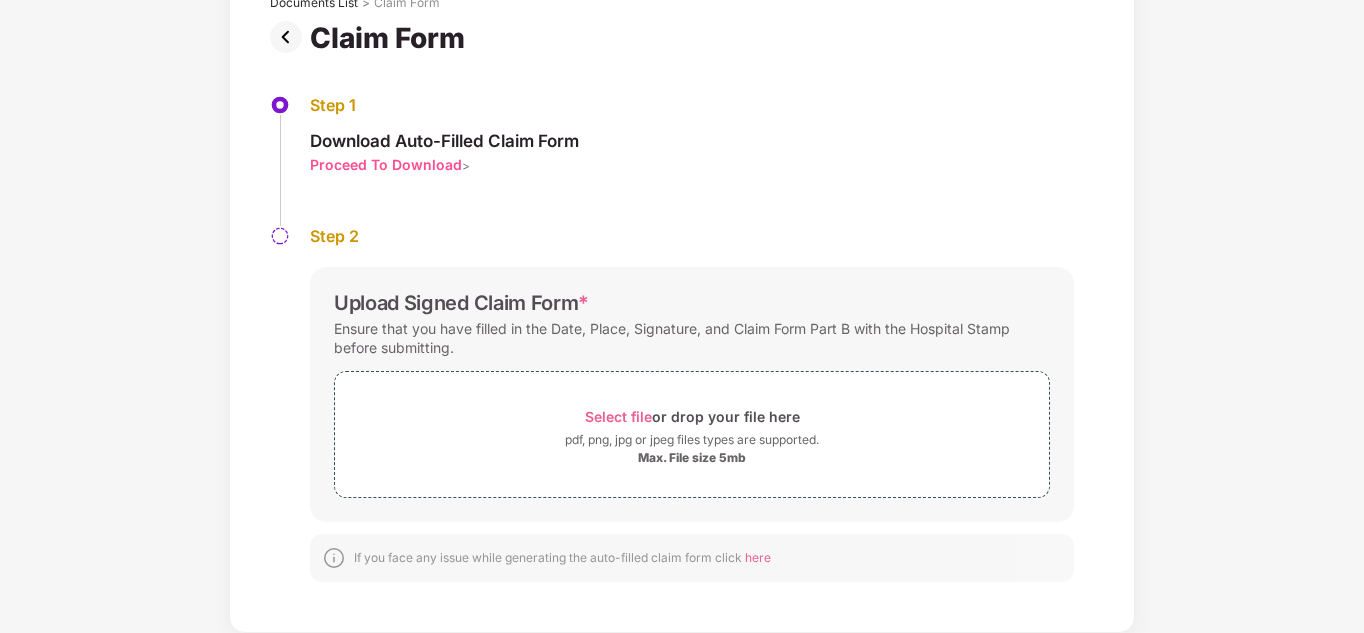 click on "Proceed To Download" at bounding box center [386, 164] 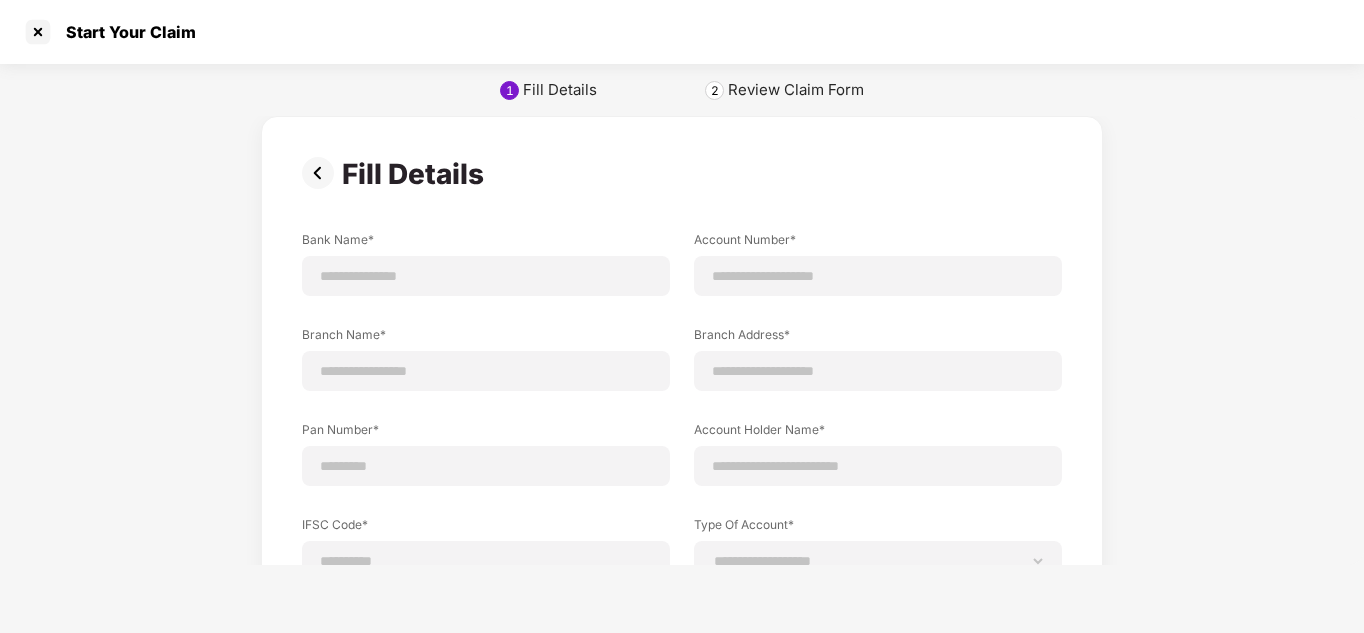scroll, scrollTop: 0, scrollLeft: 0, axis: both 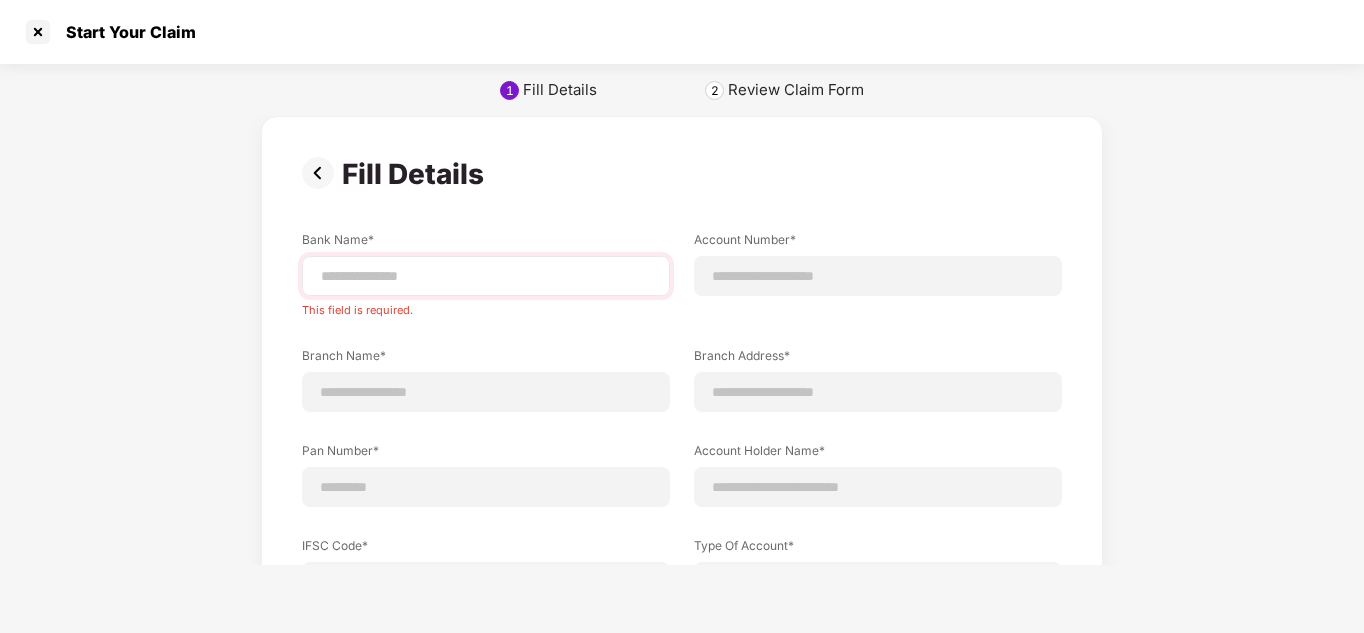 click at bounding box center (486, 276) 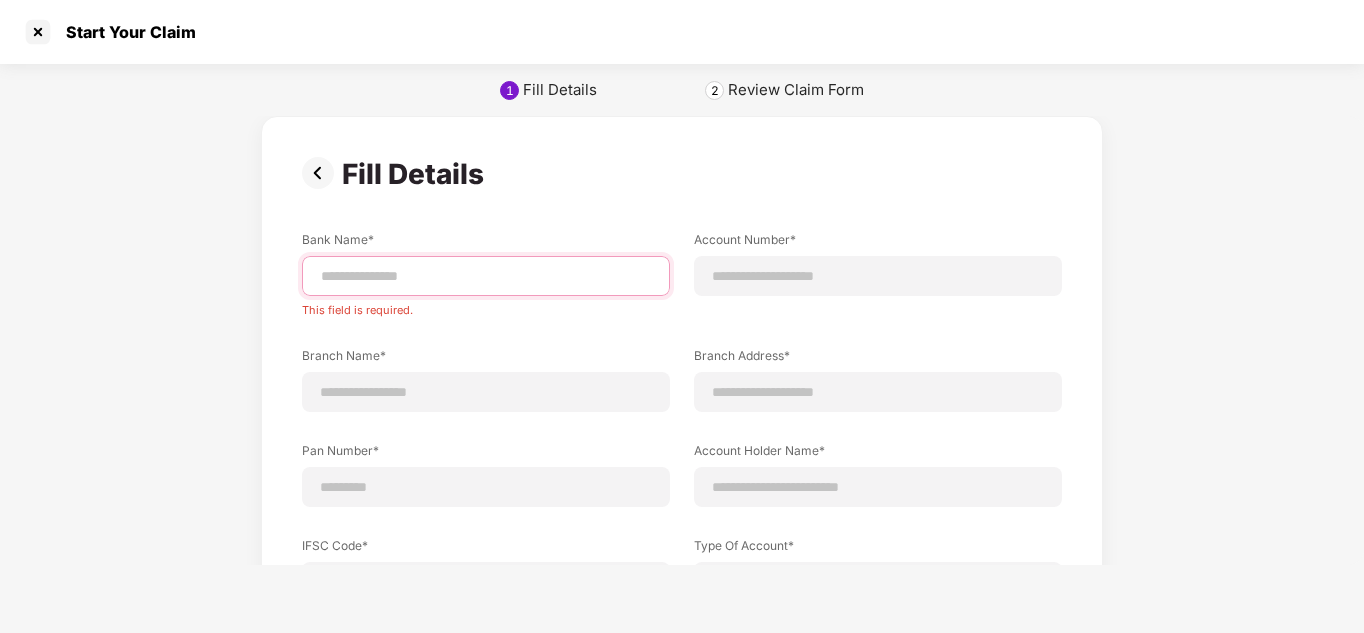 click at bounding box center (486, 276) 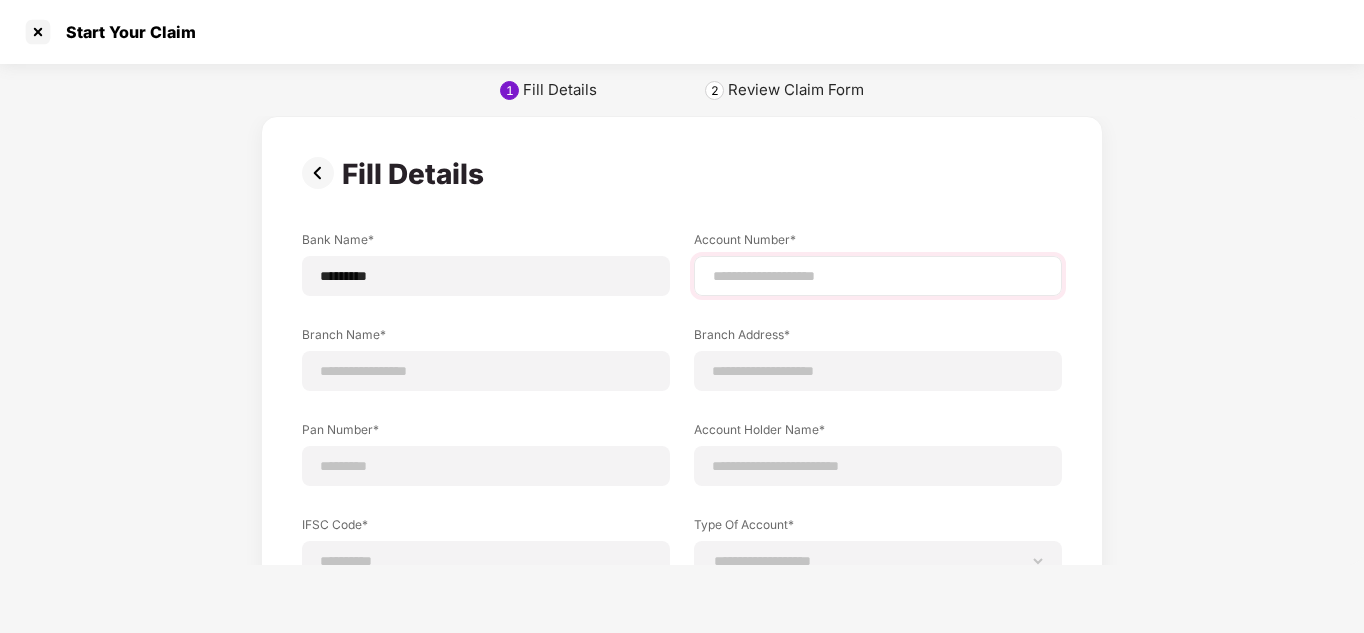 click at bounding box center [878, 276] 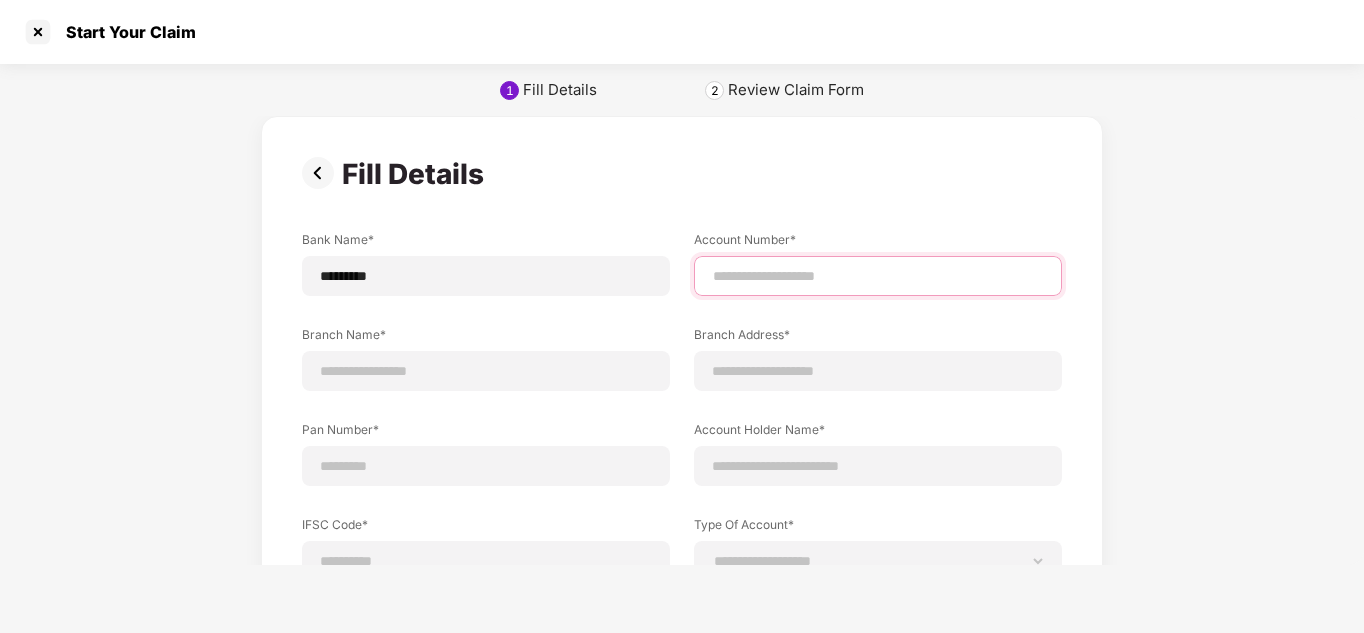 click at bounding box center [878, 276] 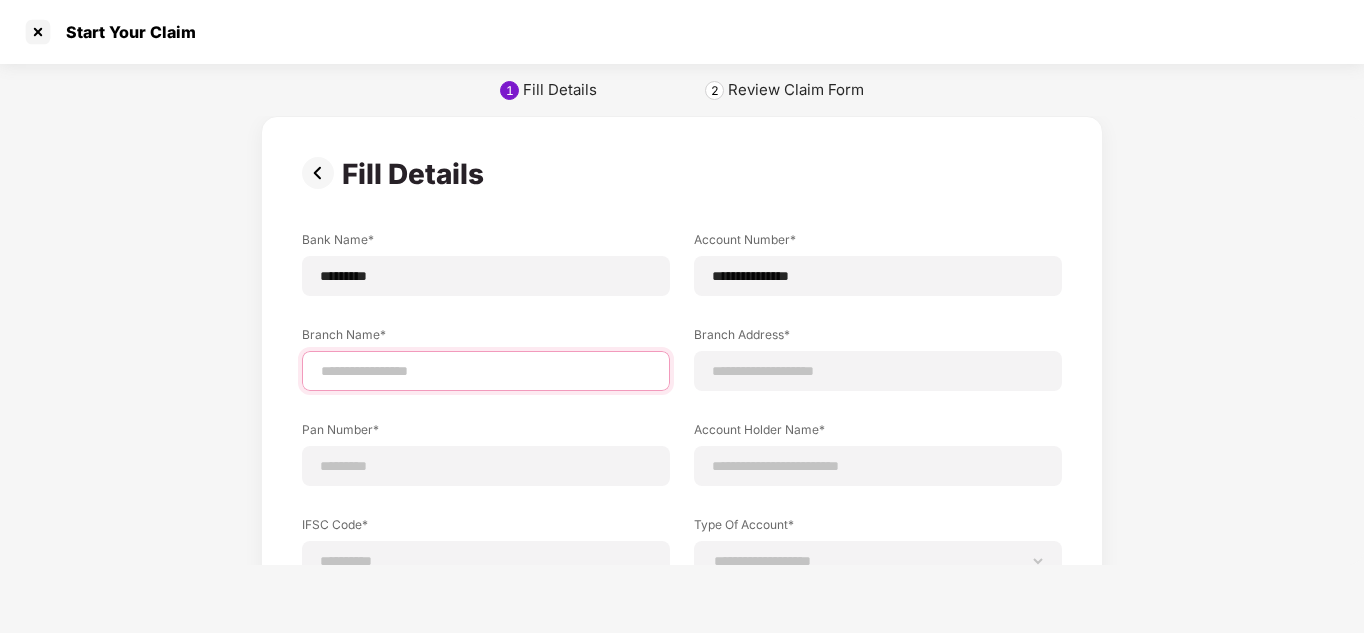 click at bounding box center [486, 371] 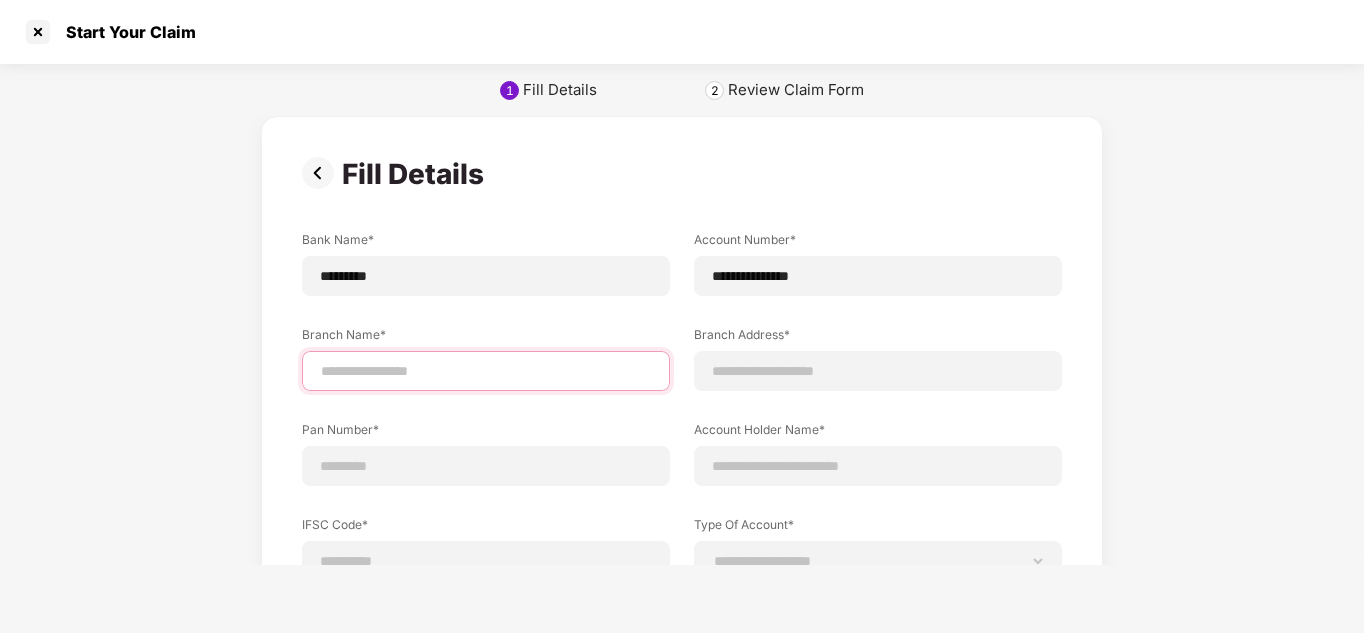 type on "********" 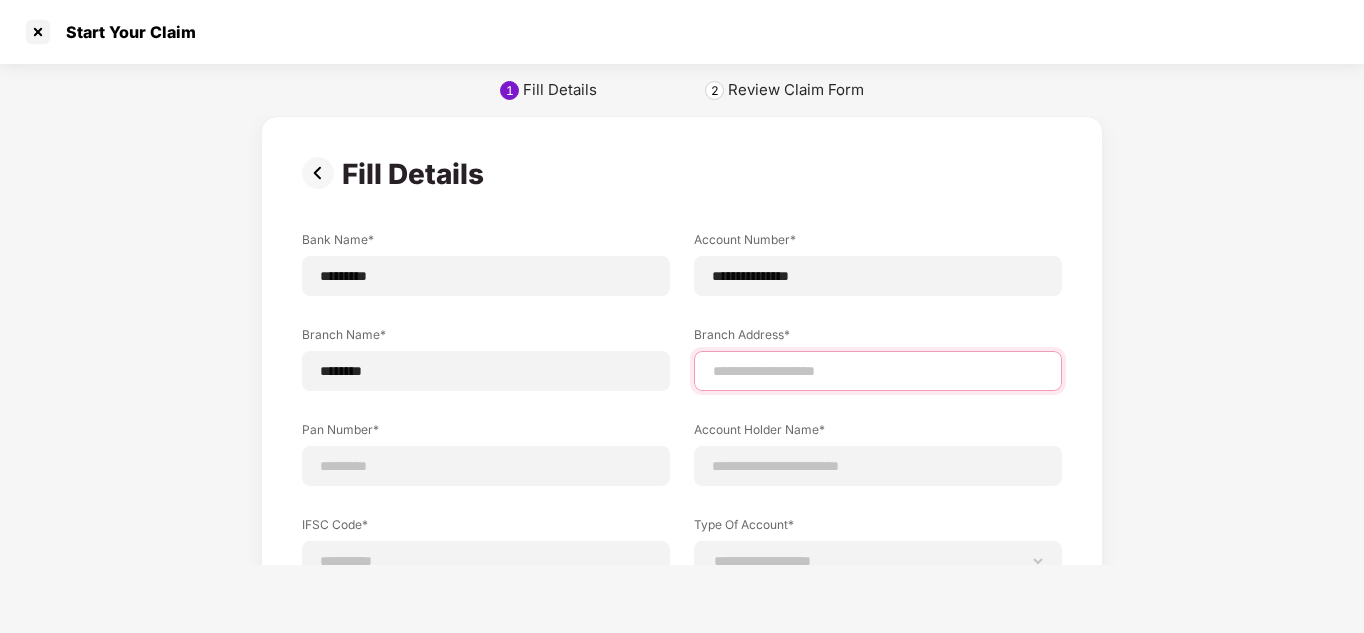 click at bounding box center (878, 371) 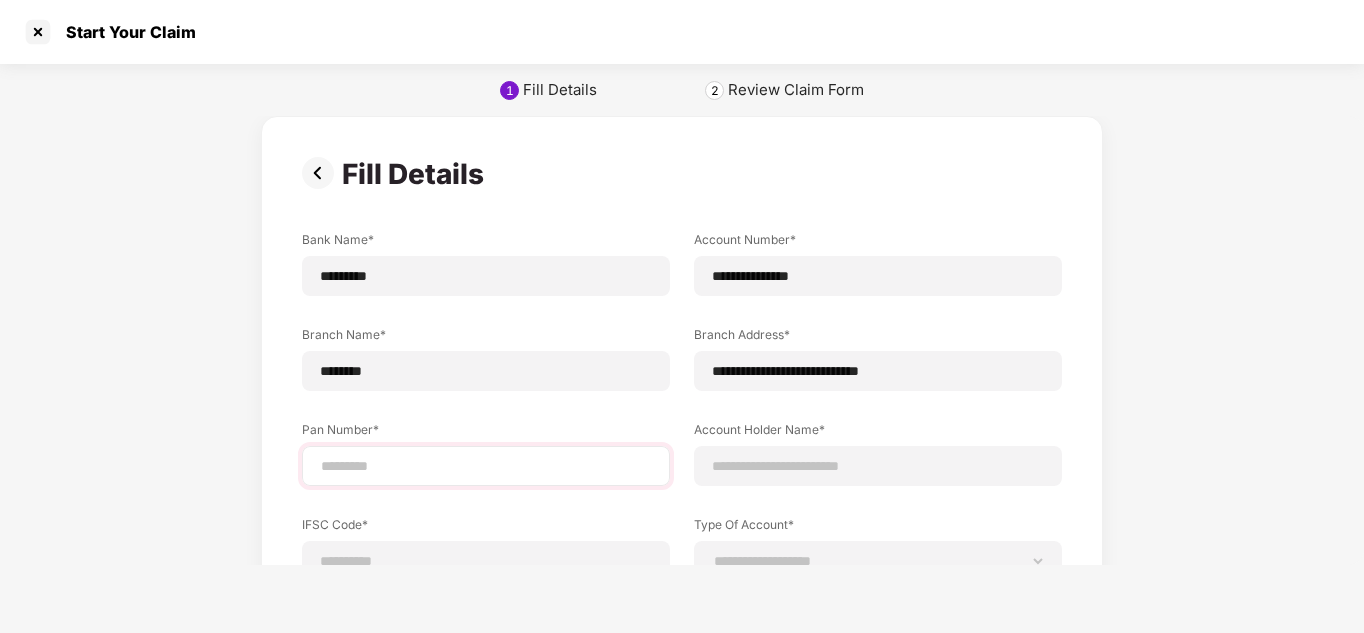 click at bounding box center [486, 466] 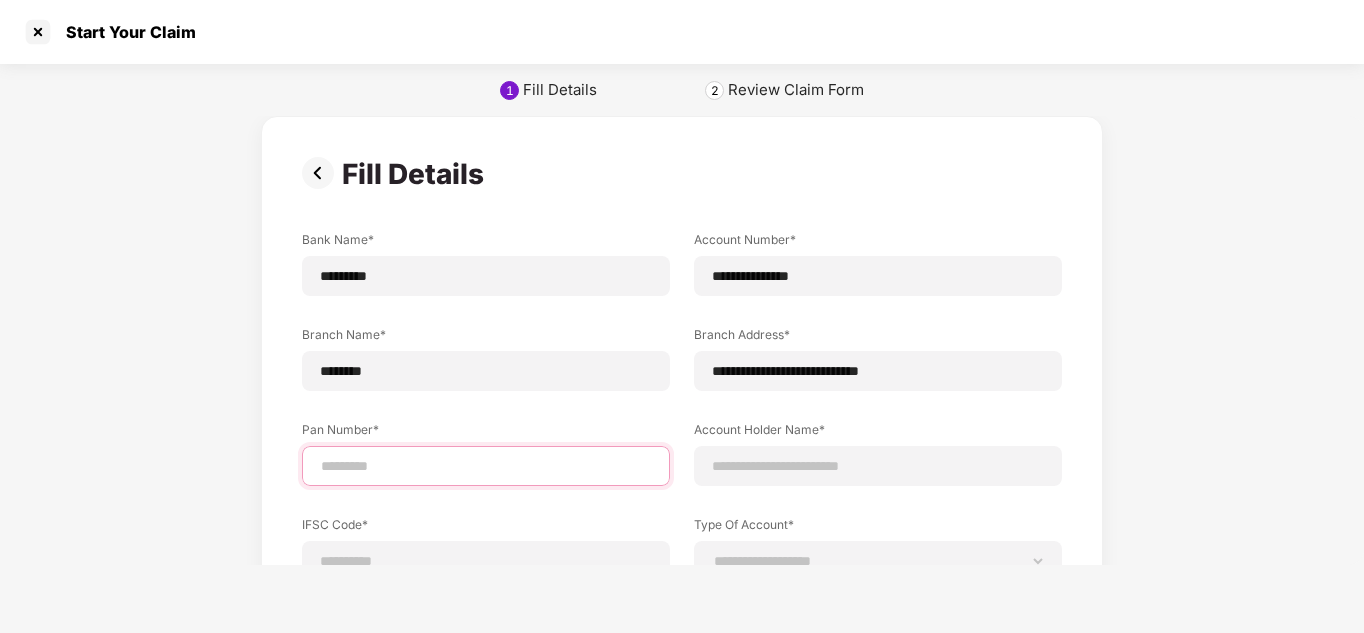 click at bounding box center (486, 466) 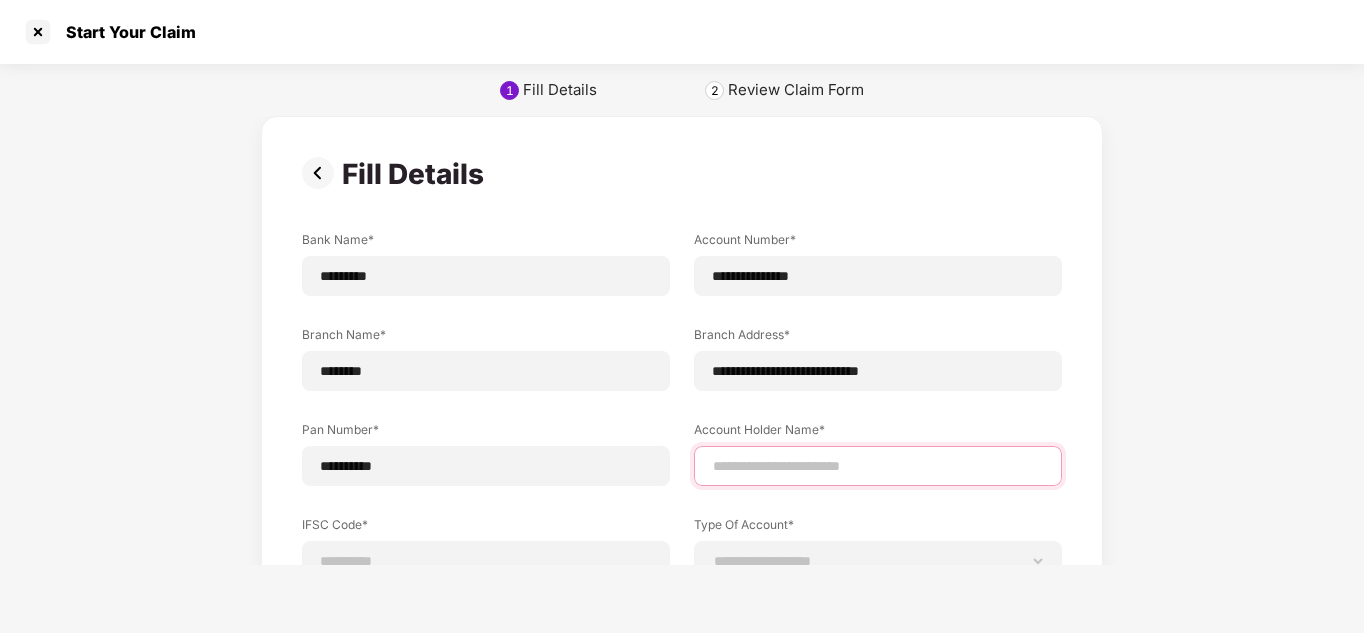 click at bounding box center (878, 466) 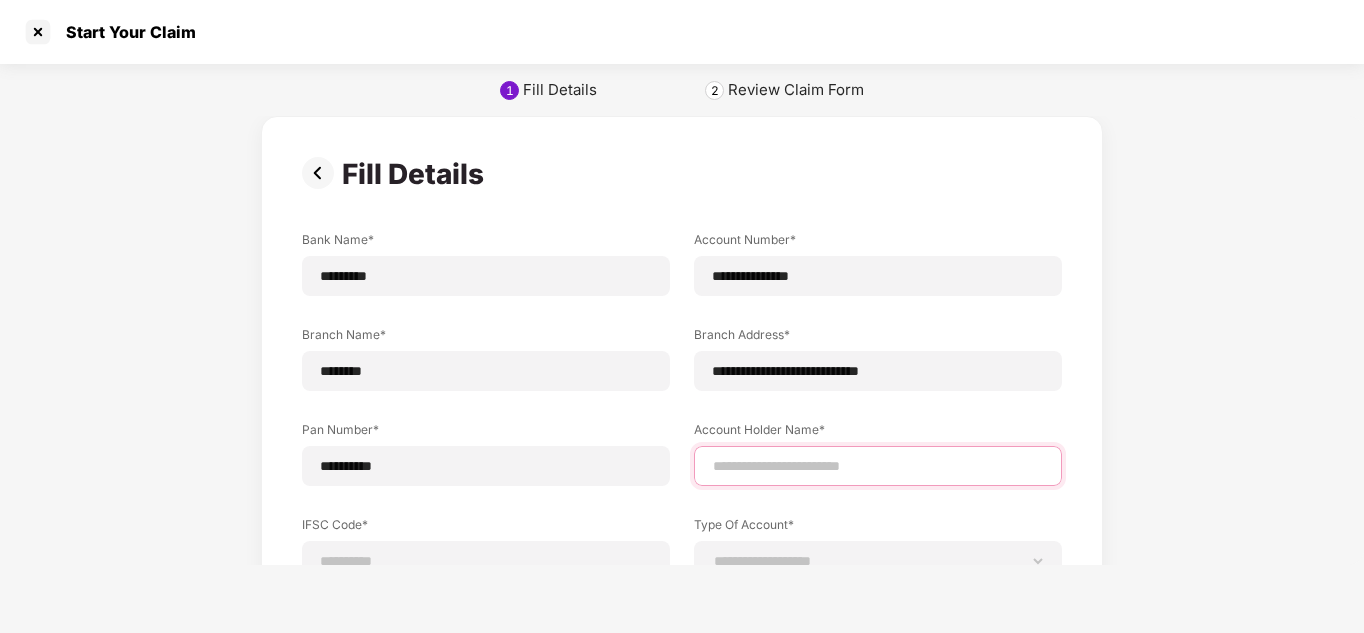 type on "**********" 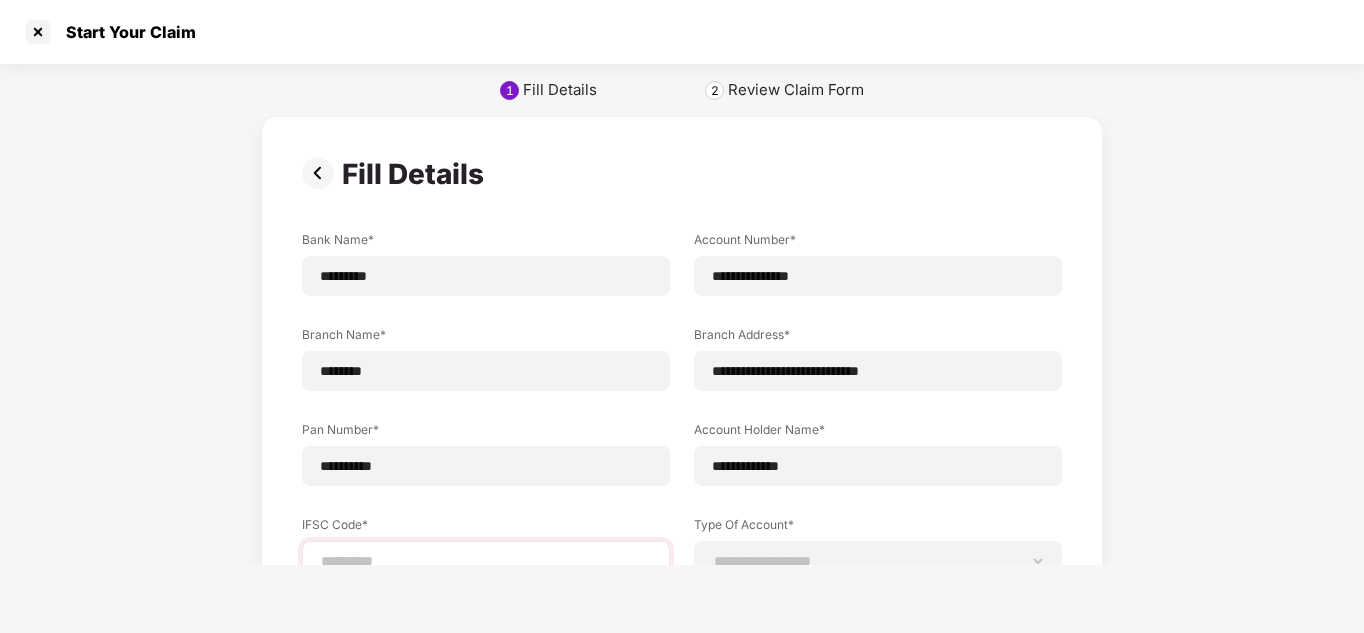 click at bounding box center [486, 561] 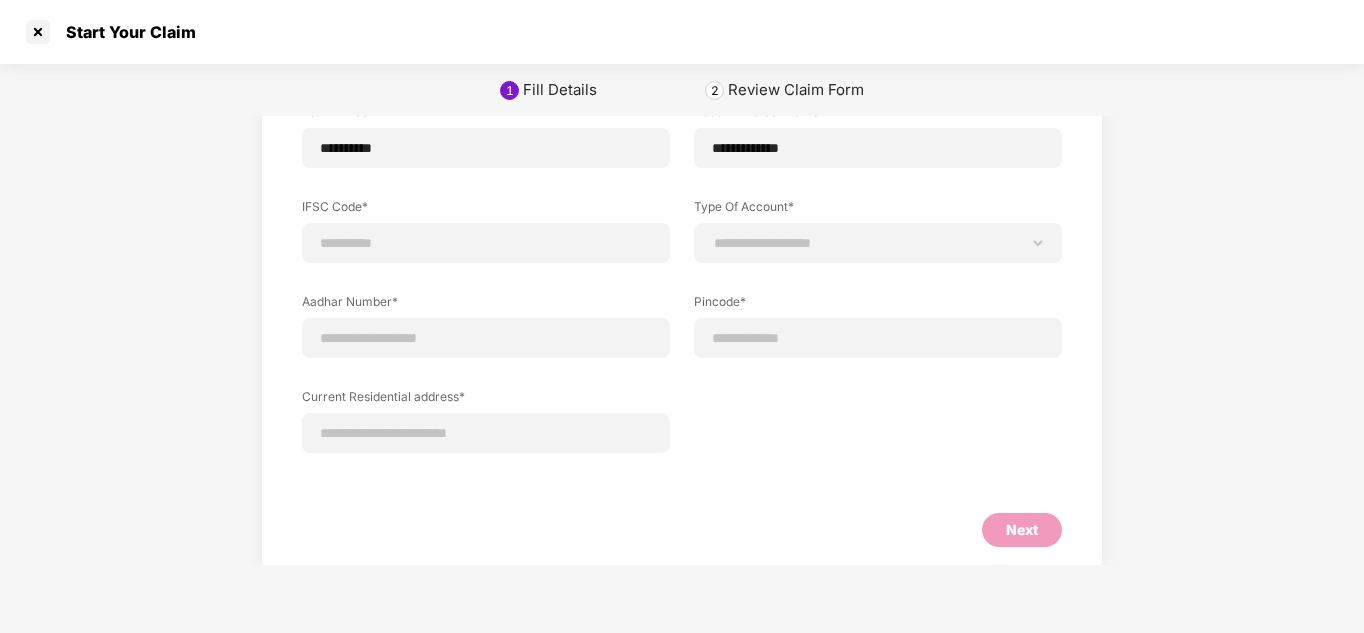 scroll, scrollTop: 329, scrollLeft: 0, axis: vertical 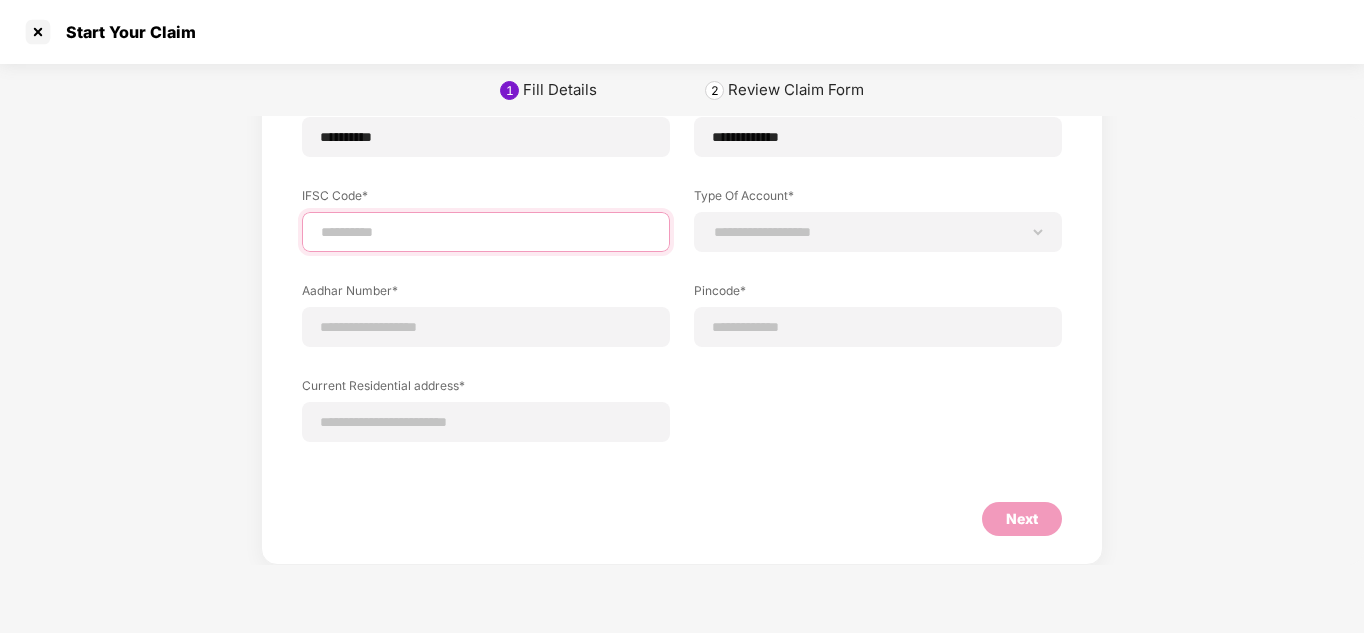 click at bounding box center (486, 232) 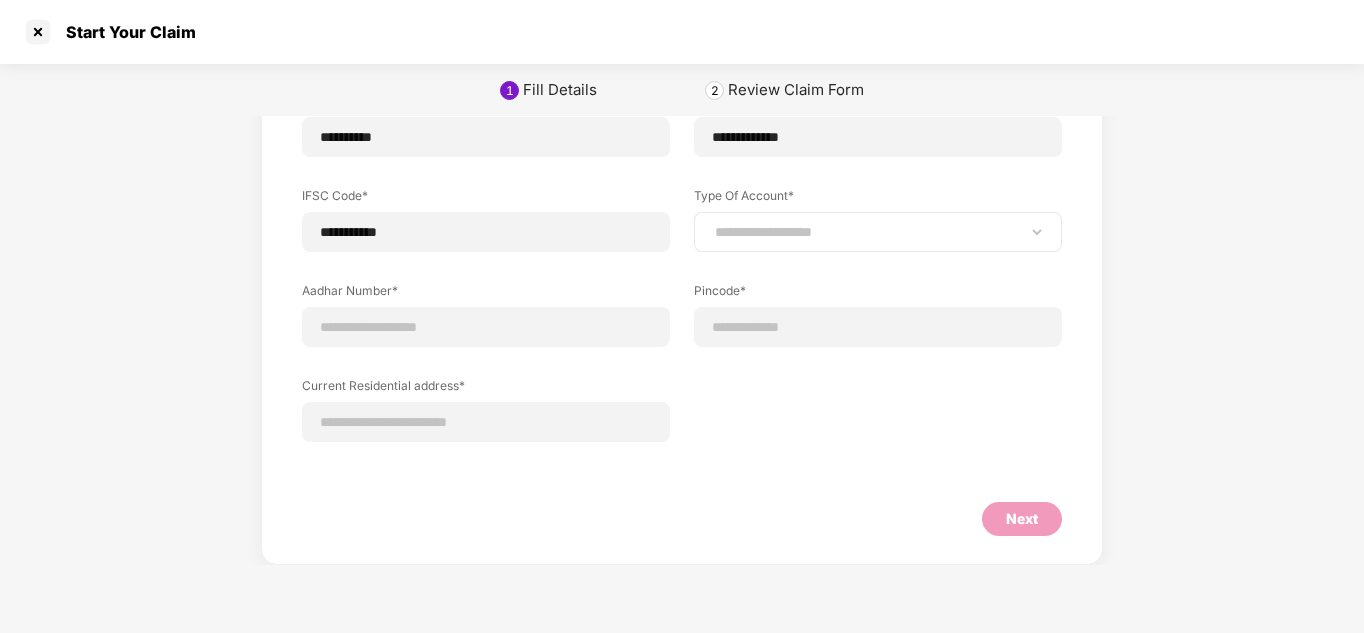 click on "**********" at bounding box center [878, 232] 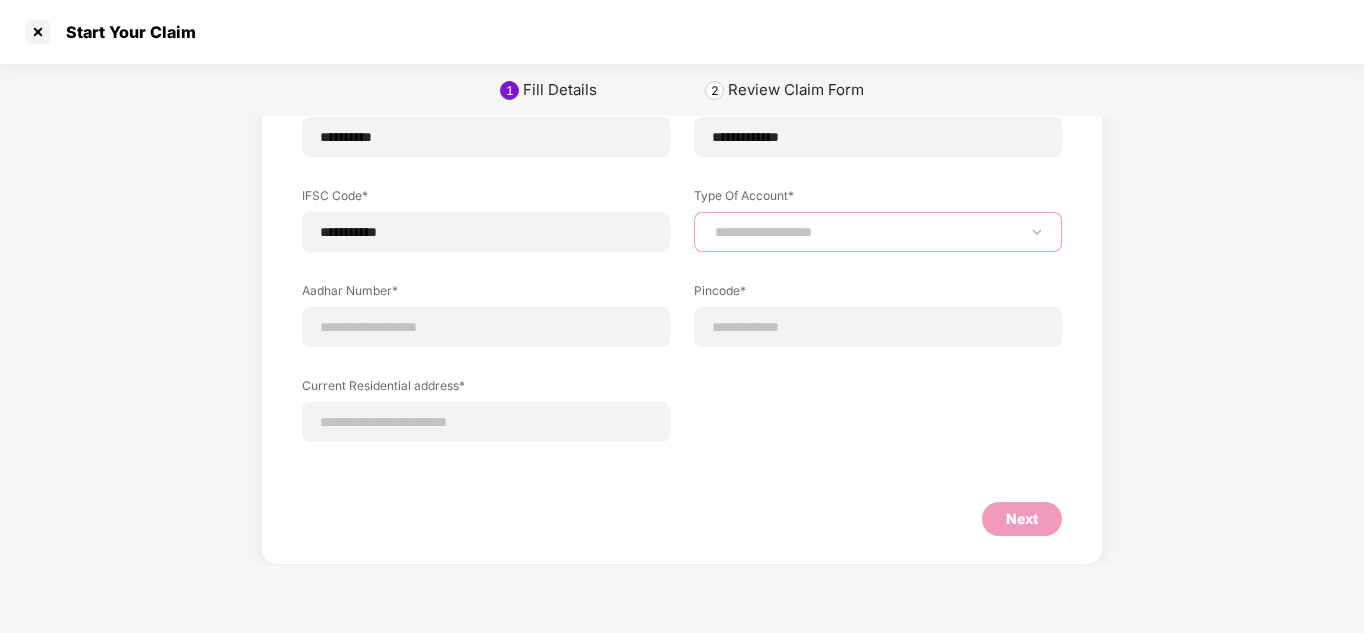 click on "**********" at bounding box center [878, 232] 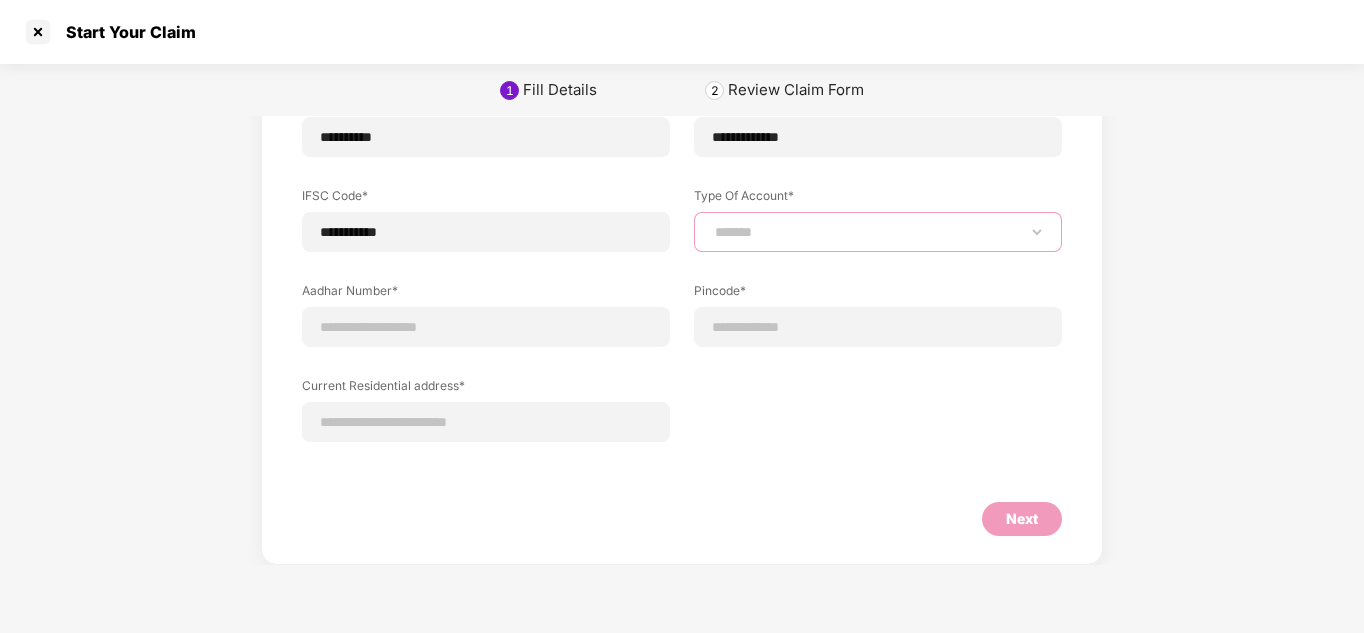 click on "**********" at bounding box center (878, 232) 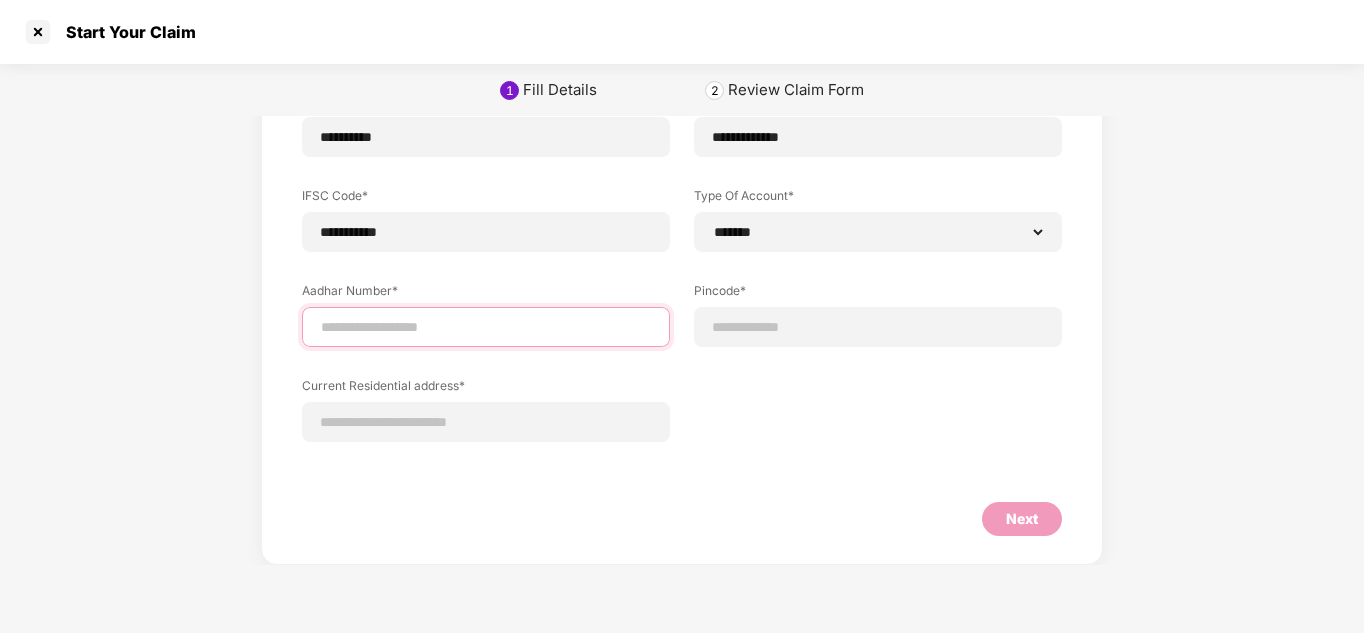 click at bounding box center [486, 327] 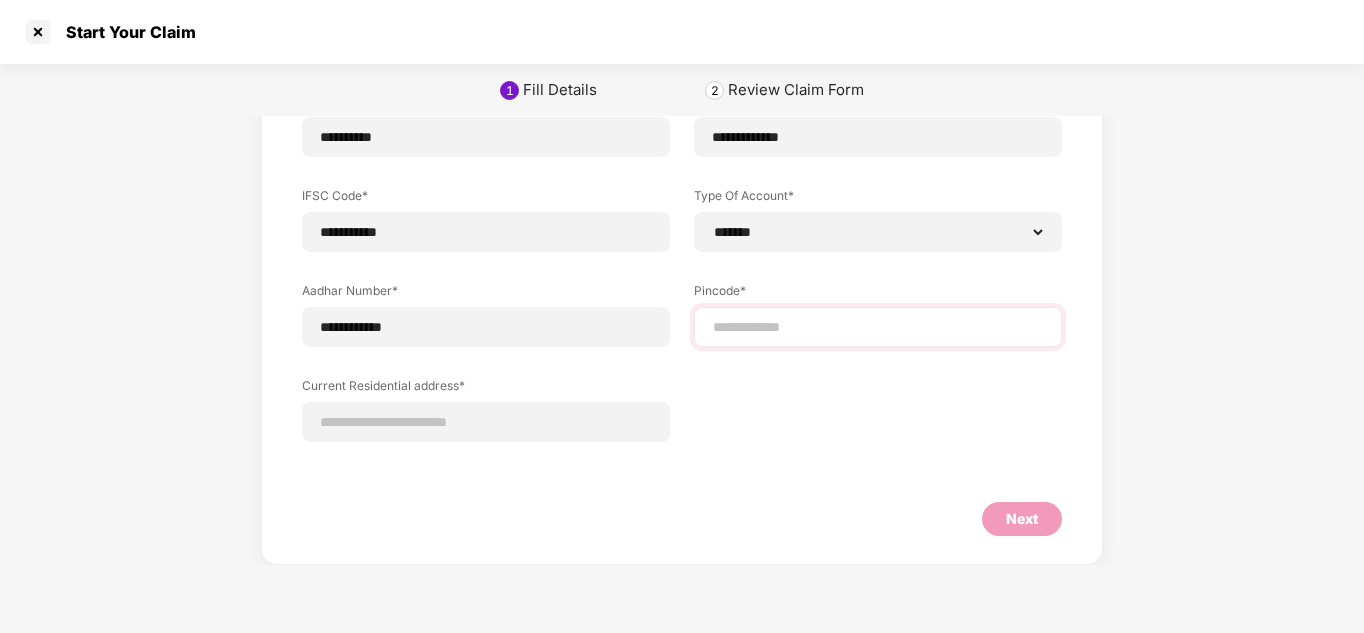 click at bounding box center (878, 327) 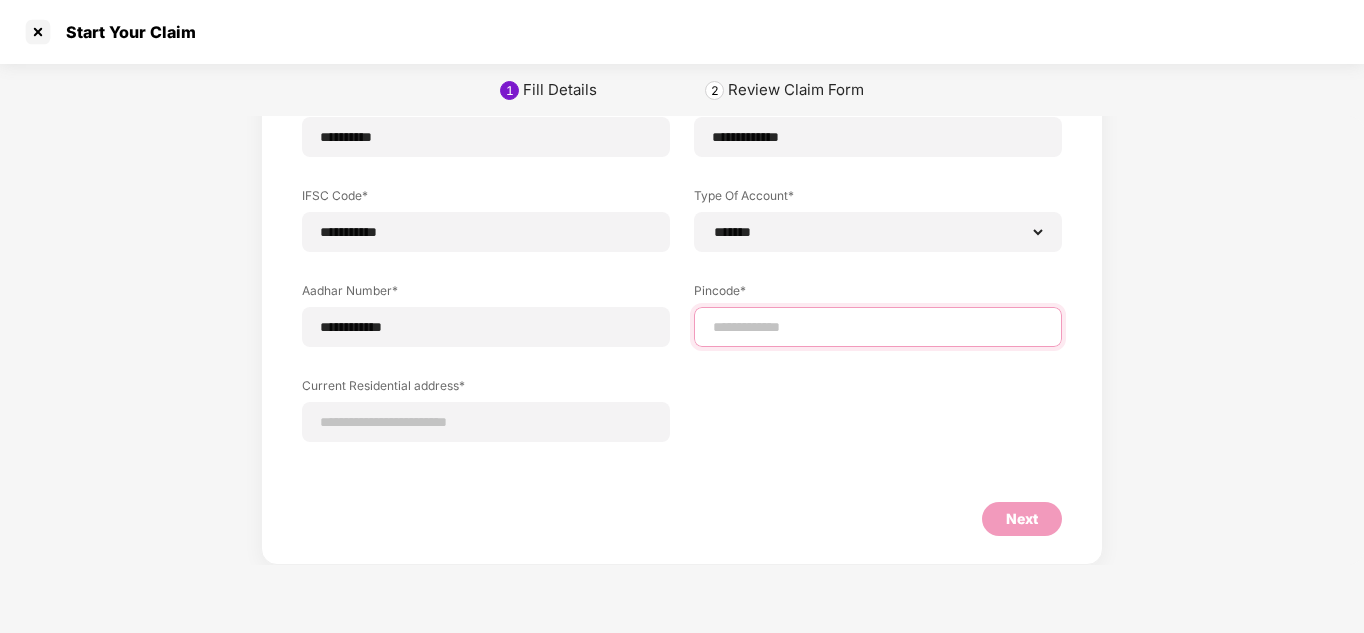 click at bounding box center (878, 327) 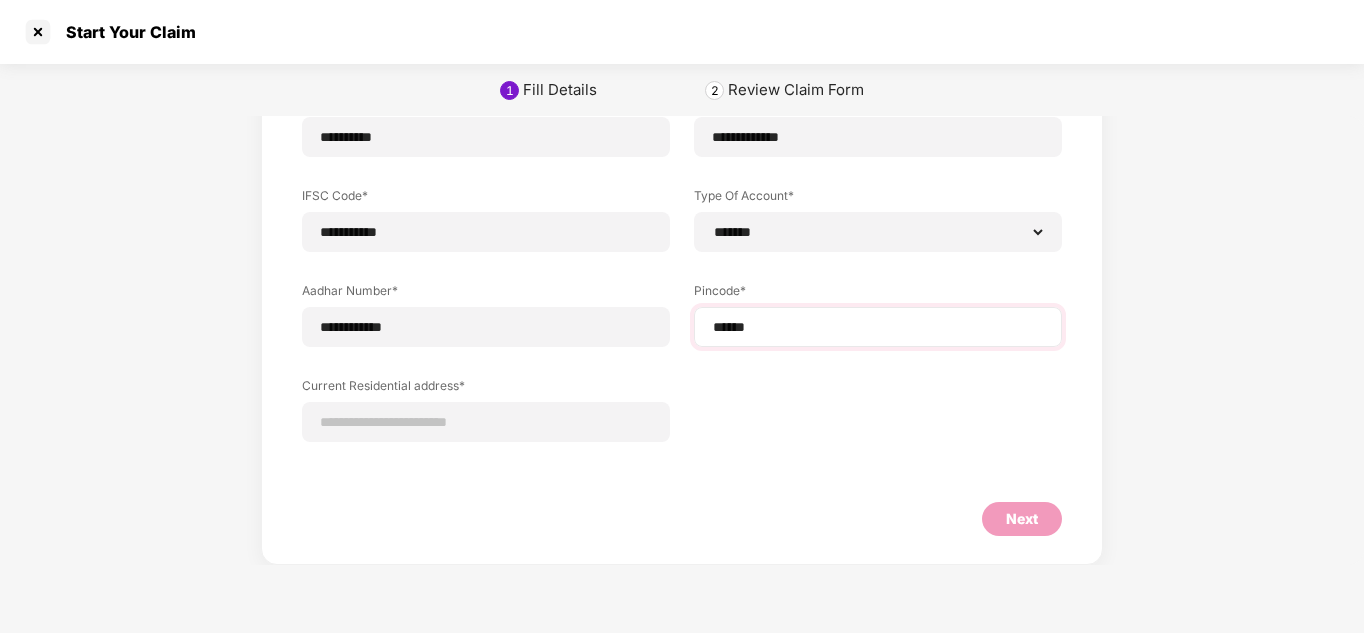 select on "*******" 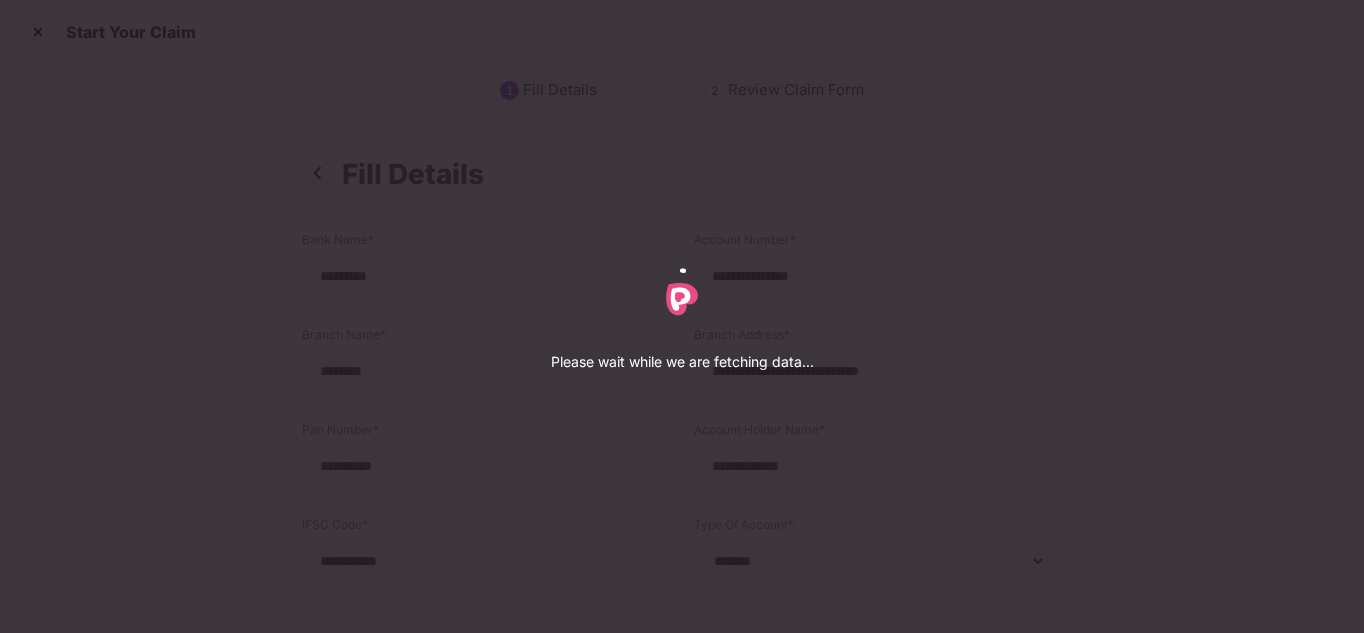 select on "*******" 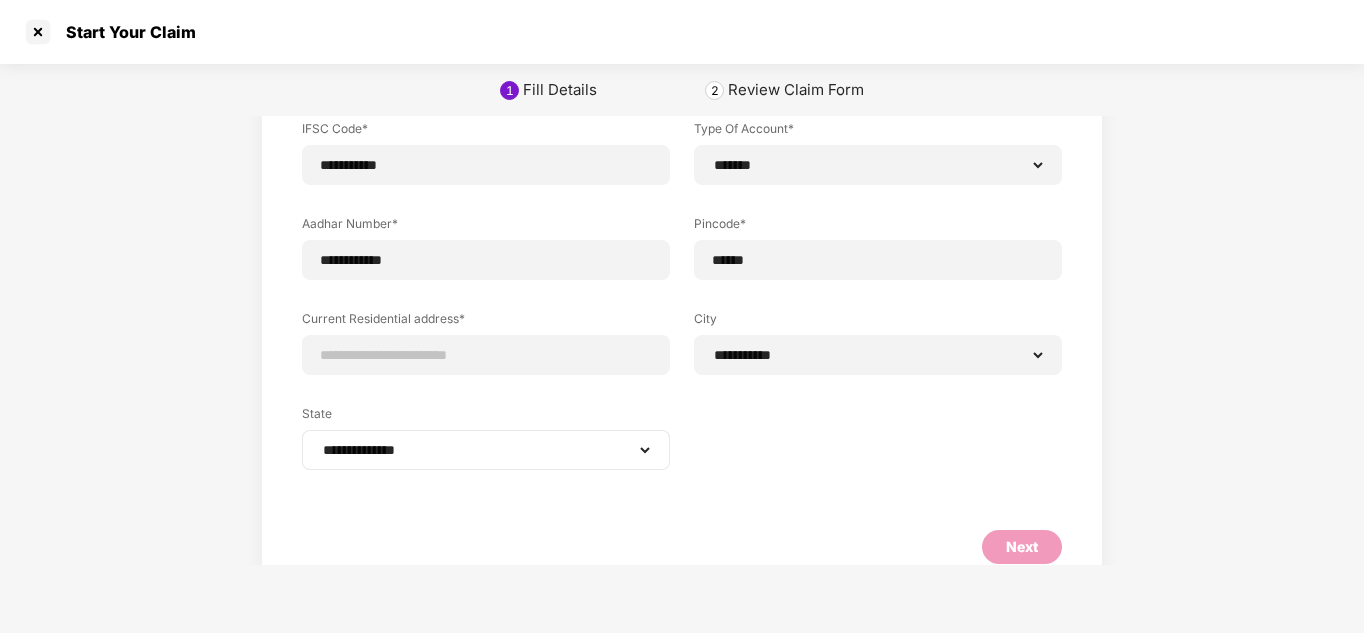 scroll, scrollTop: 397, scrollLeft: 0, axis: vertical 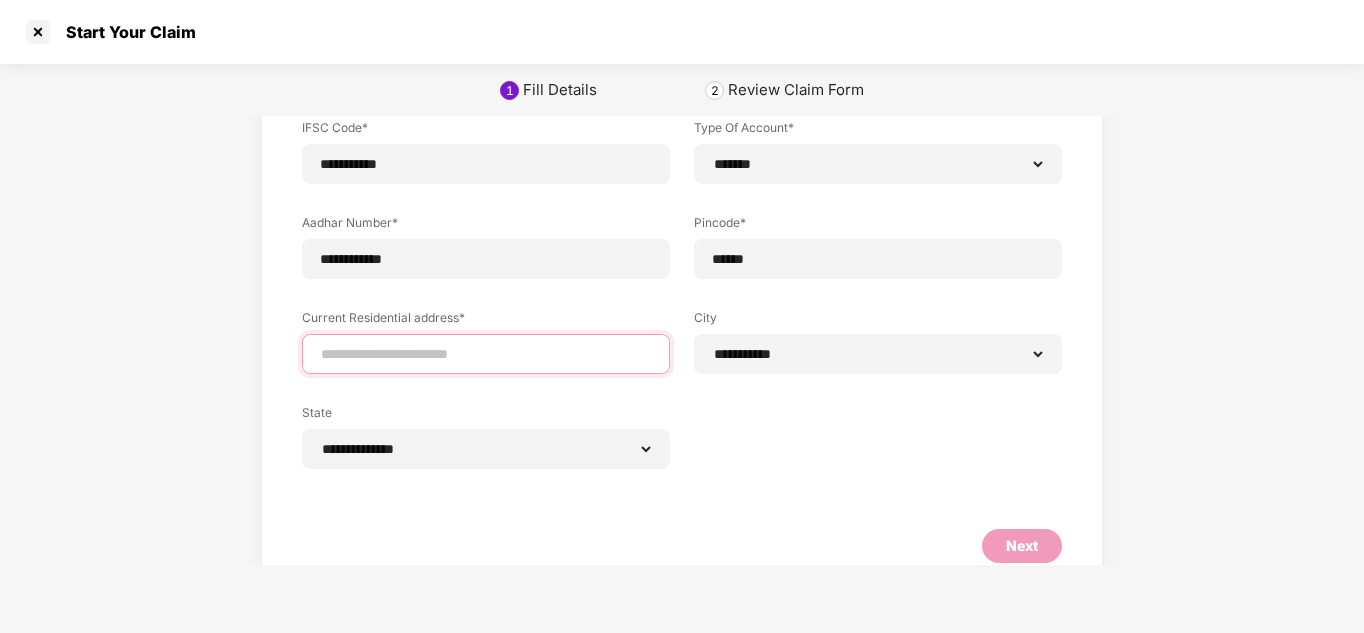 click at bounding box center [486, 354] 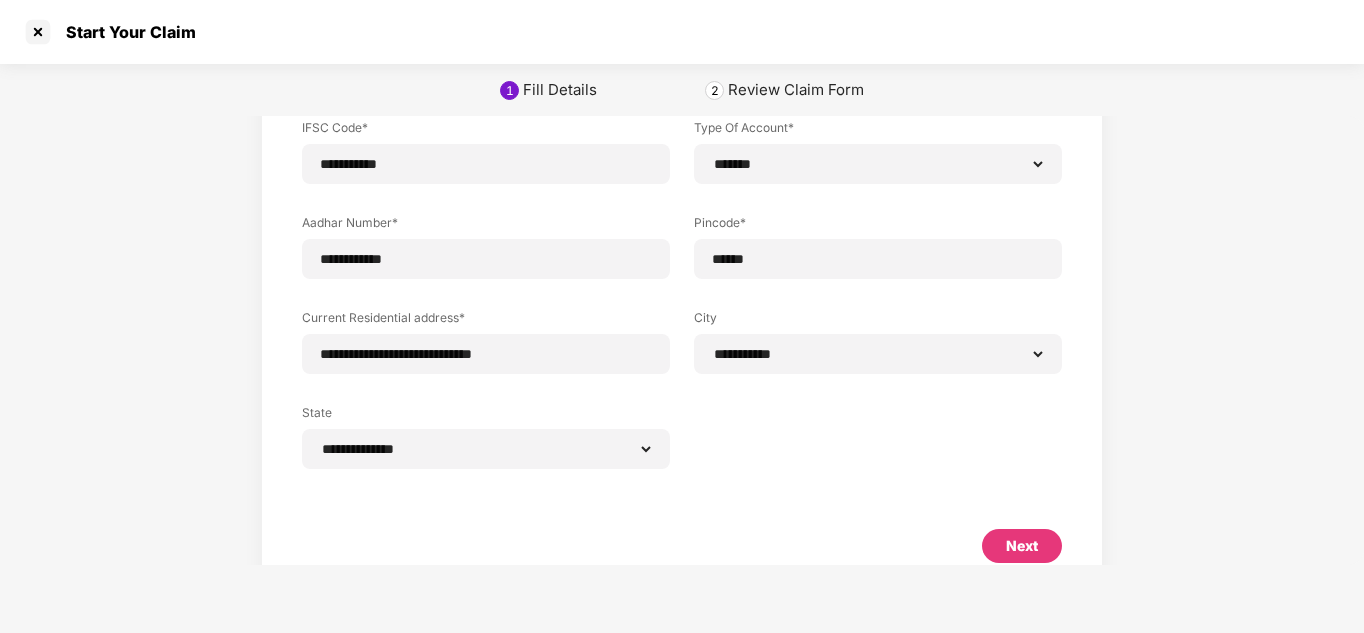 click on "Next" at bounding box center [1022, 546] 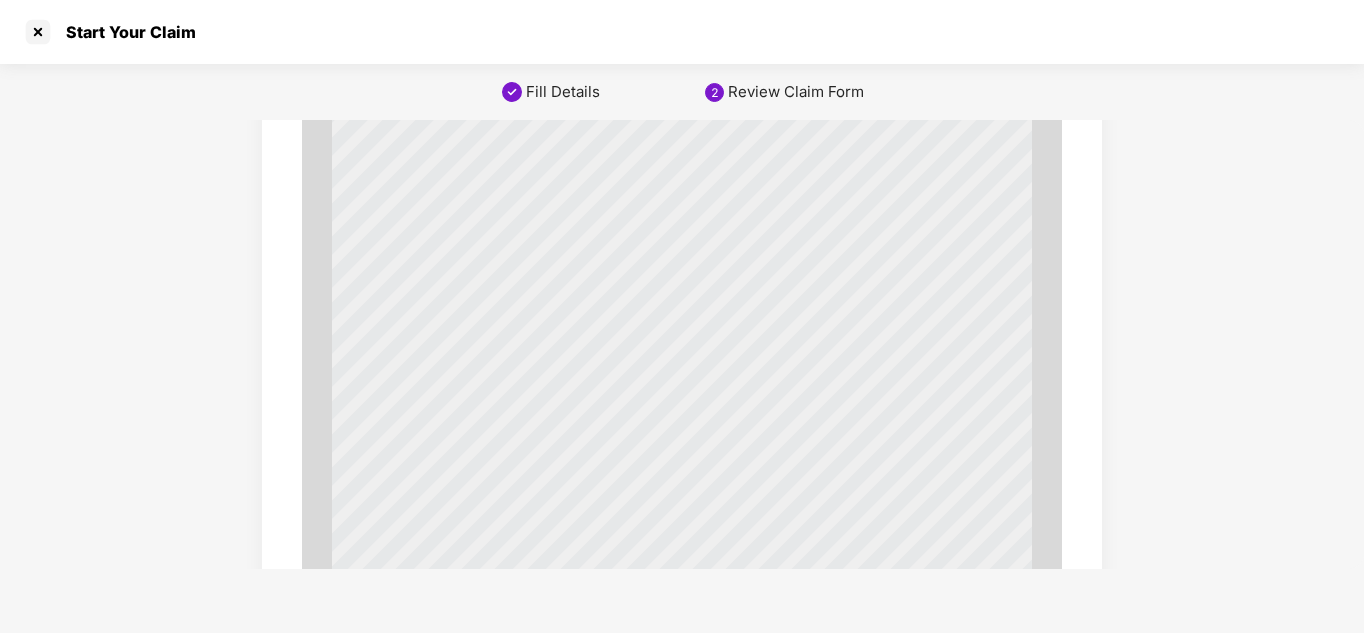 scroll, scrollTop: 11998, scrollLeft: 0, axis: vertical 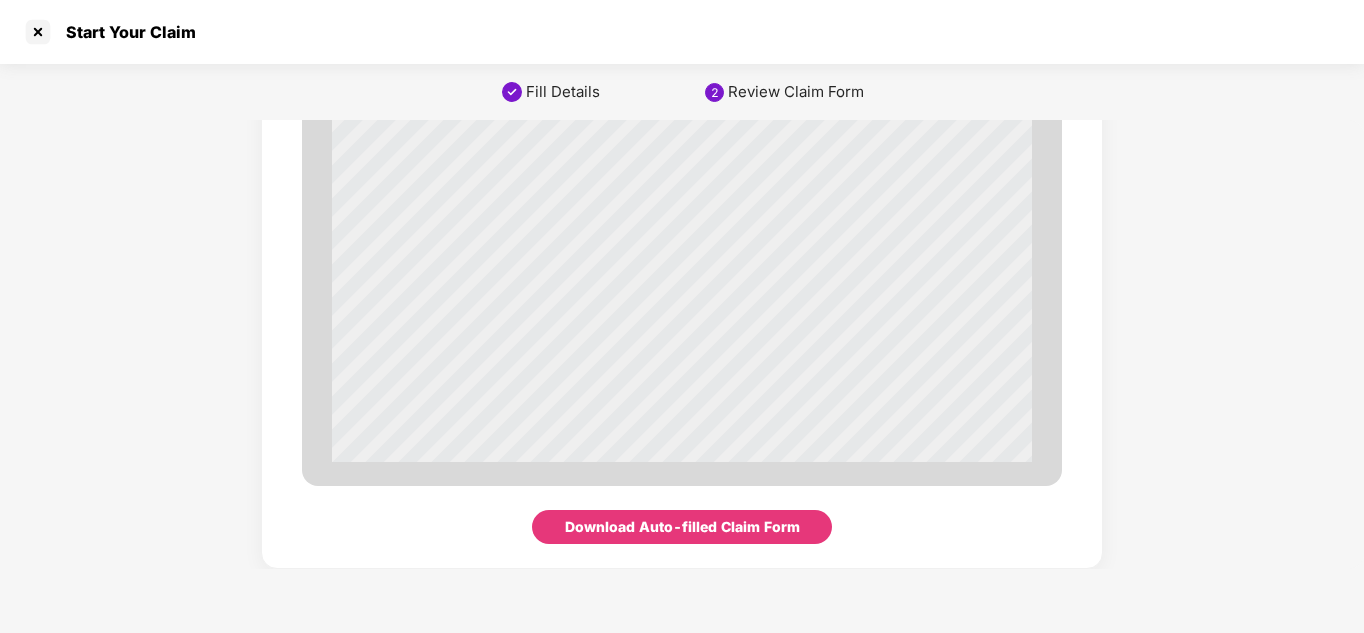 click on "Download Auto-filled Claim Form" at bounding box center (682, 527) 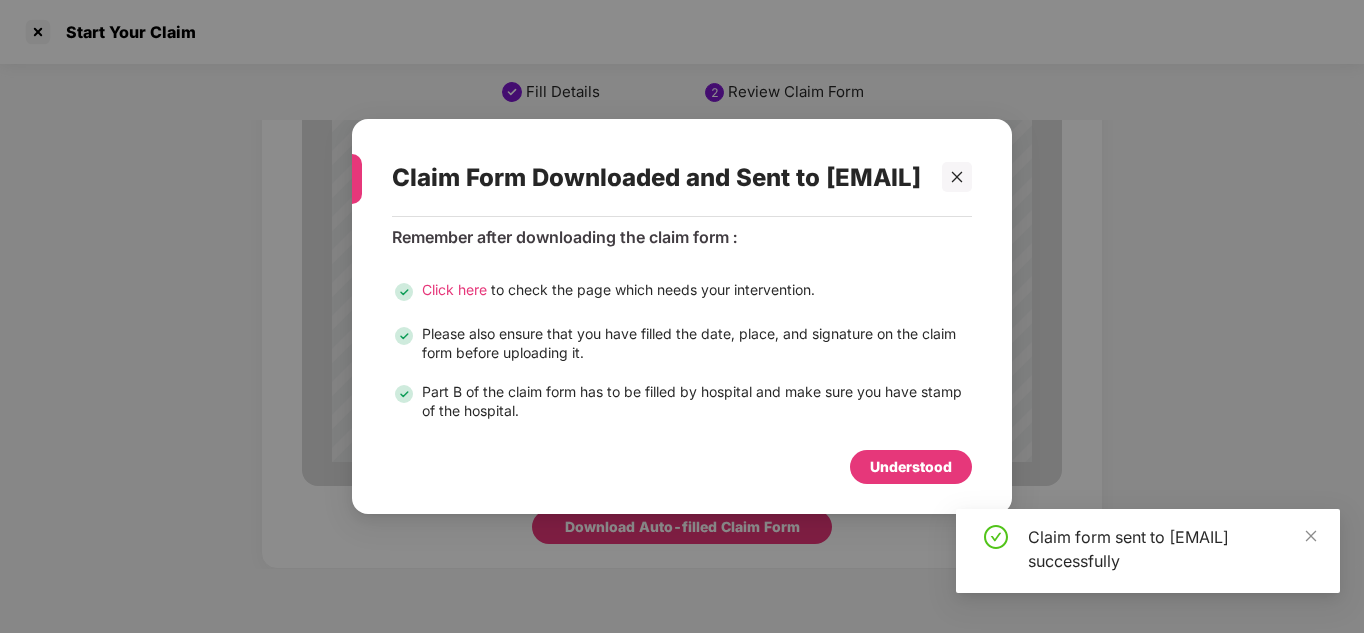click on "Understood" at bounding box center (911, 467) 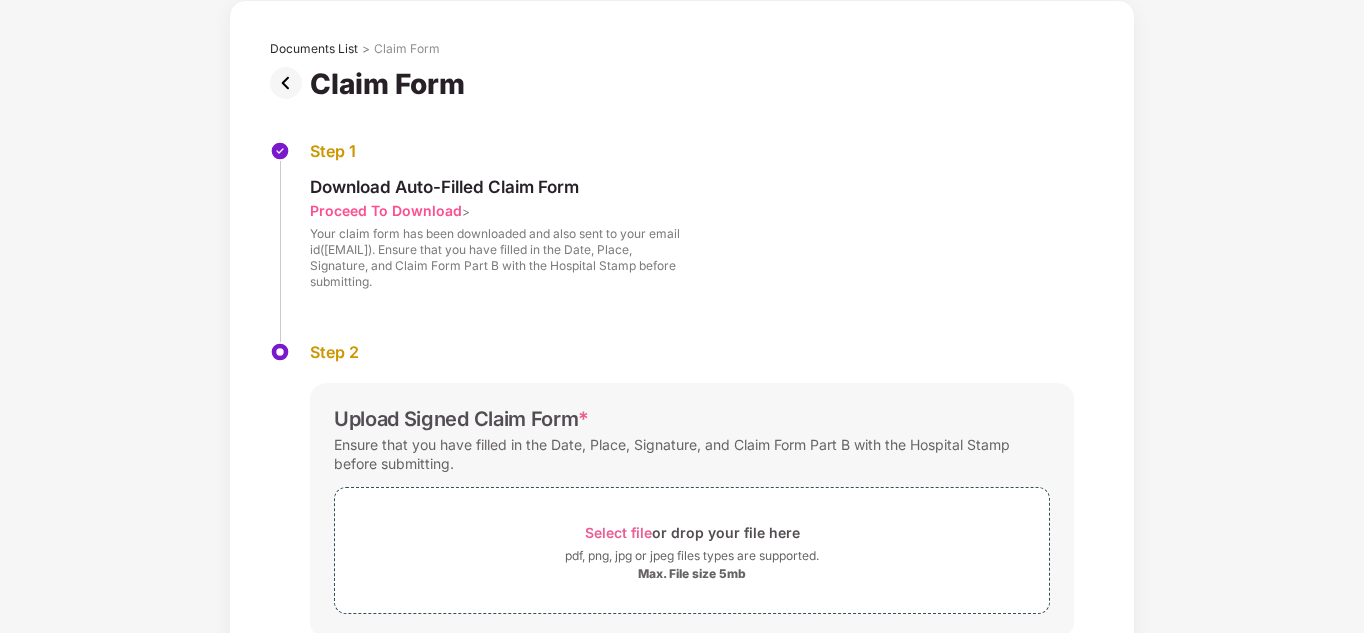 scroll, scrollTop: 0, scrollLeft: 0, axis: both 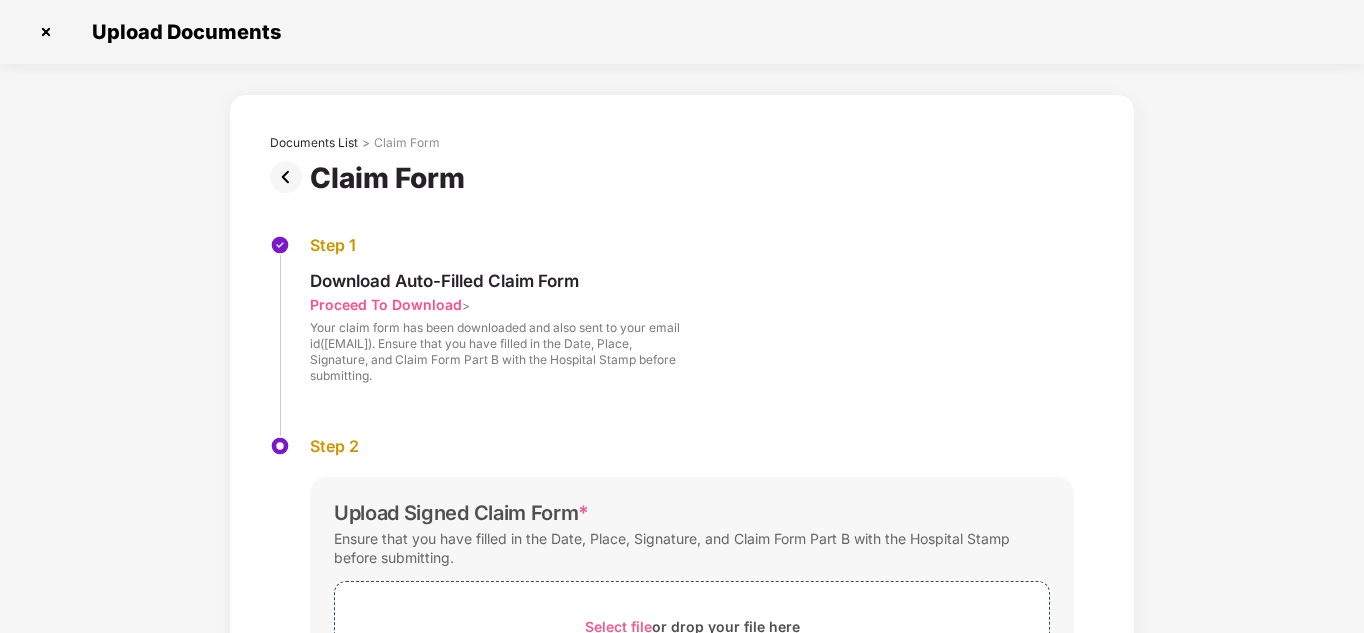 click at bounding box center (46, 32) 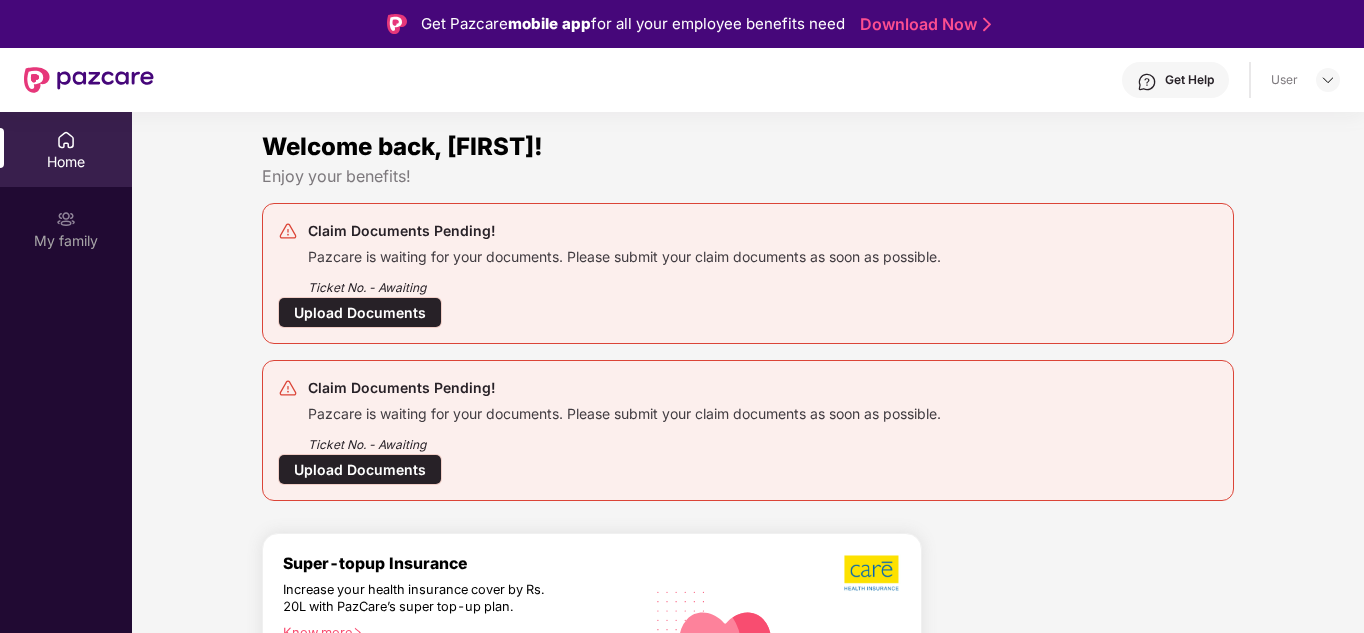 scroll, scrollTop: 0, scrollLeft: 0, axis: both 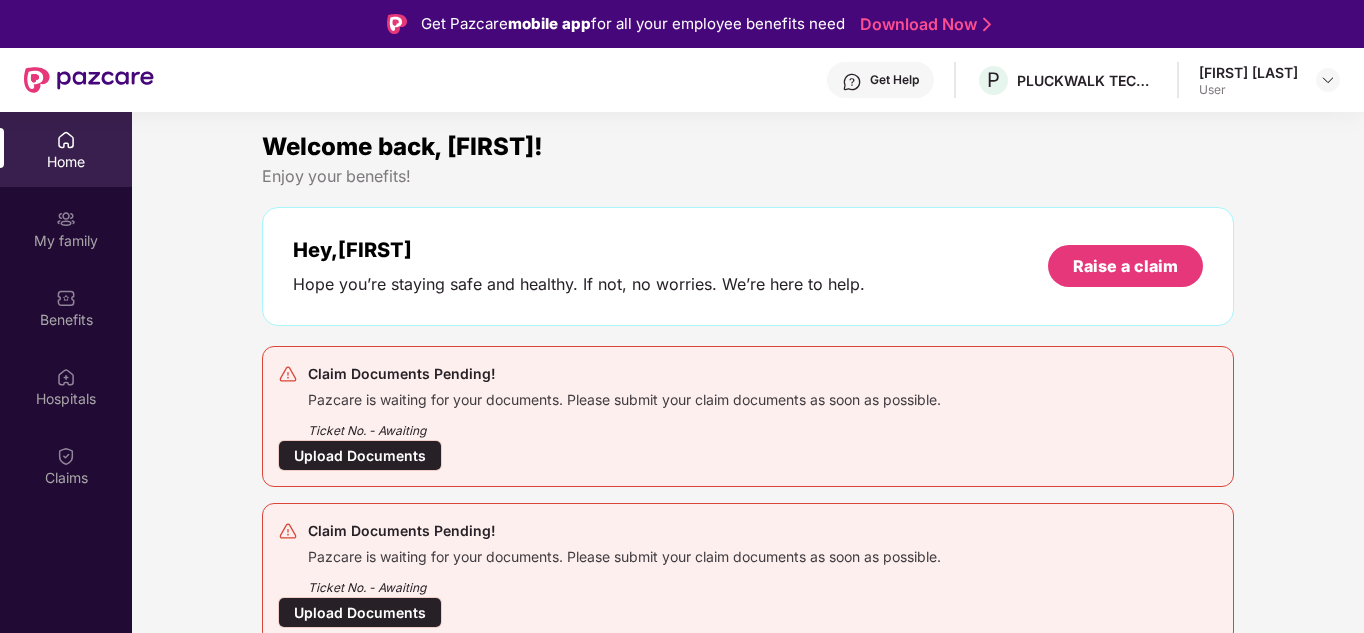 click on "Upload Documents" at bounding box center (360, 455) 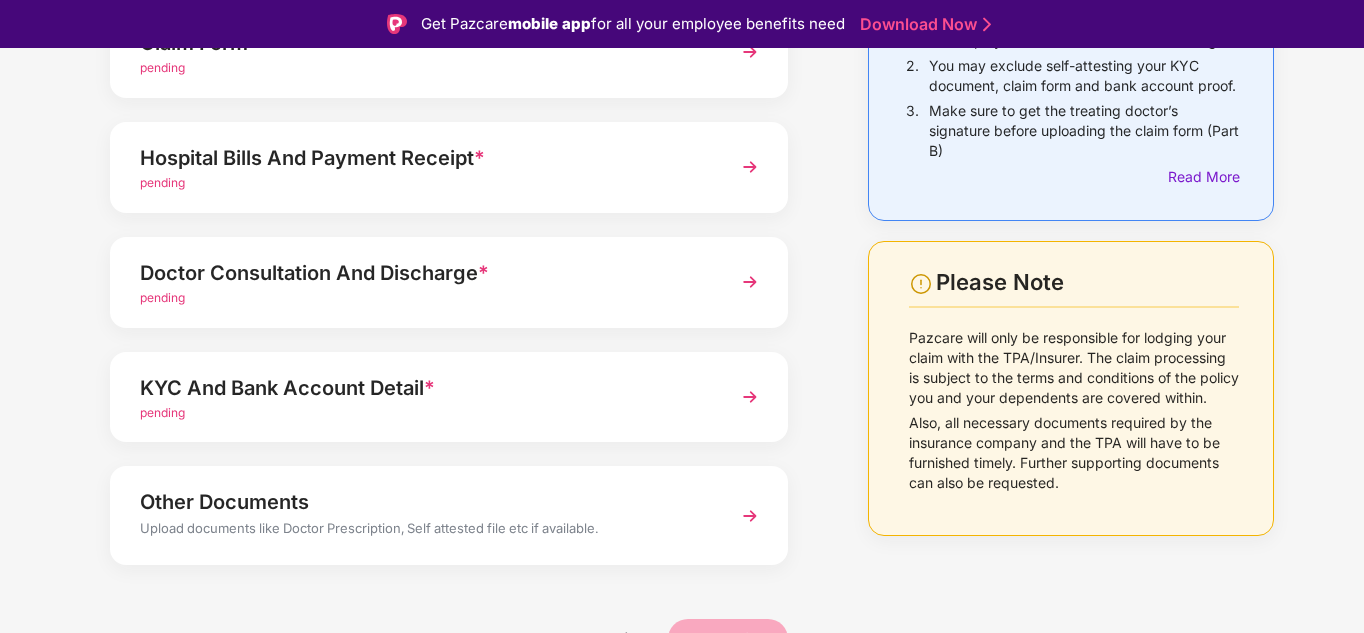 scroll, scrollTop: 251, scrollLeft: 0, axis: vertical 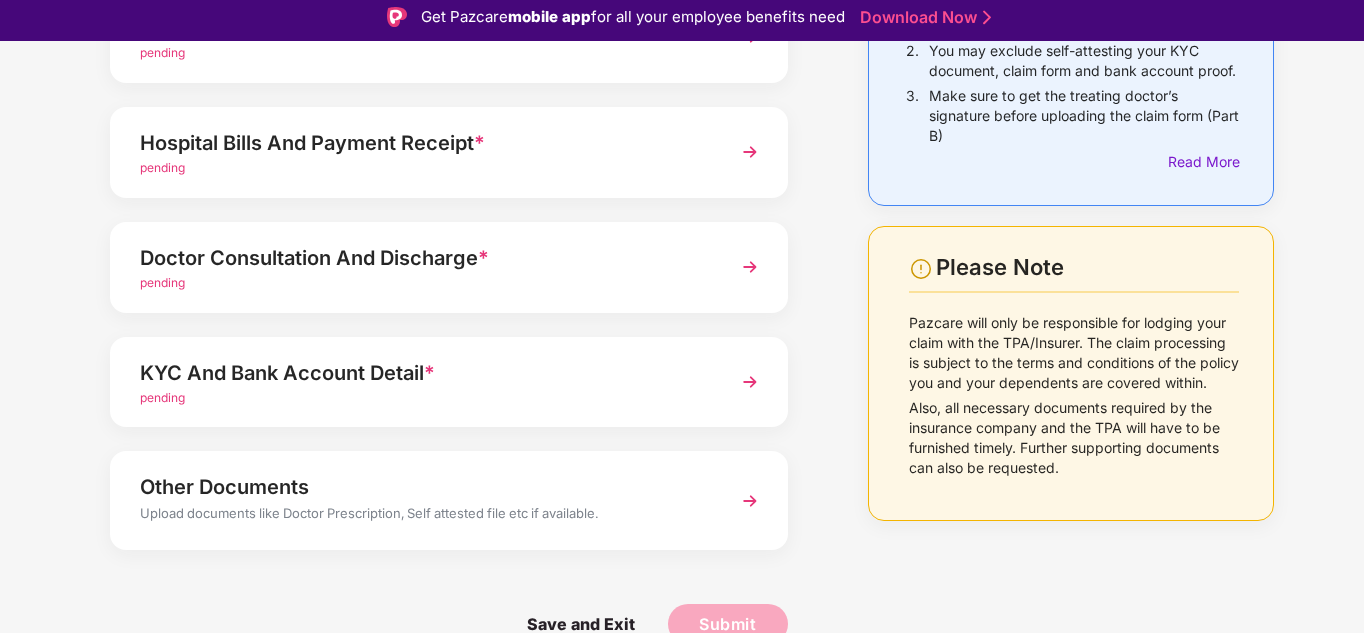 click on "pending" at bounding box center (423, 398) 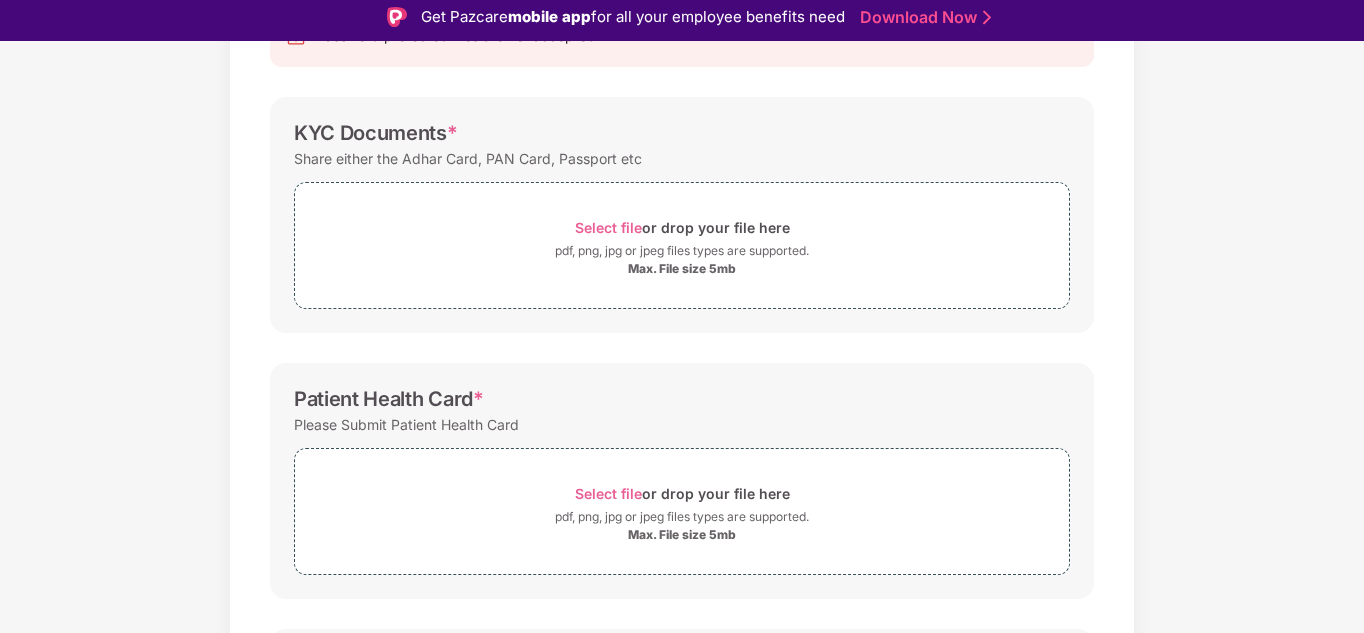 scroll, scrollTop: 0, scrollLeft: 0, axis: both 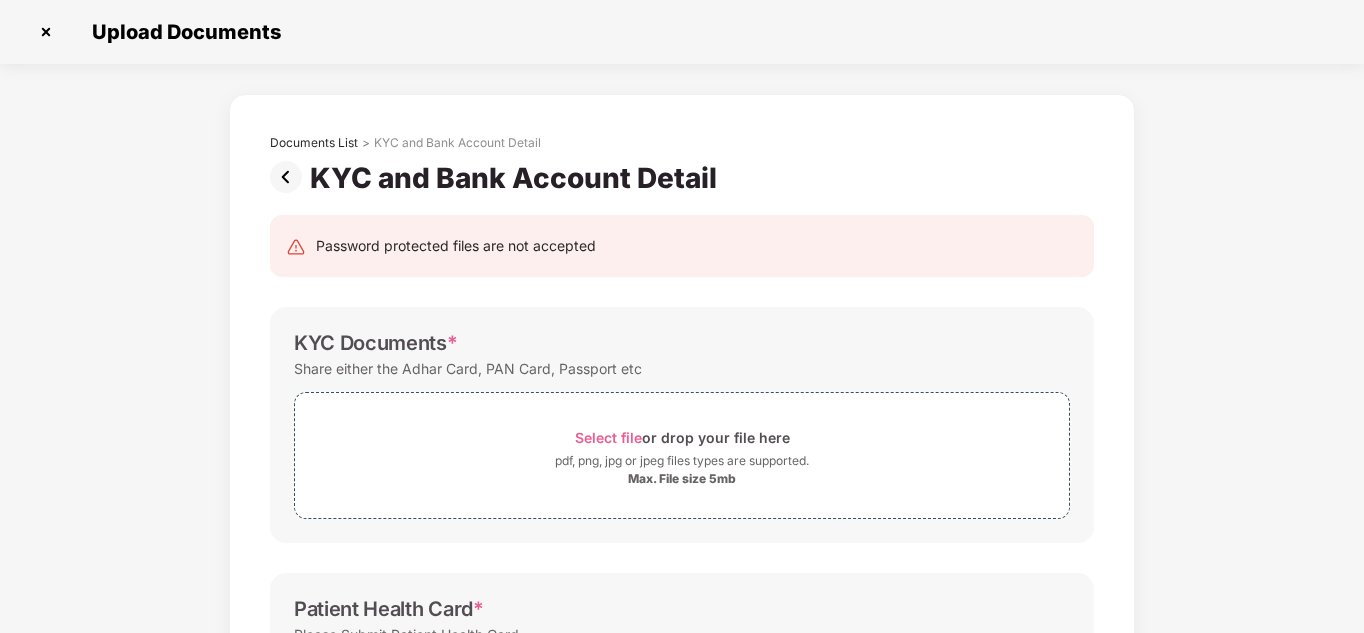 click at bounding box center (46, 32) 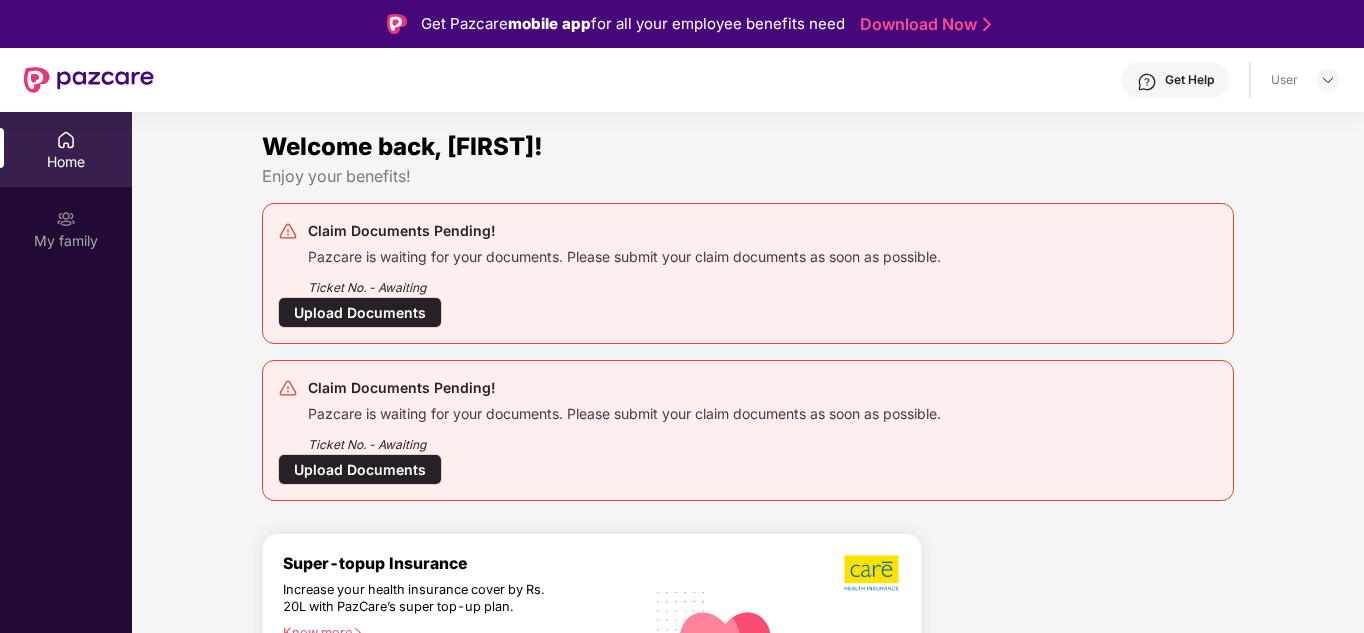 scroll, scrollTop: 0, scrollLeft: 0, axis: both 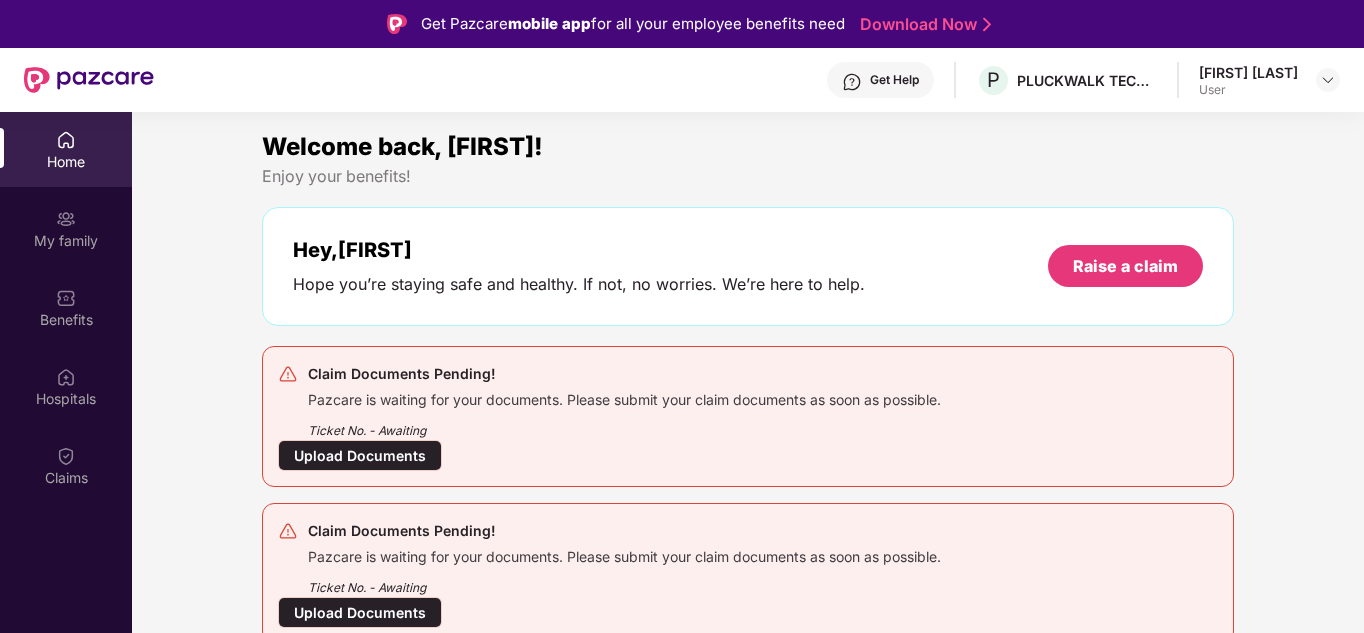 click on "Upload Documents" at bounding box center (360, 455) 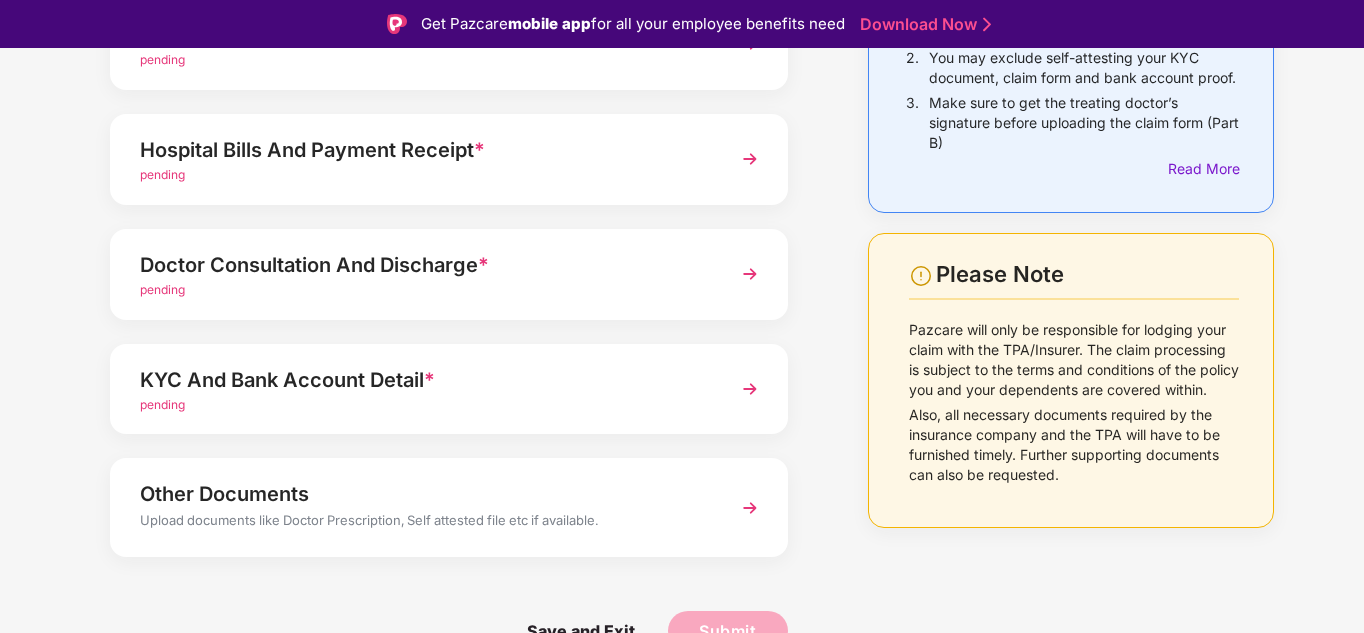 scroll, scrollTop: 0, scrollLeft: 0, axis: both 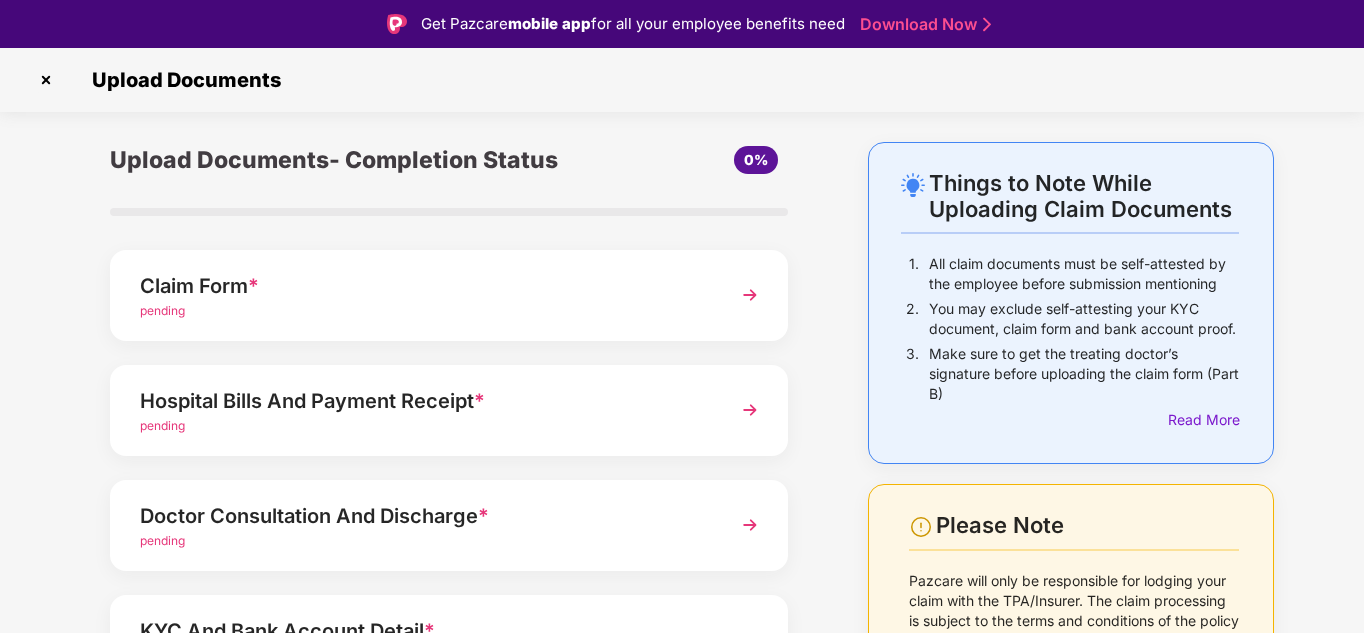 click at bounding box center (750, 295) 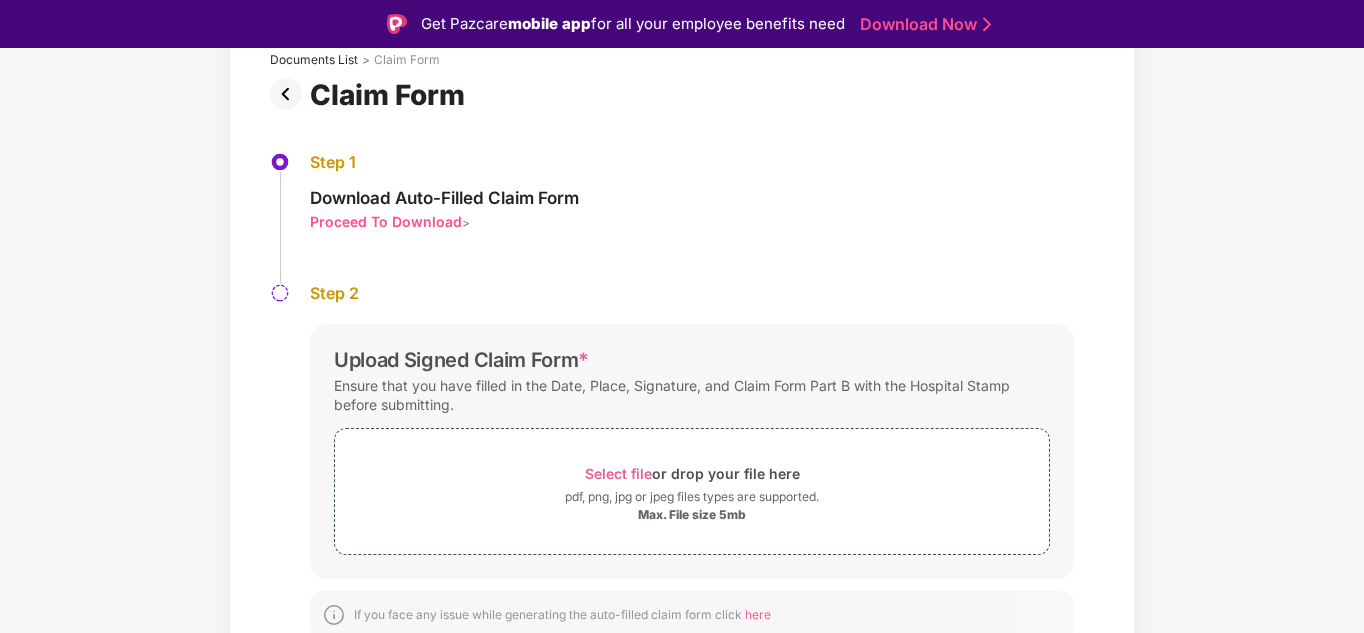 scroll, scrollTop: 140, scrollLeft: 0, axis: vertical 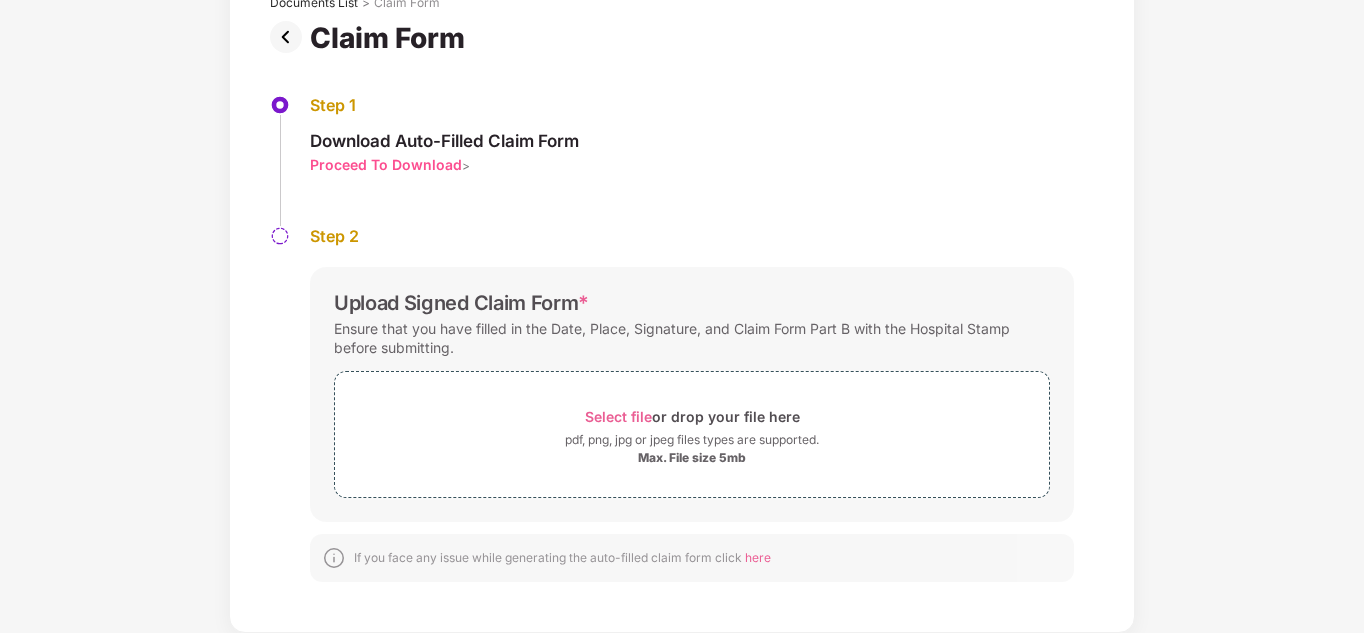 click on "Proceed To Download" at bounding box center (386, 164) 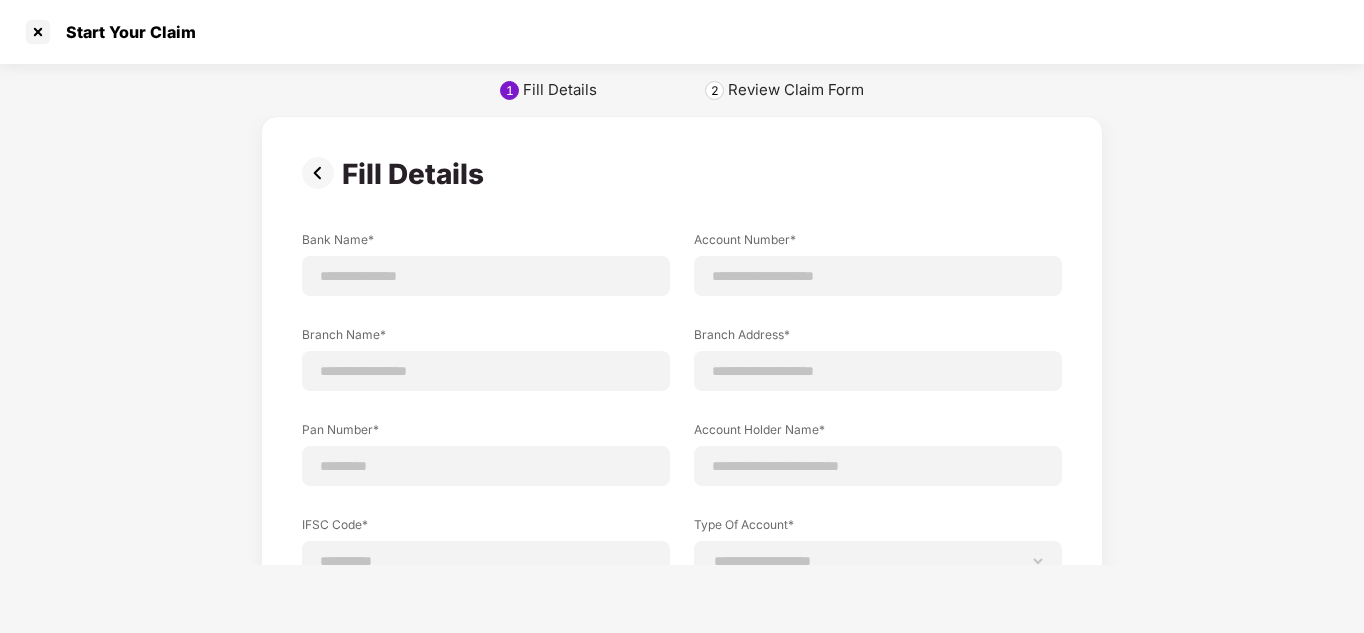 scroll, scrollTop: 0, scrollLeft: 0, axis: both 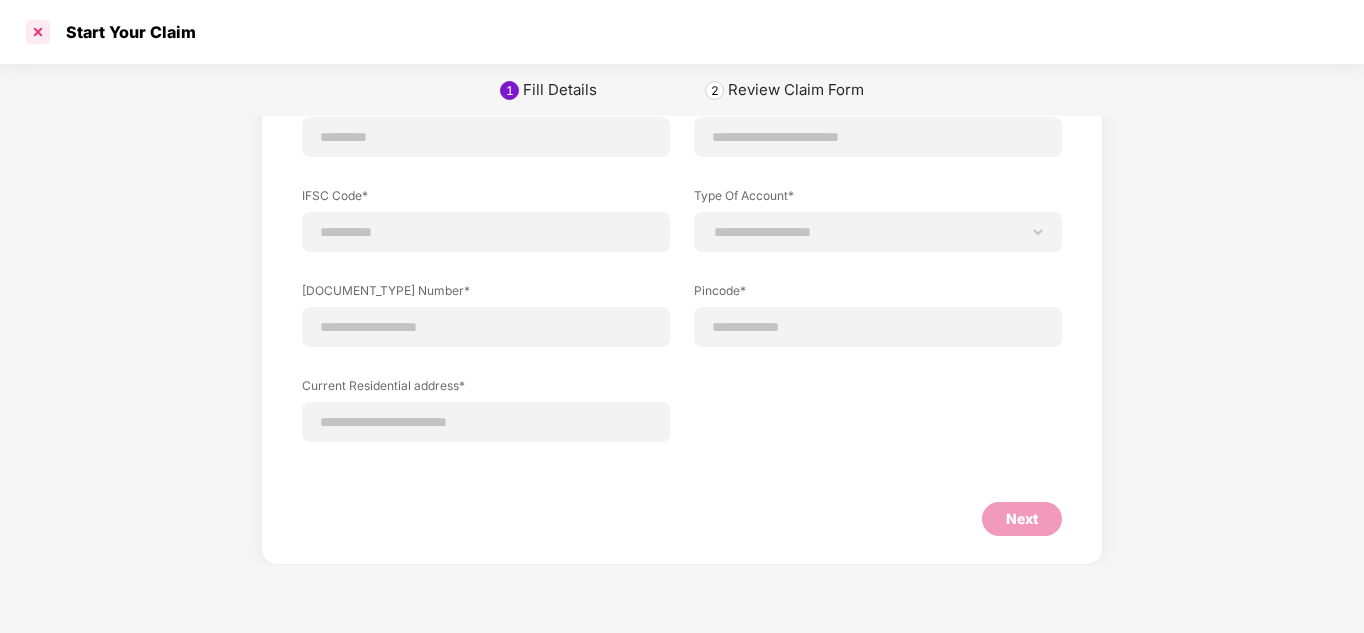 click at bounding box center [38, 32] 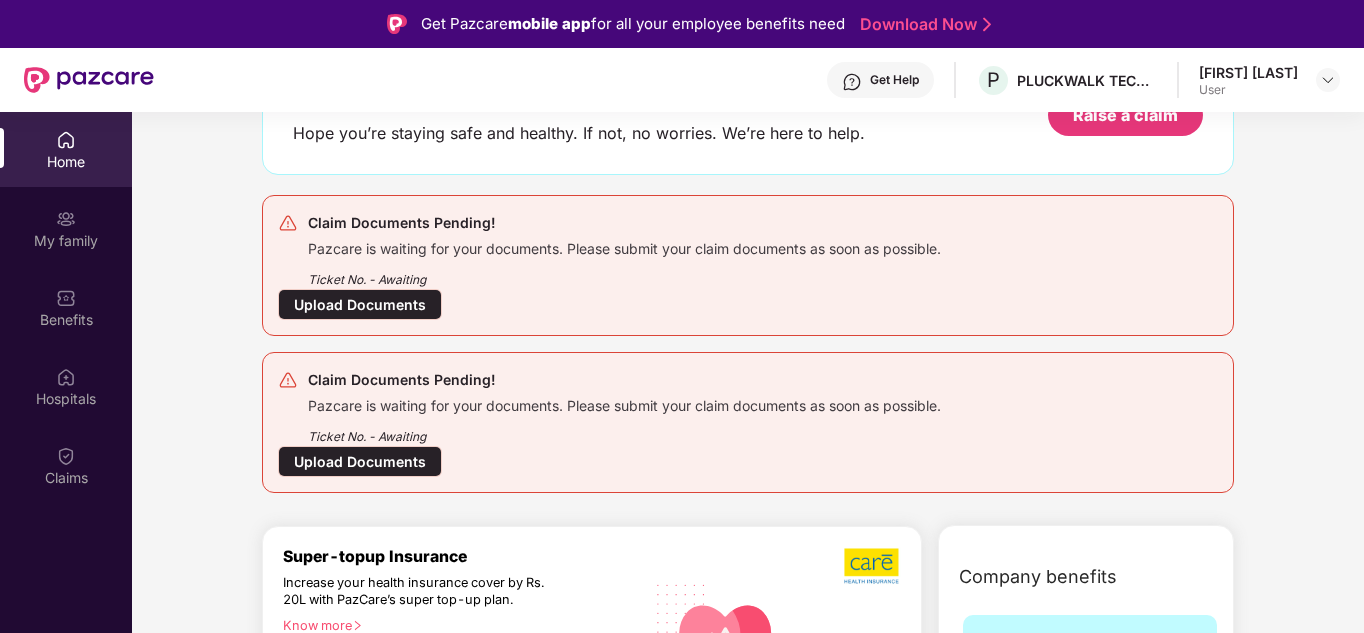 scroll, scrollTop: 0, scrollLeft: 0, axis: both 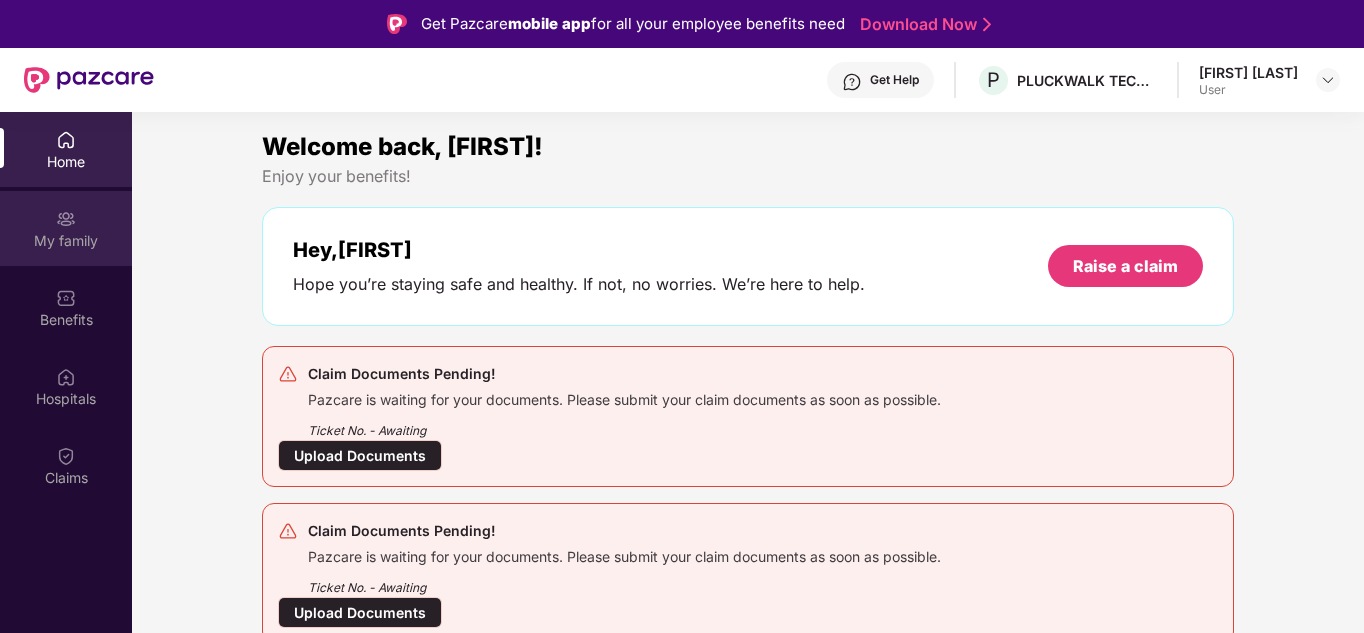 click on "My family" at bounding box center (66, 228) 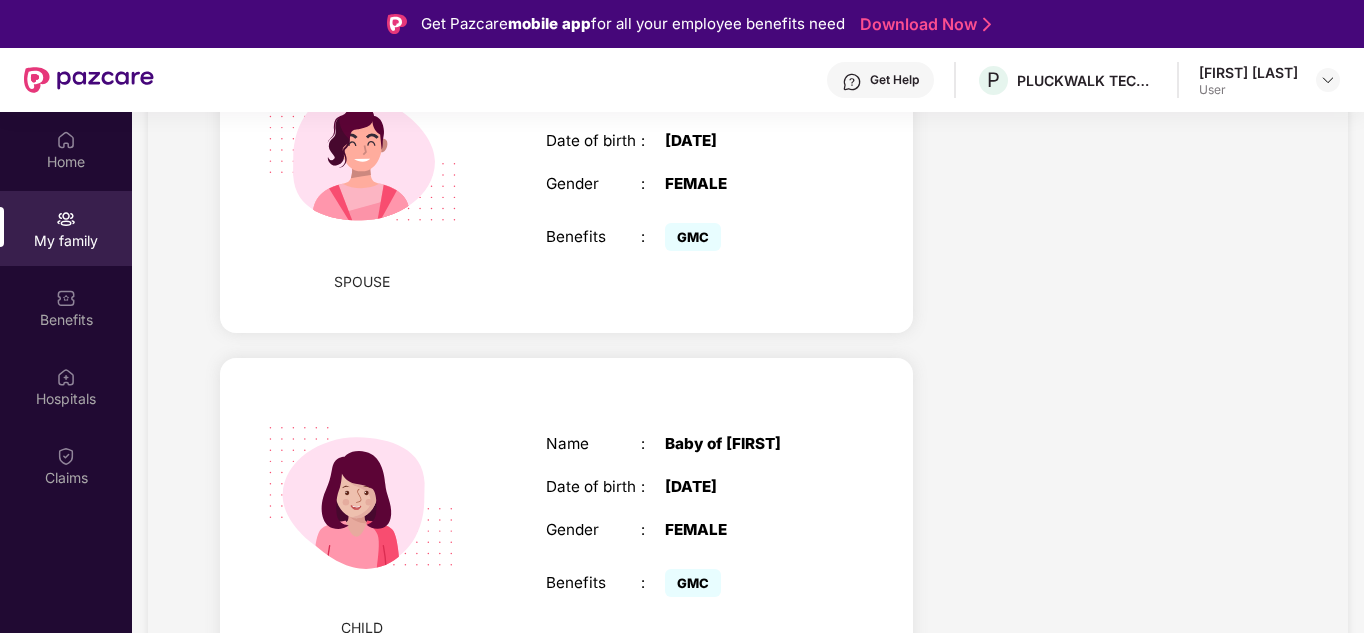 scroll, scrollTop: 879, scrollLeft: 0, axis: vertical 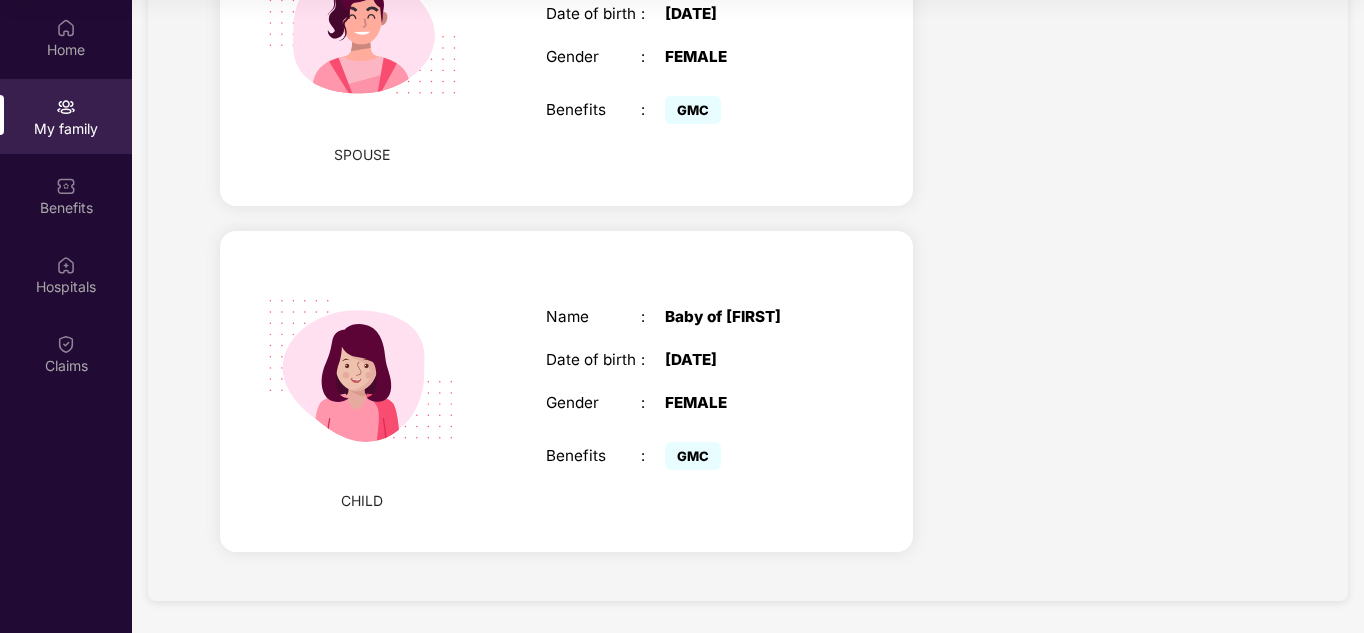 click on "Benefits : GMC" at bounding box center (689, 456) 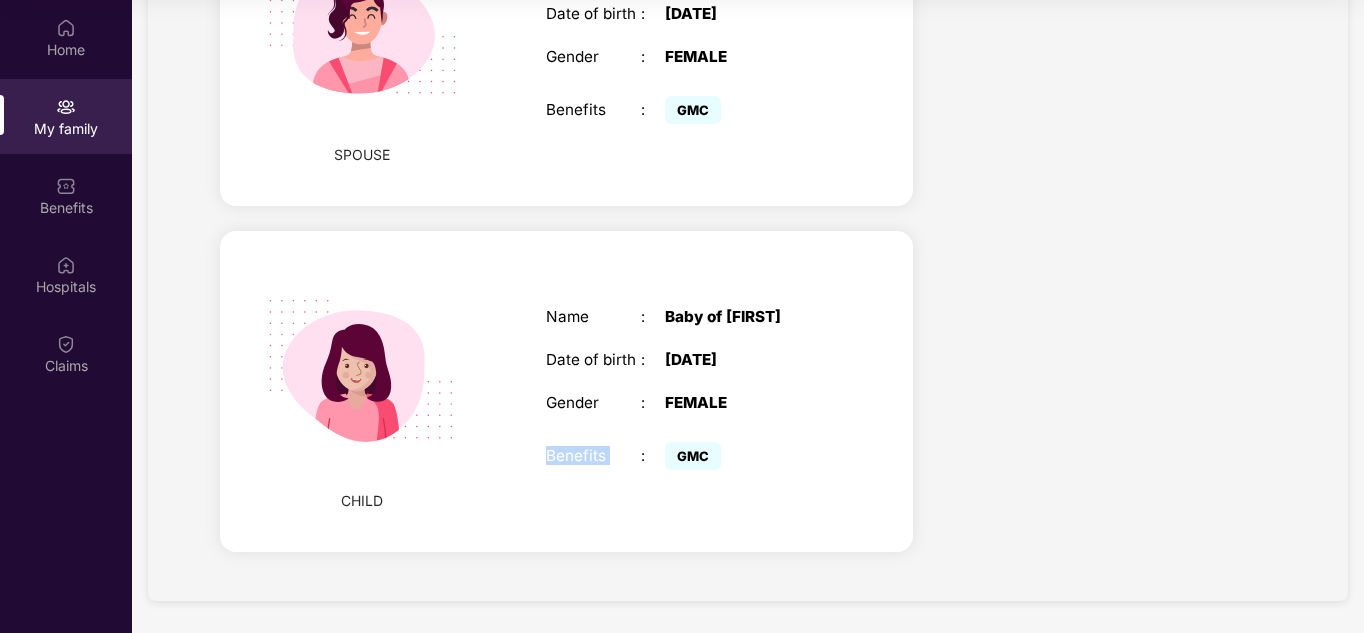 click on "Benefits : GMC" at bounding box center (689, 456) 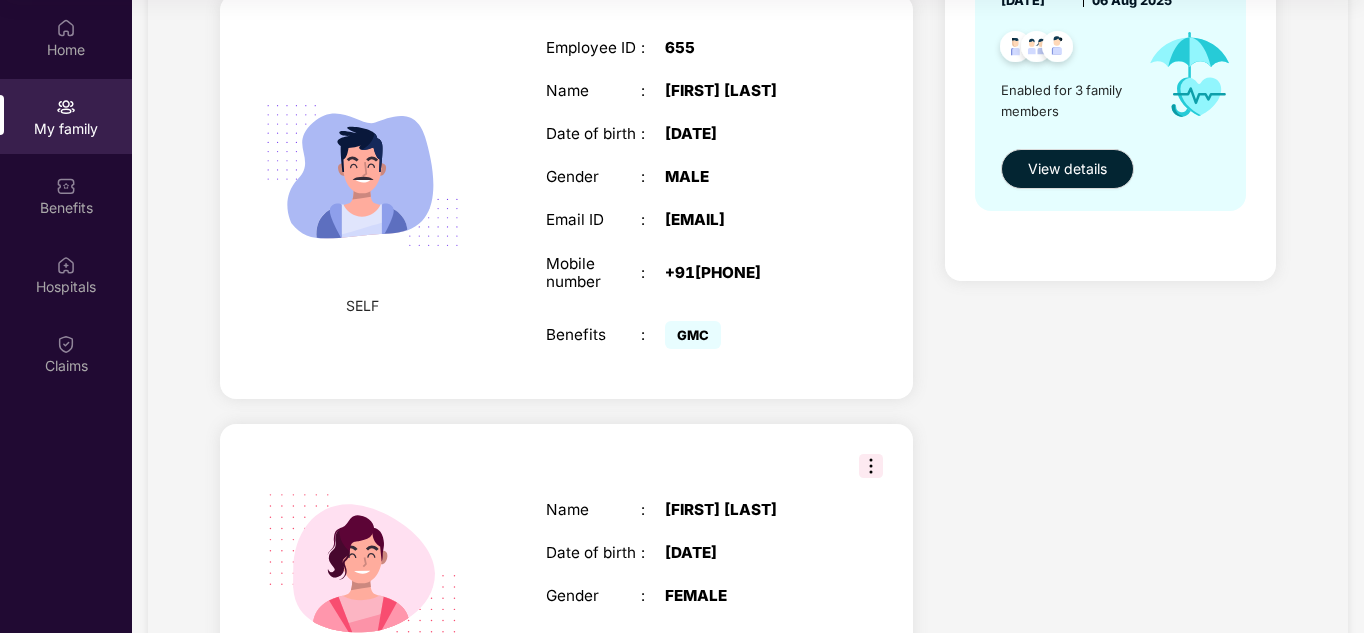 scroll, scrollTop: 0, scrollLeft: 0, axis: both 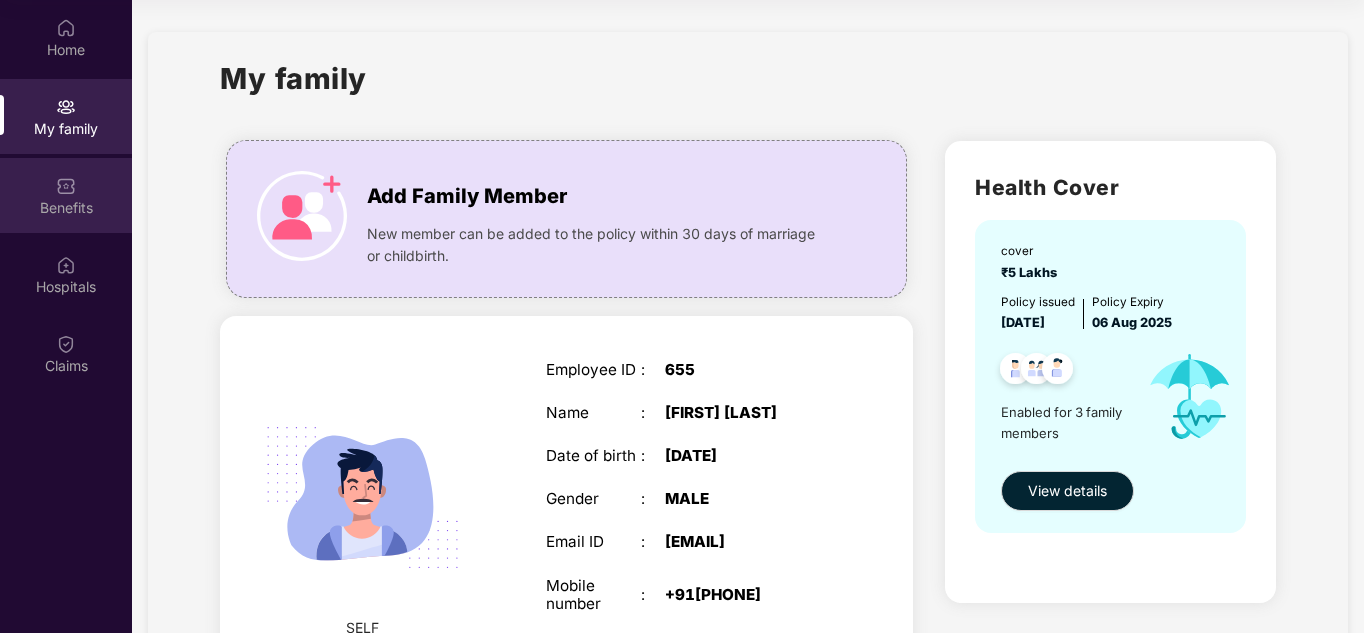 click on "Benefits" at bounding box center [66, 195] 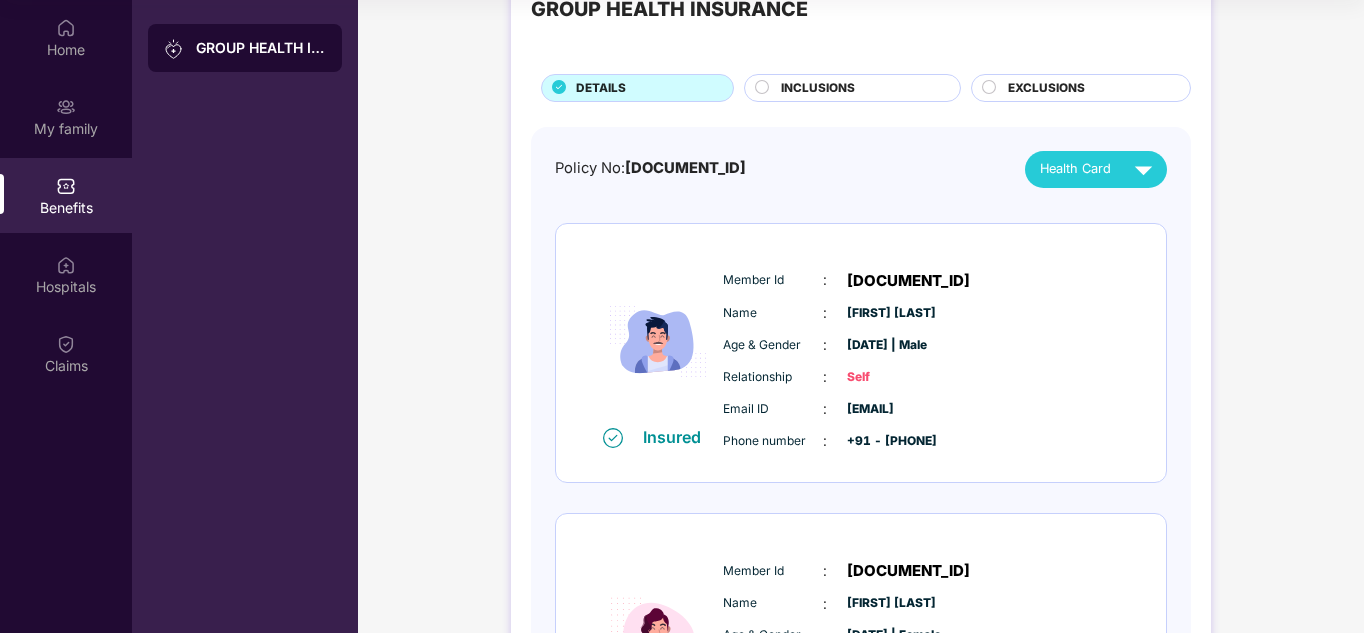 scroll, scrollTop: 71, scrollLeft: 0, axis: vertical 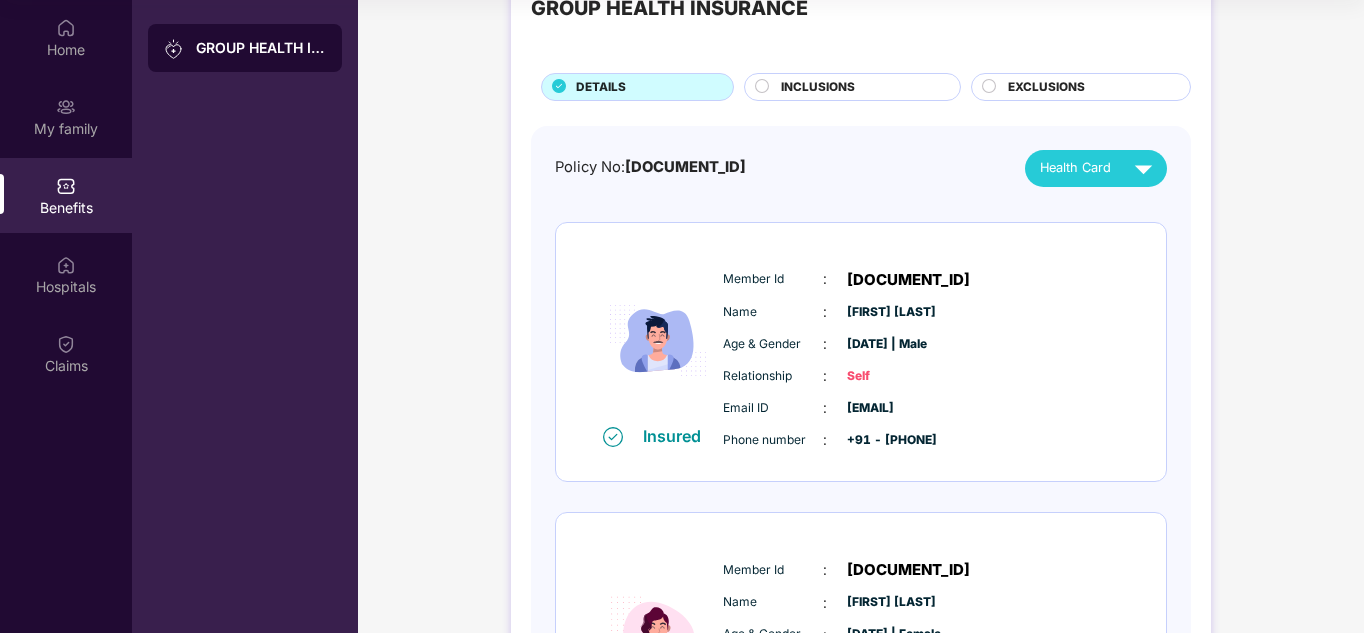 click on "INCLUSIONS" at bounding box center [818, 87] 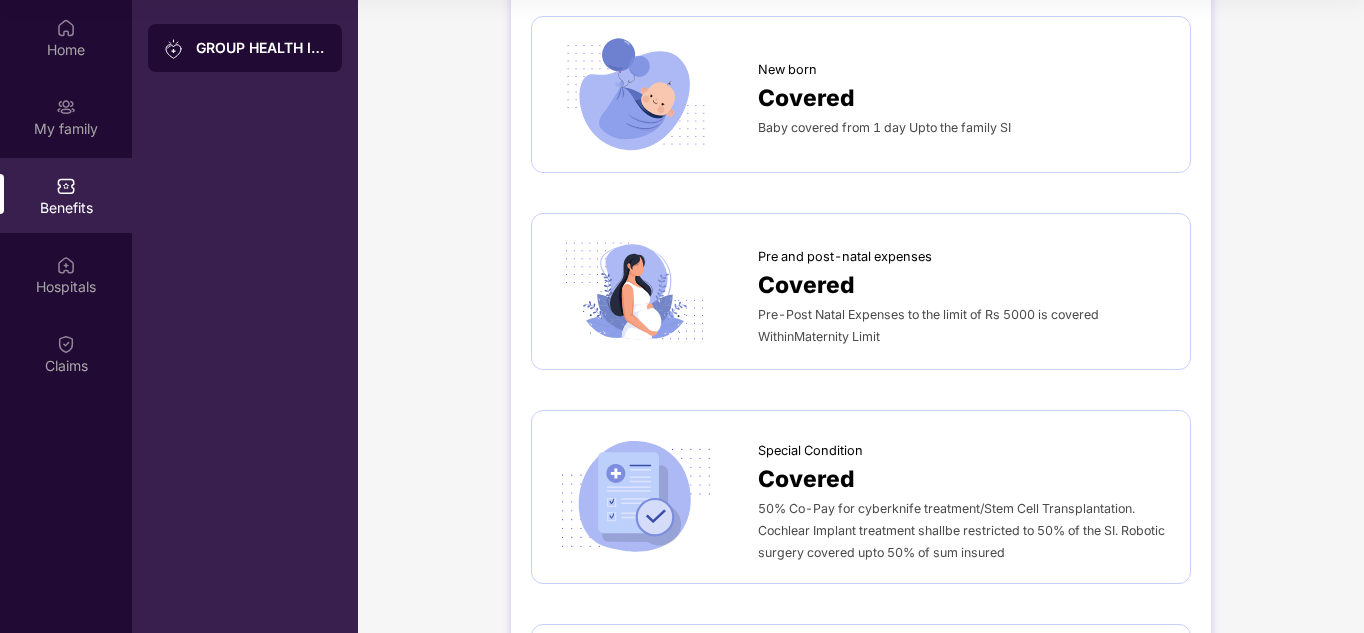 scroll, scrollTop: 2823, scrollLeft: 0, axis: vertical 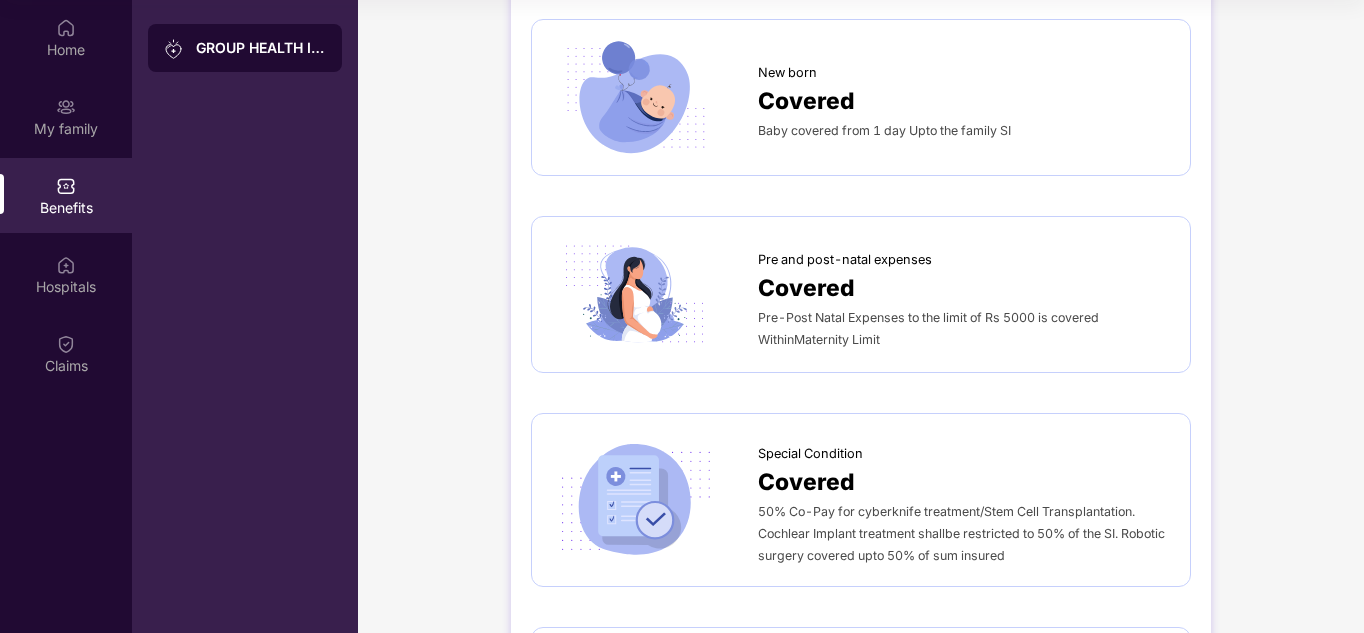 click on "New born Covered Baby covered from 1 day Upto the family SI" at bounding box center (861, 97) 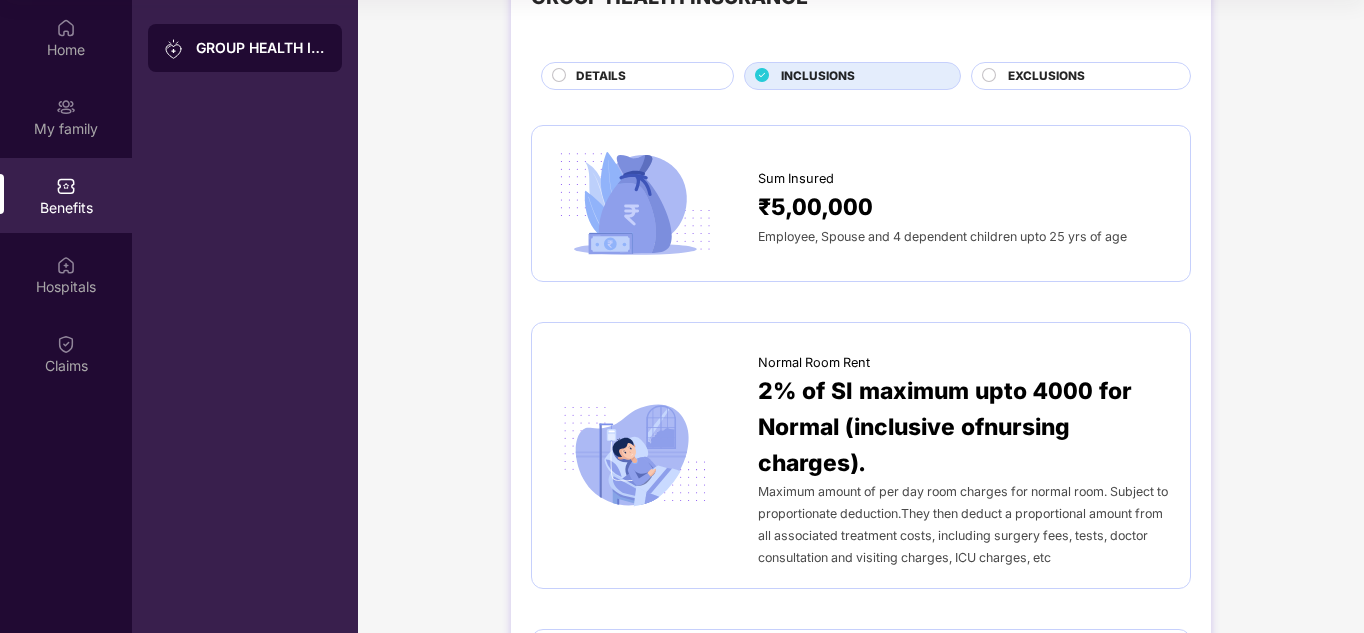 scroll, scrollTop: 0, scrollLeft: 0, axis: both 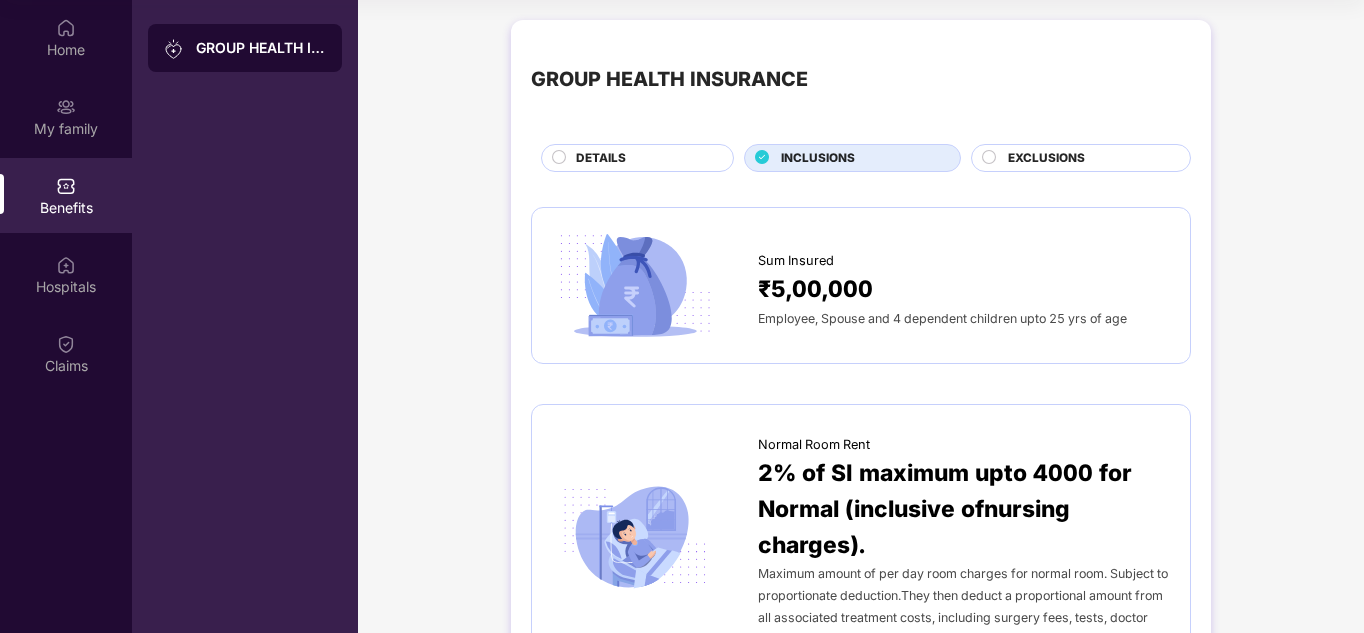 click on "EXCLUSIONS" at bounding box center [1046, 158] 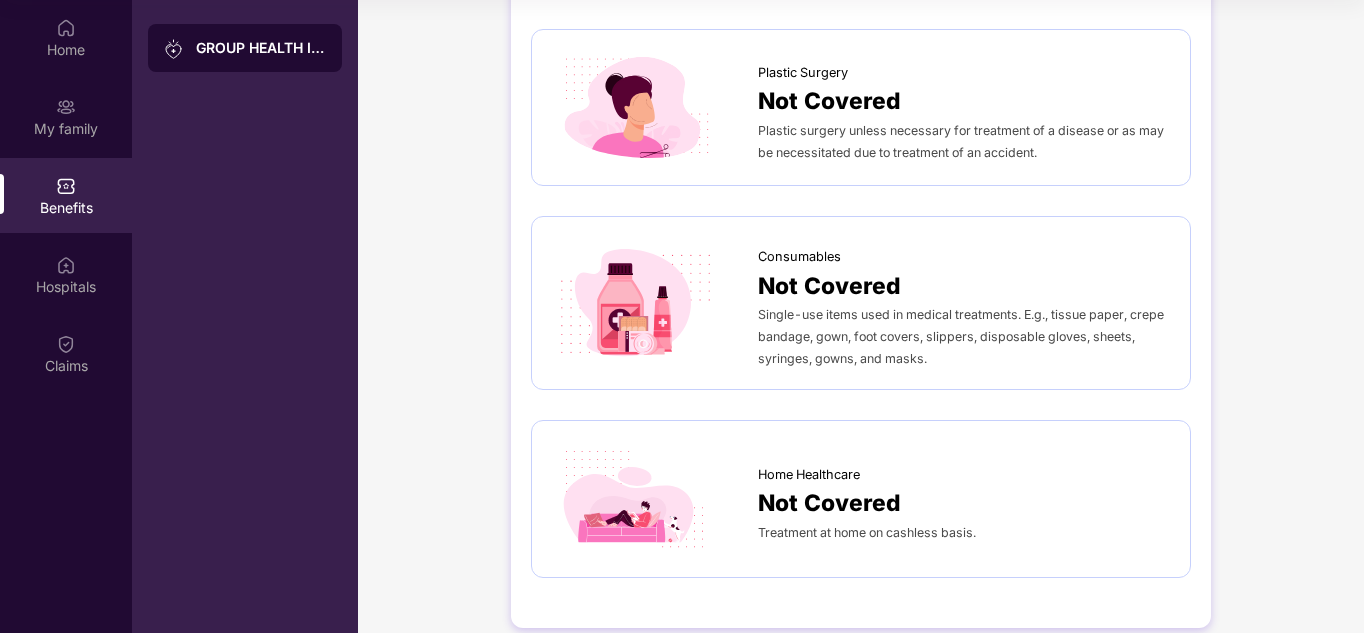 scroll, scrollTop: 1139, scrollLeft: 0, axis: vertical 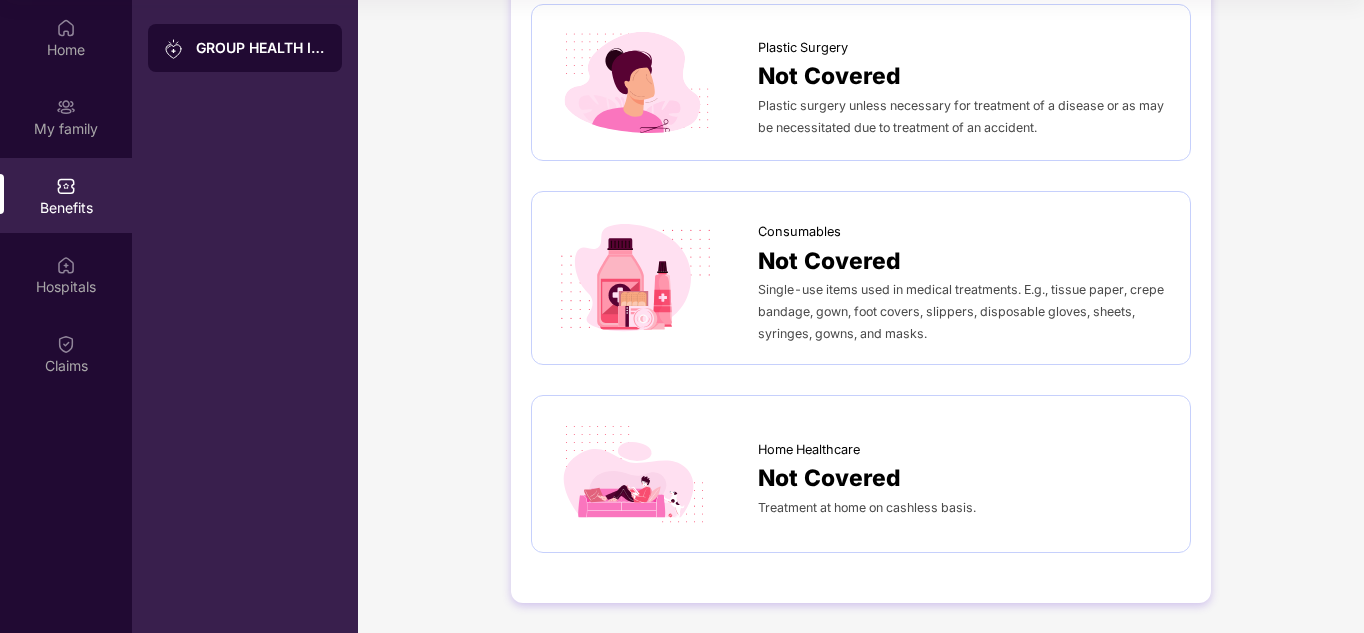 click on "Home Healthcare Not Covered Treatment at home on cashless basis." at bounding box center [861, 473] 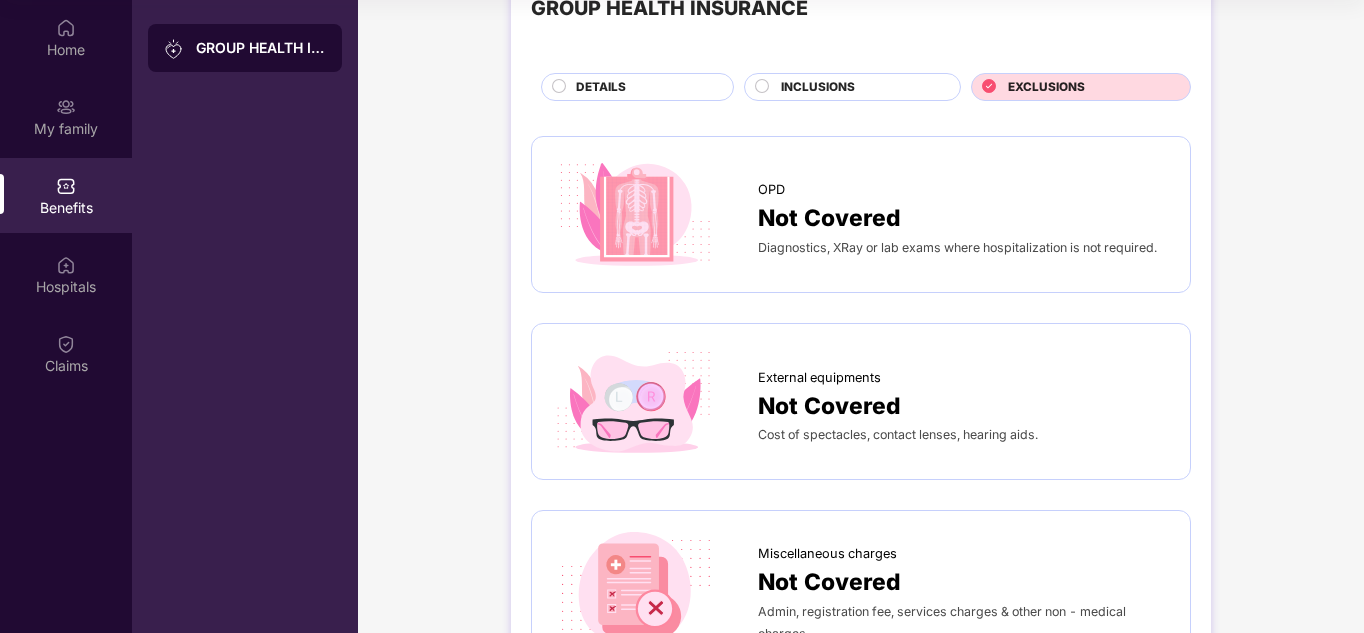 scroll, scrollTop: 0, scrollLeft: 0, axis: both 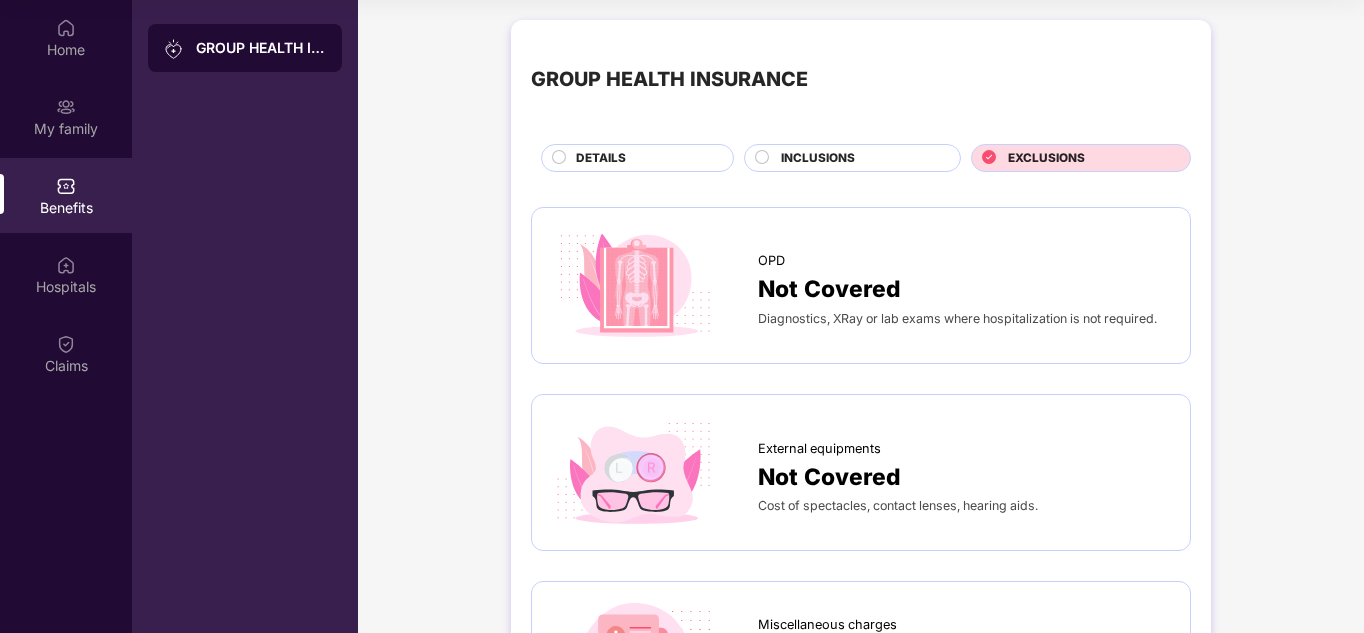 click on "DETAILS" at bounding box center [601, 158] 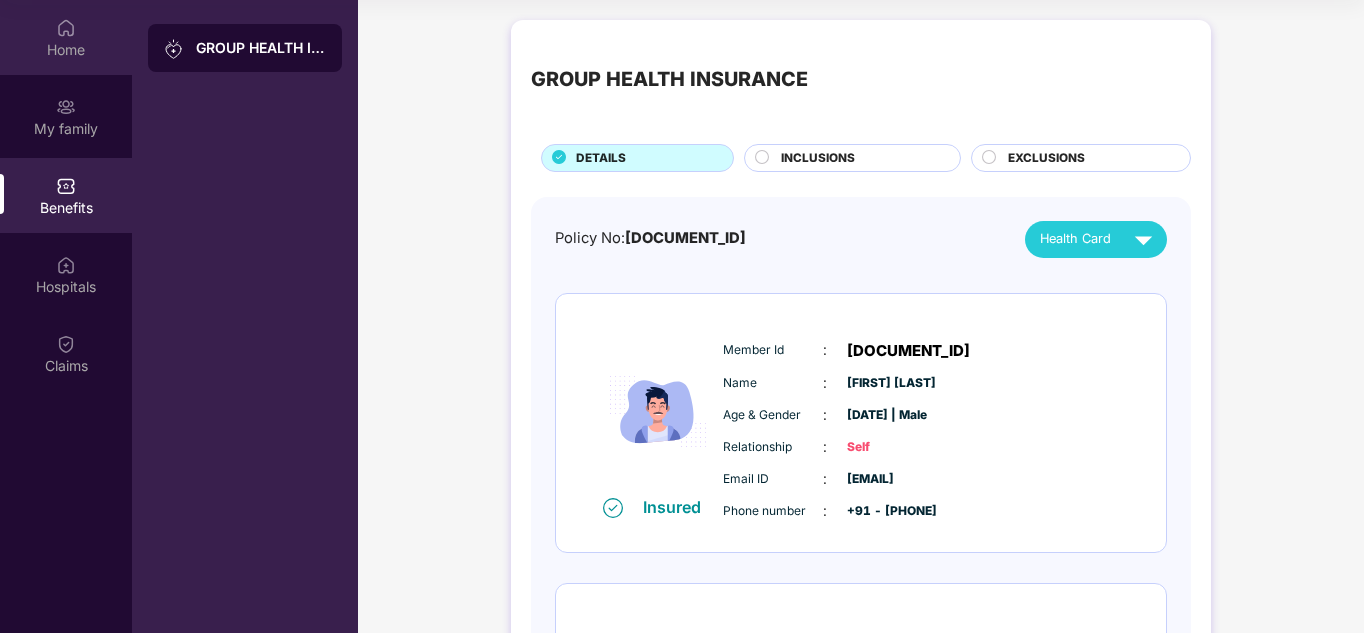 click on "Home" at bounding box center (66, 37) 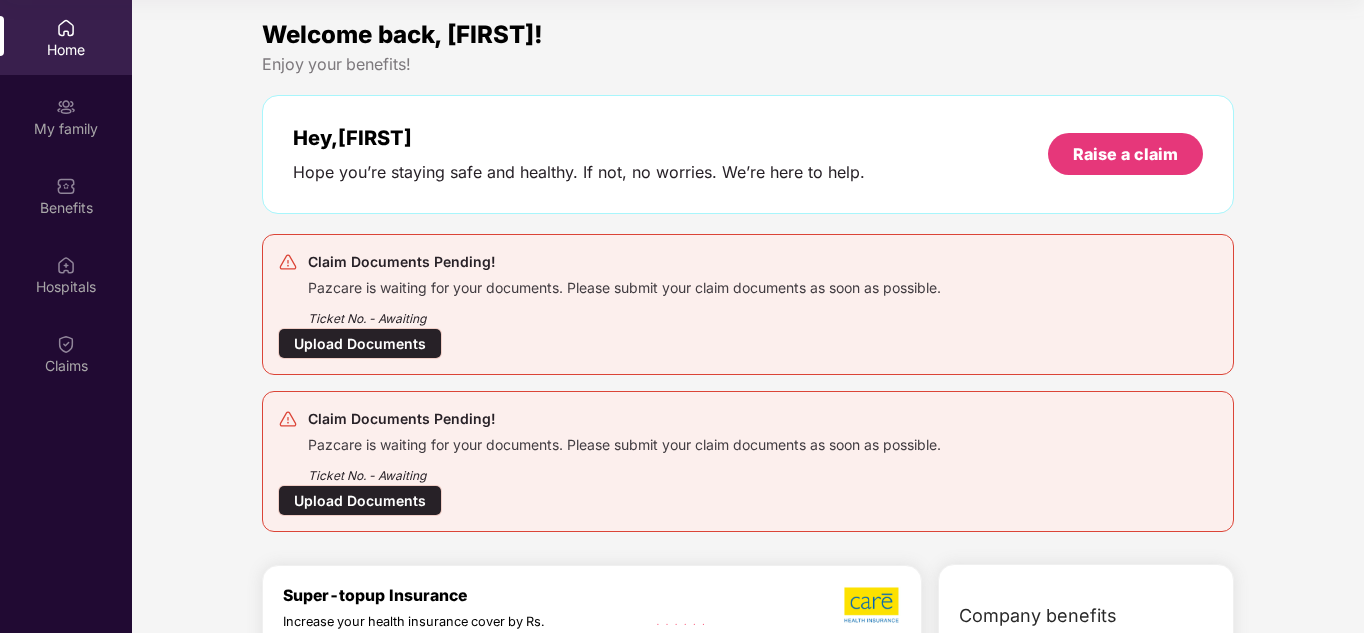 scroll, scrollTop: 0, scrollLeft: 0, axis: both 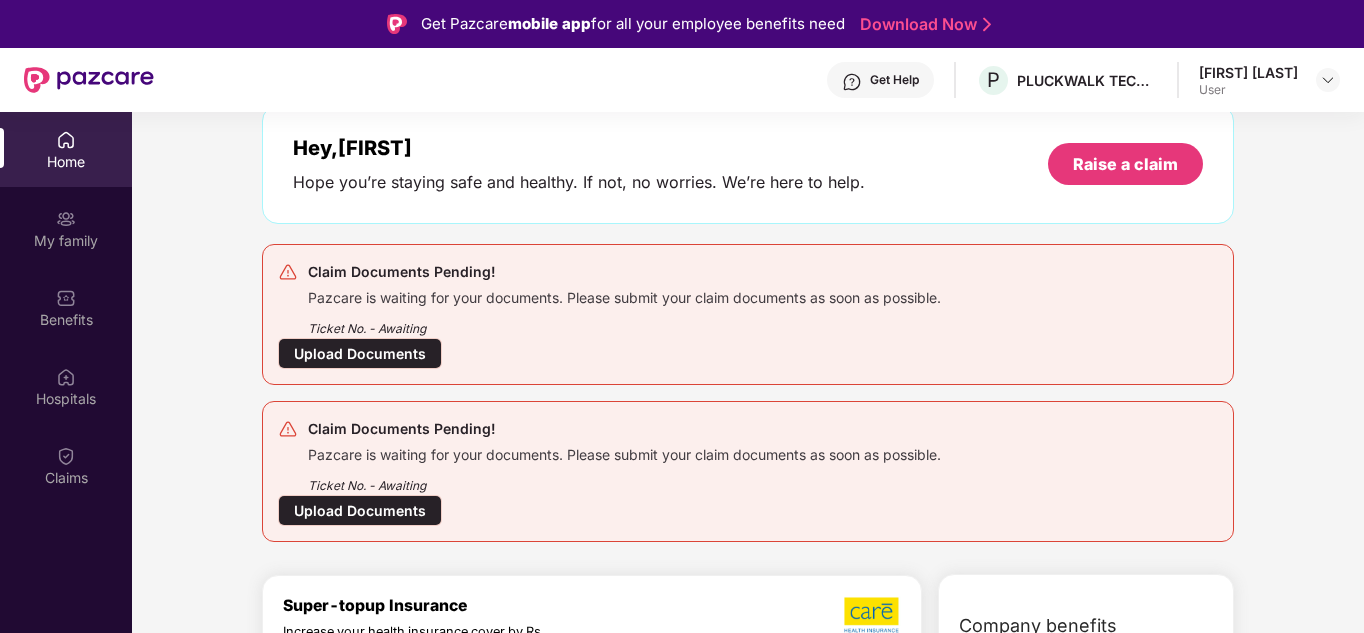 click on "Upload Documents" at bounding box center [360, 353] 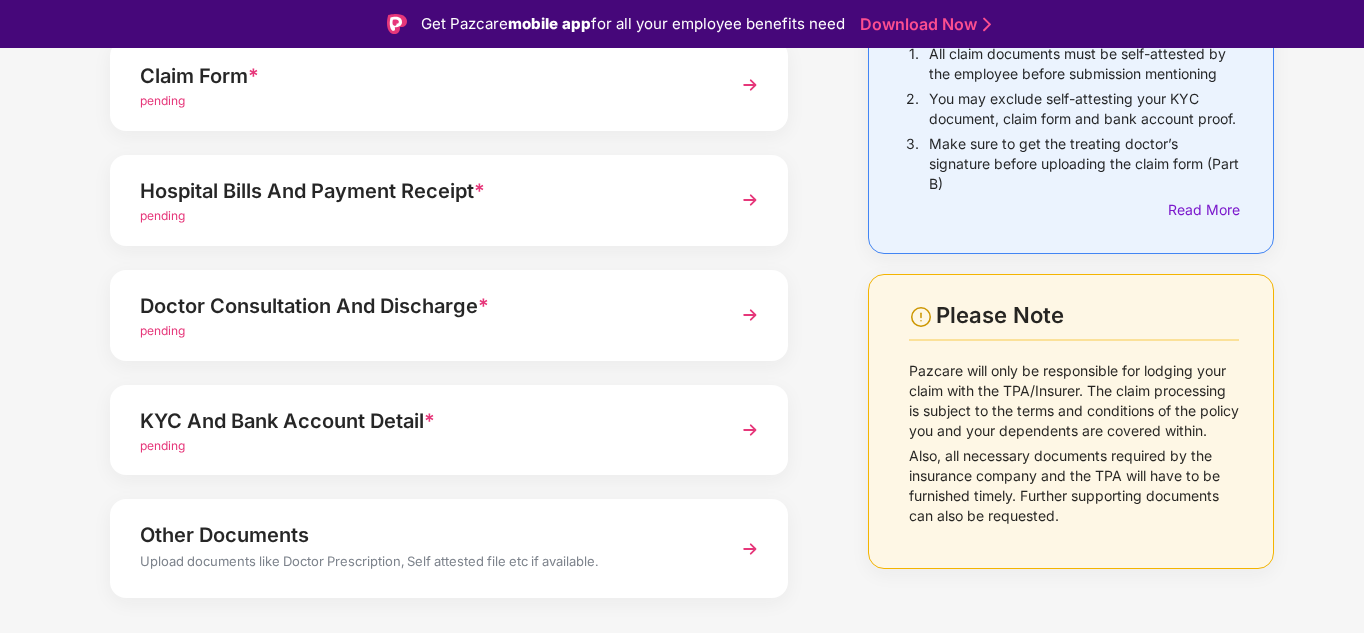 scroll, scrollTop: 251, scrollLeft: 0, axis: vertical 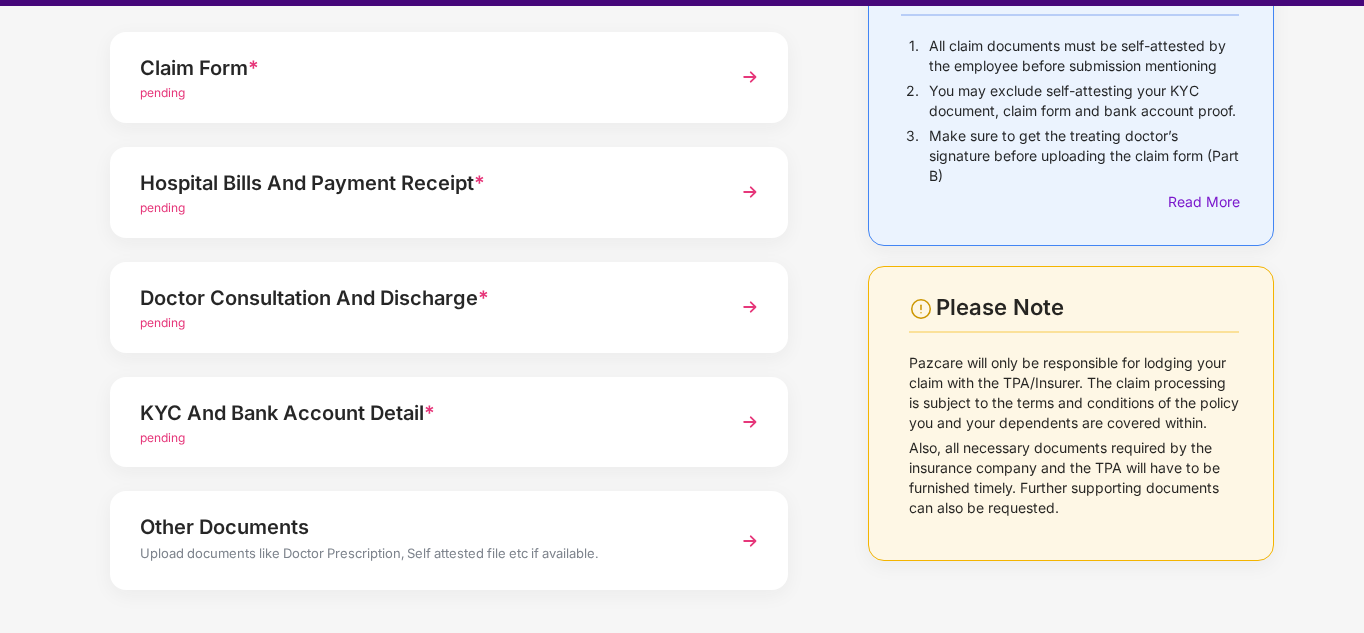 click on "pending" at bounding box center (423, 438) 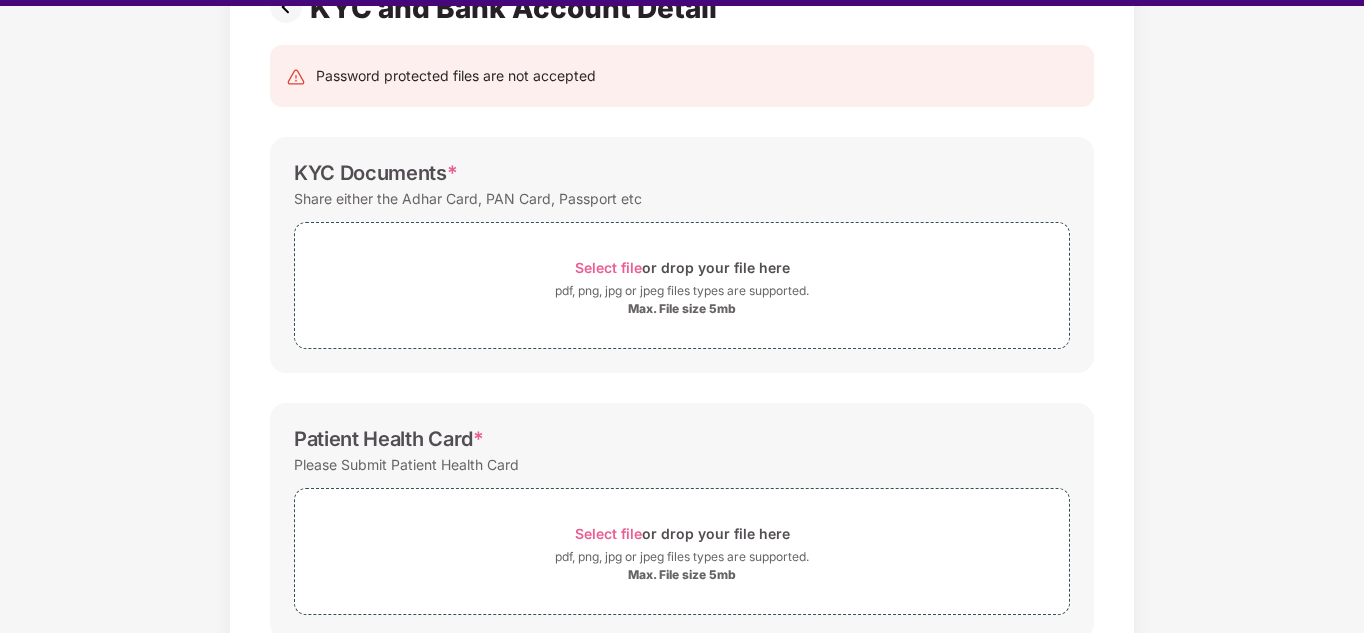 scroll, scrollTop: 0, scrollLeft: 0, axis: both 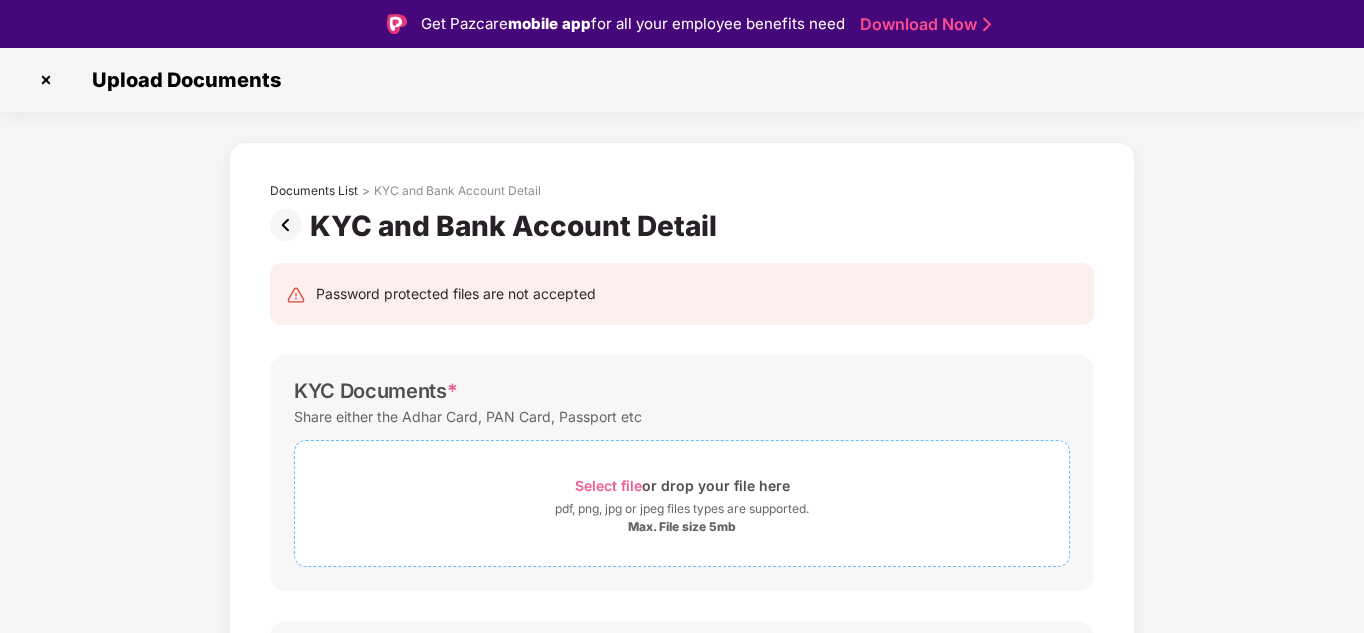 click on "pdf, png, jpg or jpeg files types are supported." at bounding box center [682, 509] 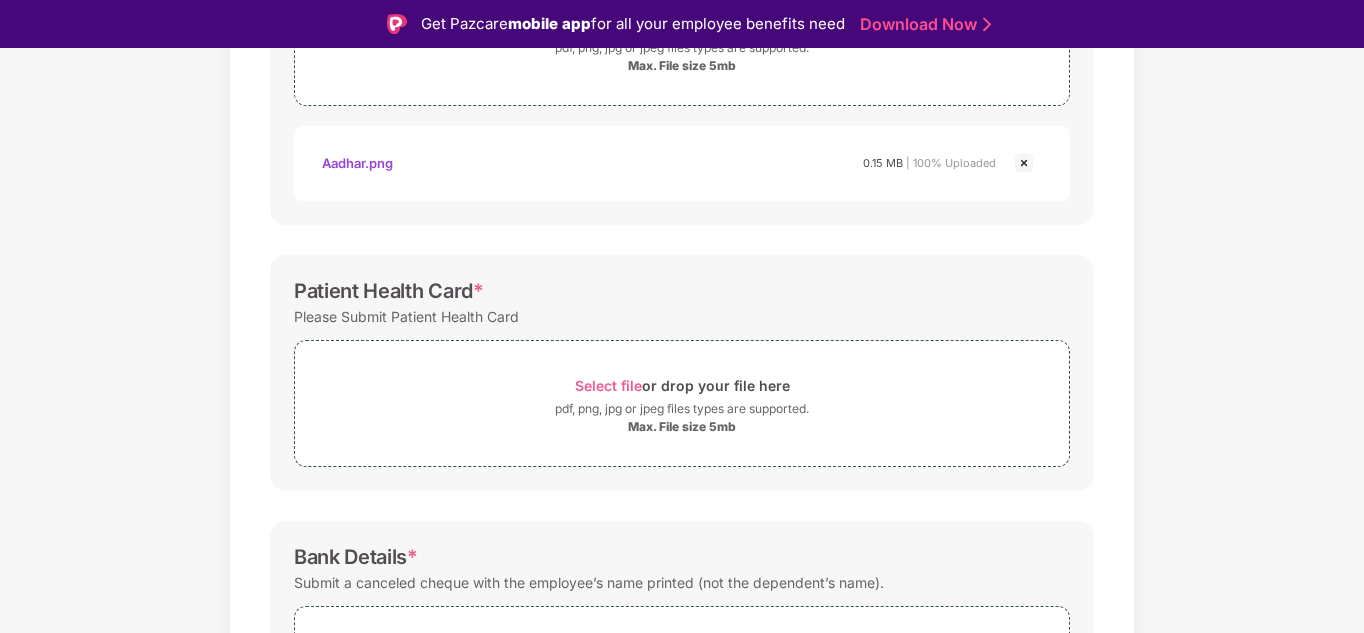 scroll, scrollTop: 462, scrollLeft: 0, axis: vertical 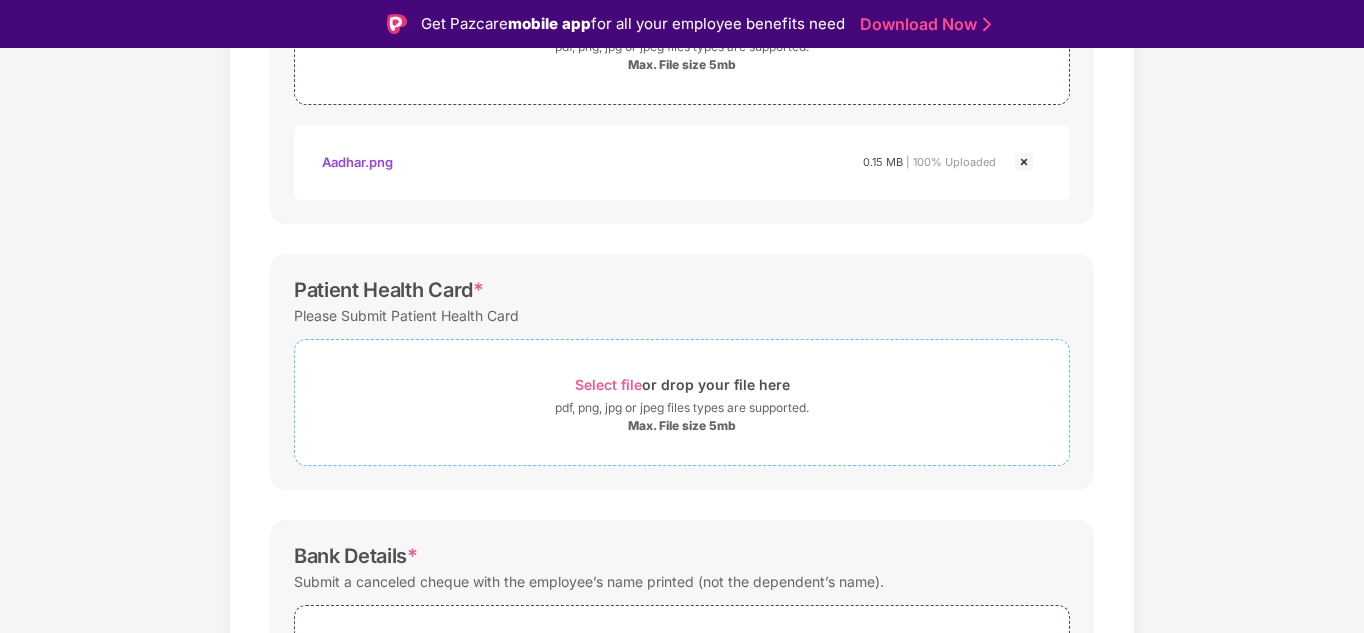 click on "Max. File size 5mb" at bounding box center [682, 426] 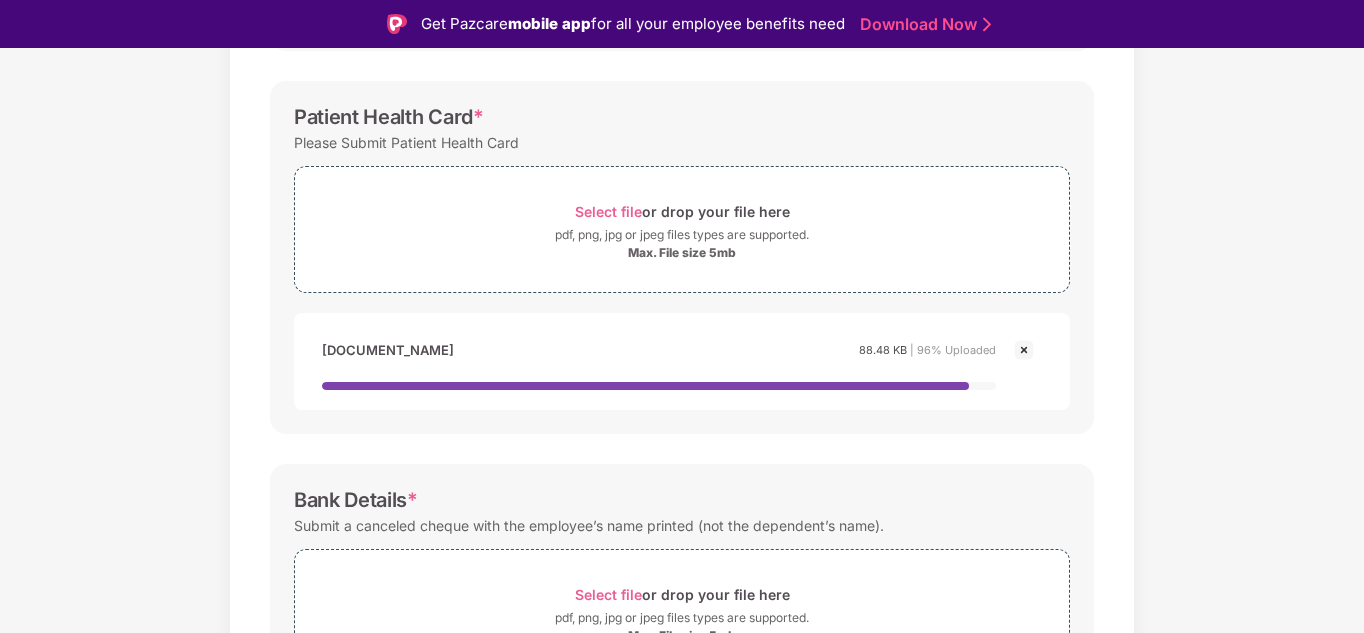 scroll, scrollTop: 775, scrollLeft: 0, axis: vertical 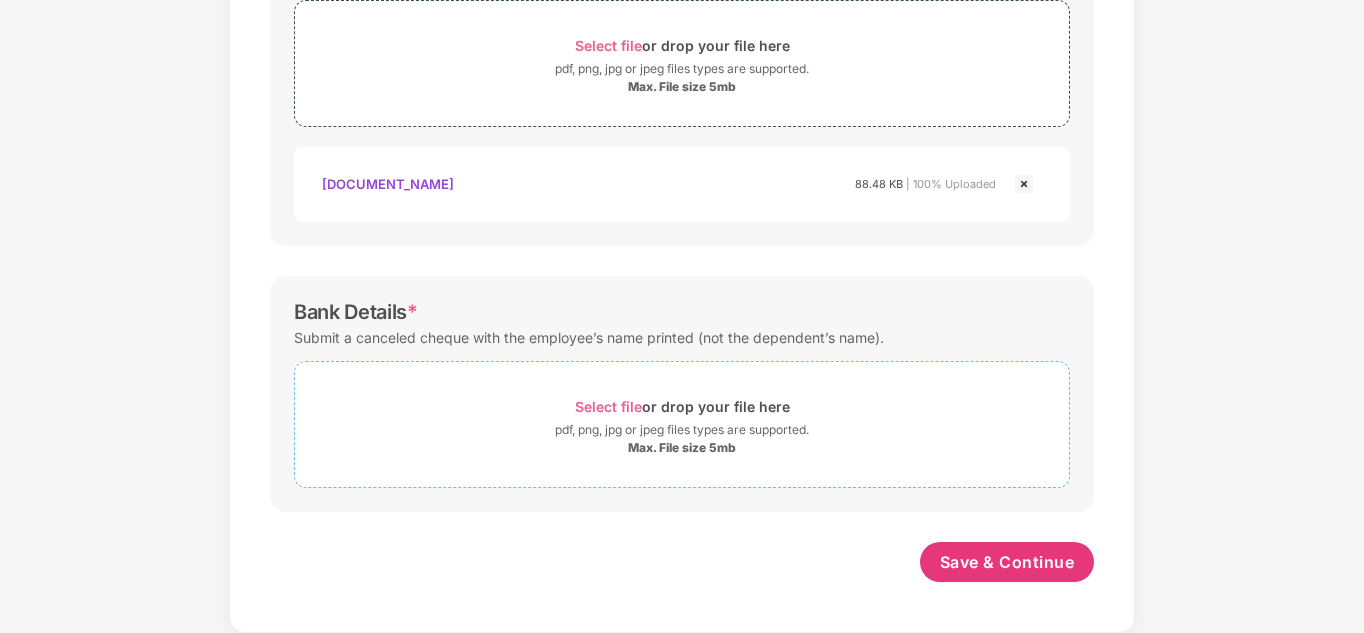click on "Select file  or drop your file here" at bounding box center [682, 406] 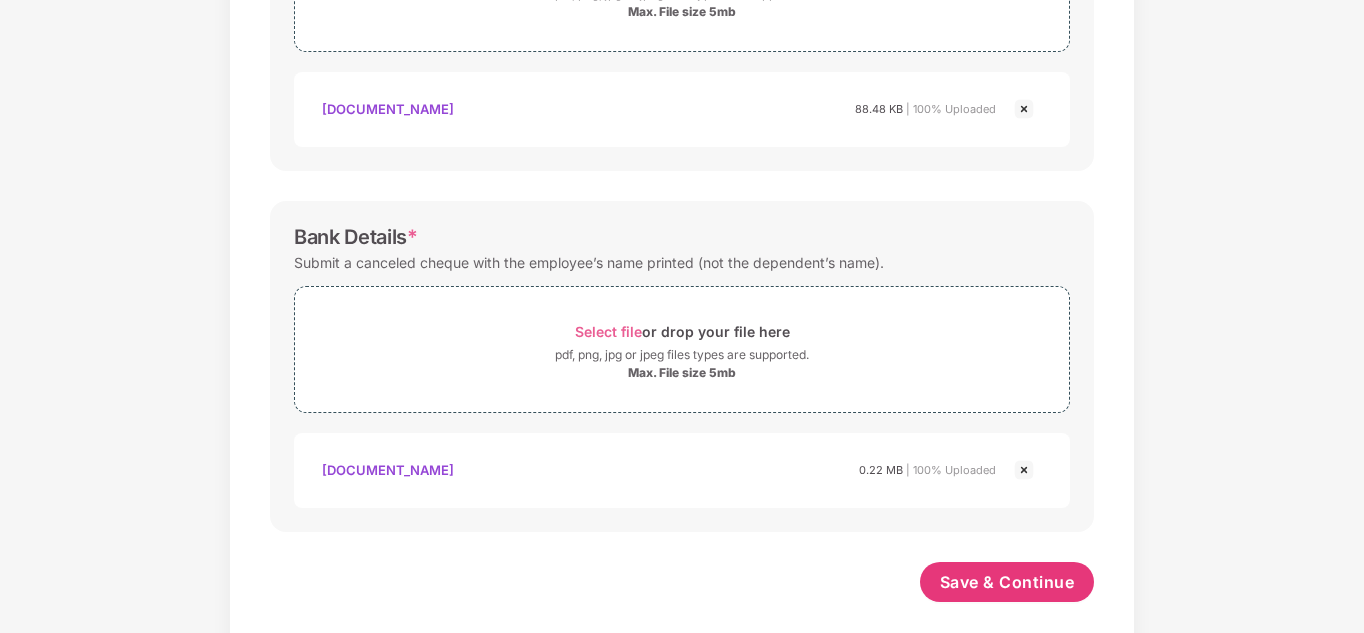 scroll, scrollTop: 848, scrollLeft: 0, axis: vertical 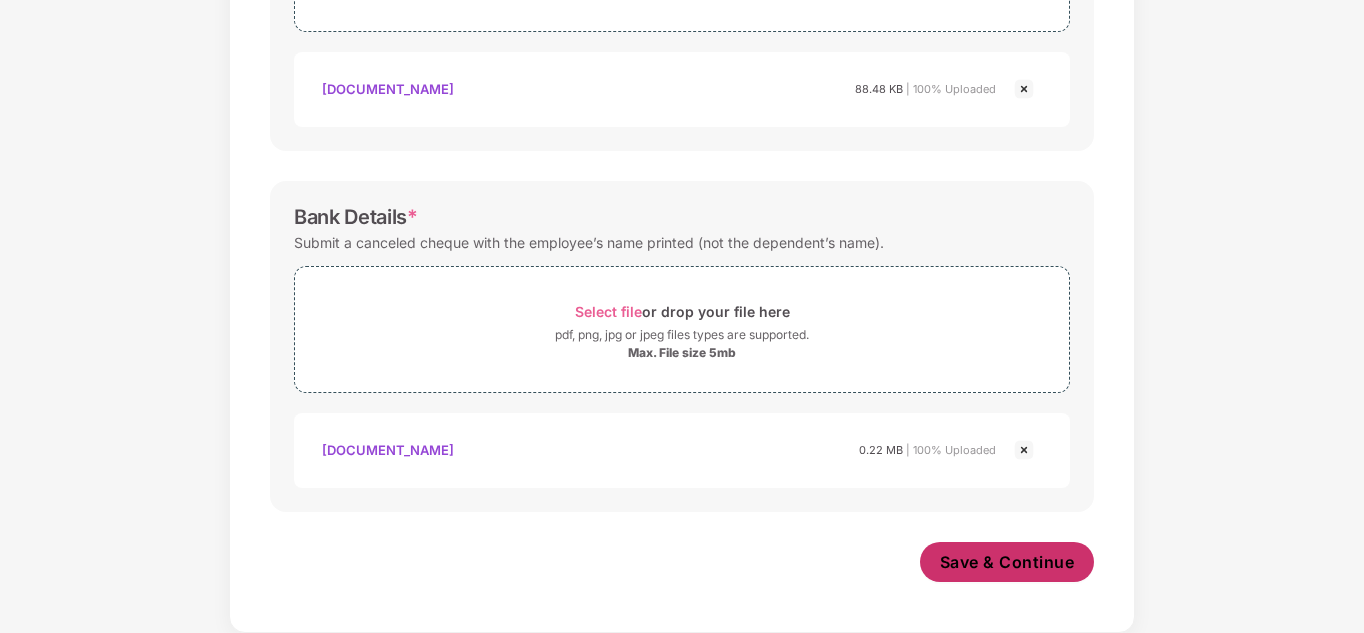 click on "Save & Continue" at bounding box center [1007, 562] 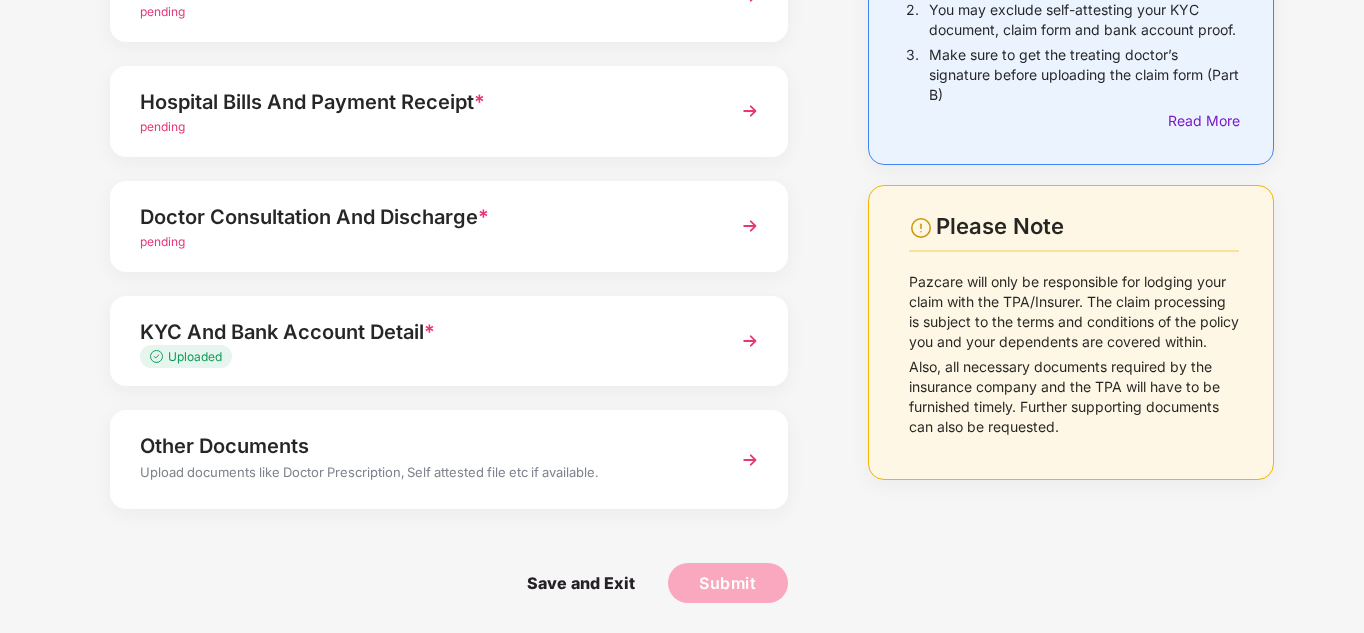 scroll, scrollTop: 0, scrollLeft: 0, axis: both 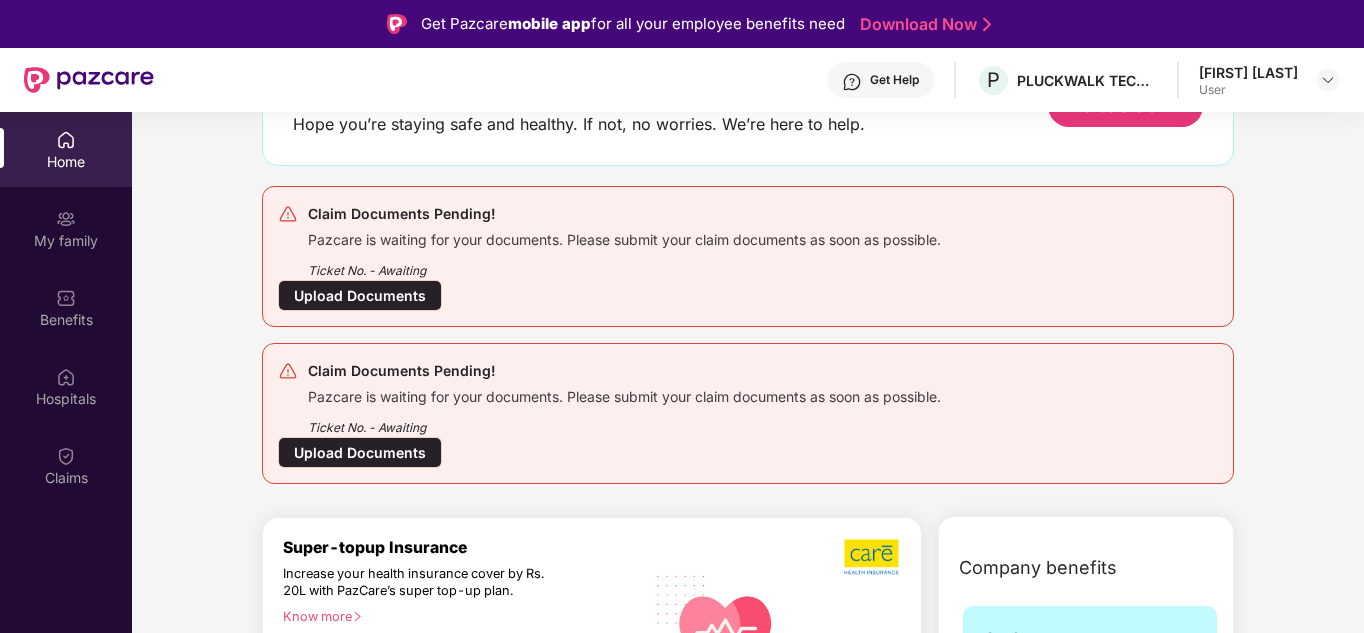 click on "Upload Documents" at bounding box center (360, 452) 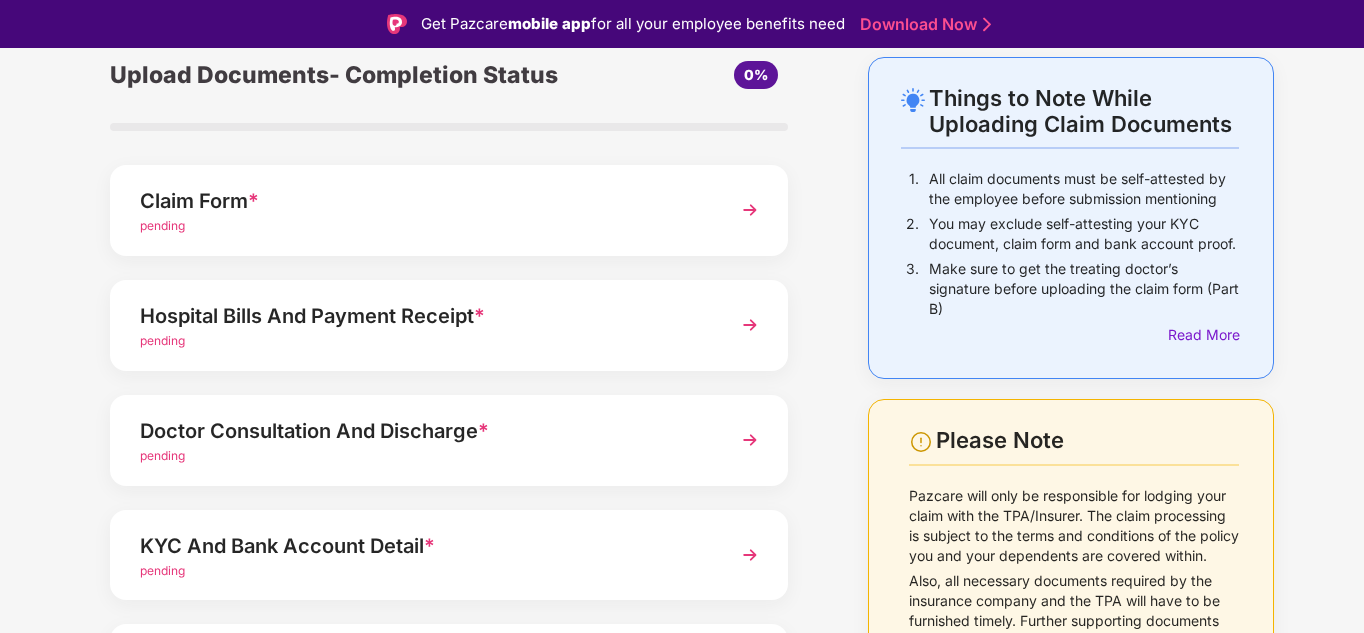 scroll, scrollTop: 251, scrollLeft: 0, axis: vertical 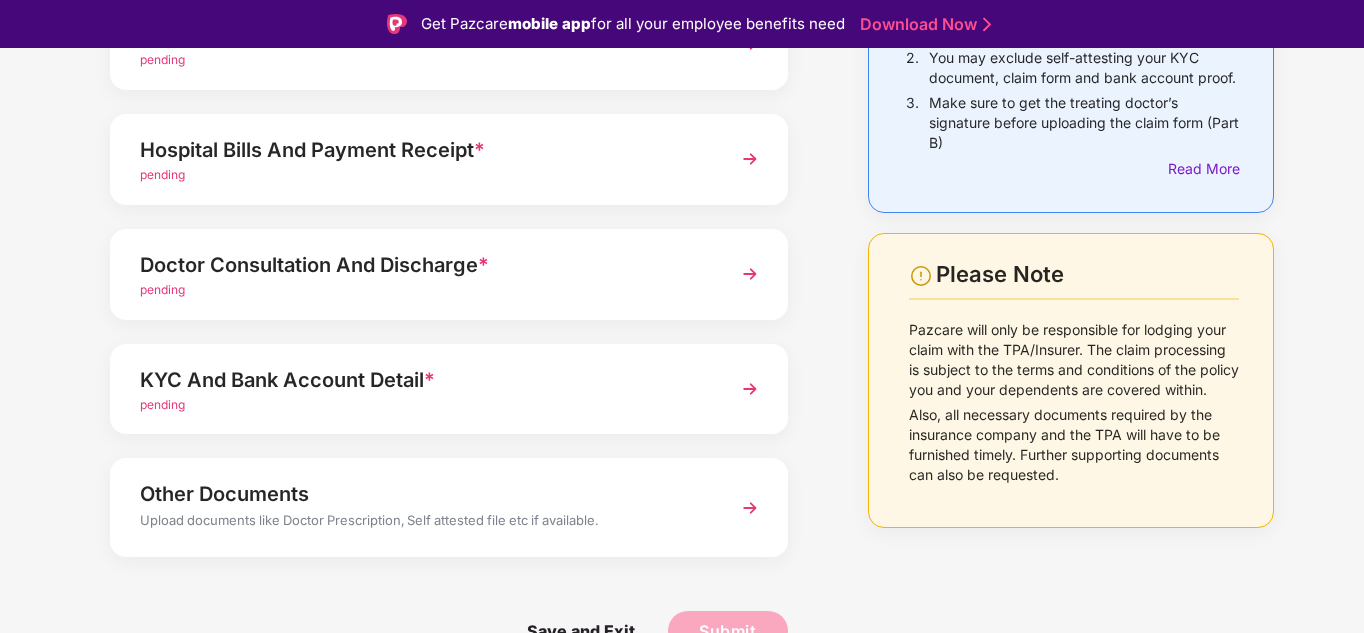 click on "KYC And Bank Account Detail *" at bounding box center [423, 380] 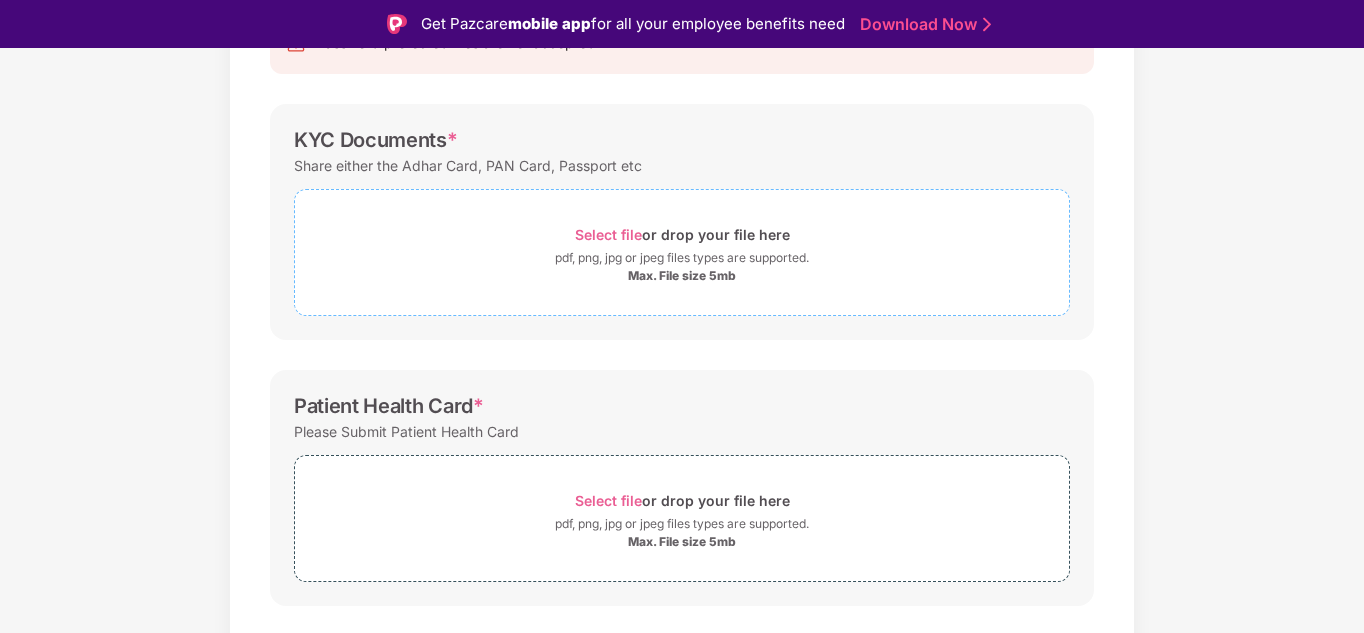 click on "pdf, png, jpg or jpeg files types are supported." at bounding box center (682, 258) 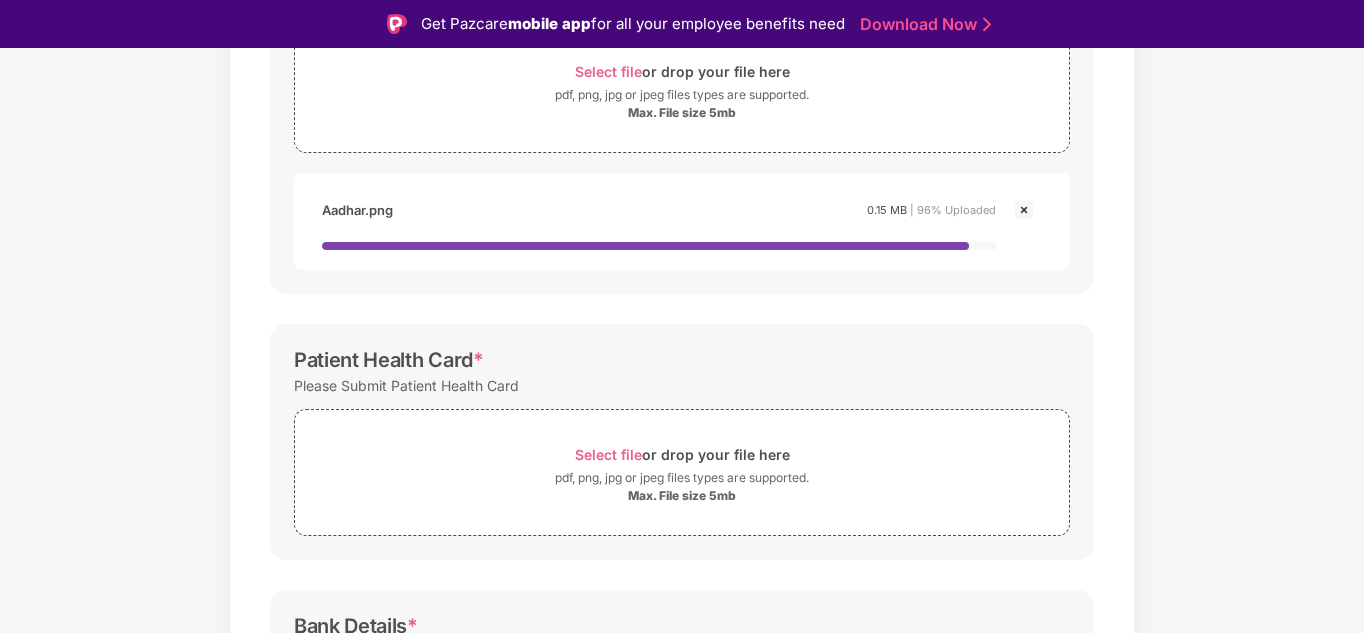 scroll, scrollTop: 421, scrollLeft: 0, axis: vertical 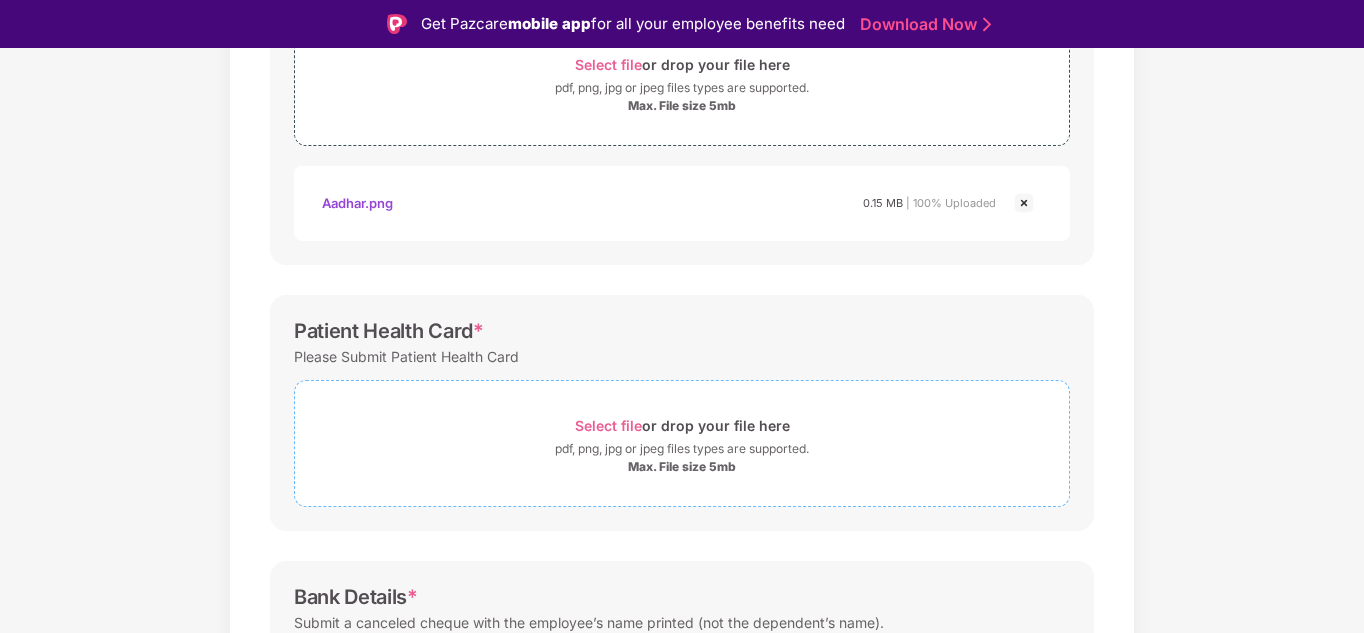 click on "Max. File size 5mb" at bounding box center [682, 467] 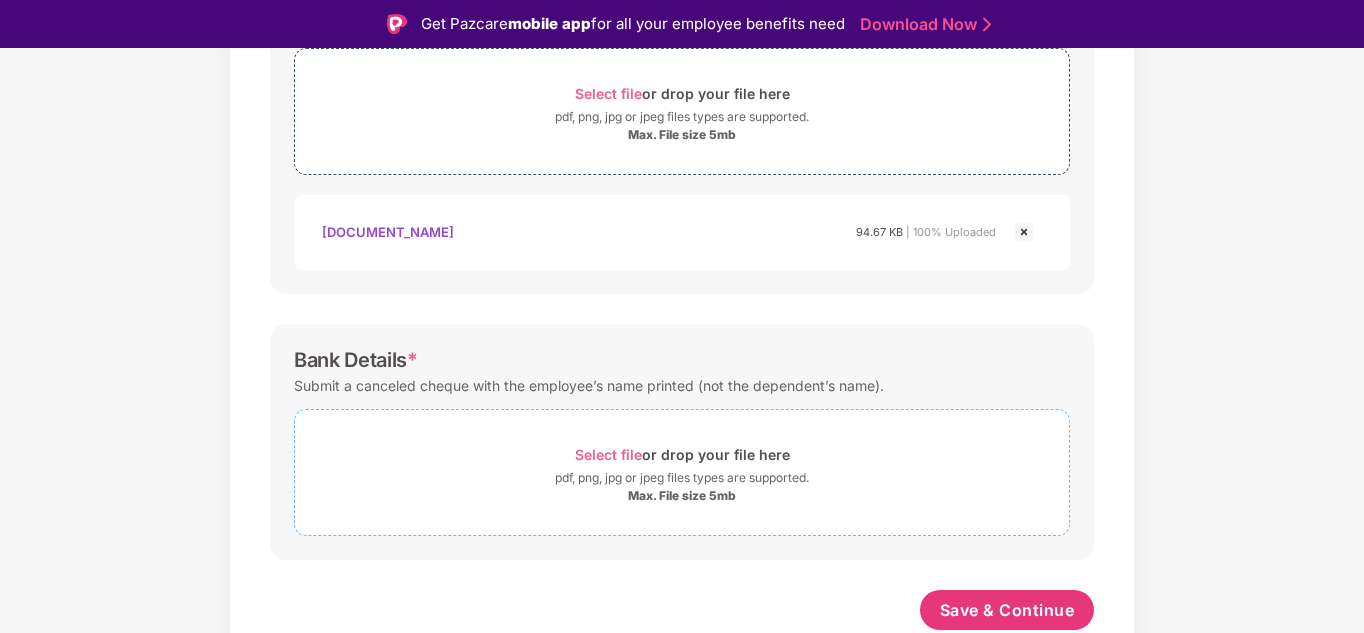 click on "Select file  or drop your file here pdf, png, jpg or jpeg files types are supported. Max. File size 5mb" at bounding box center [682, 472] 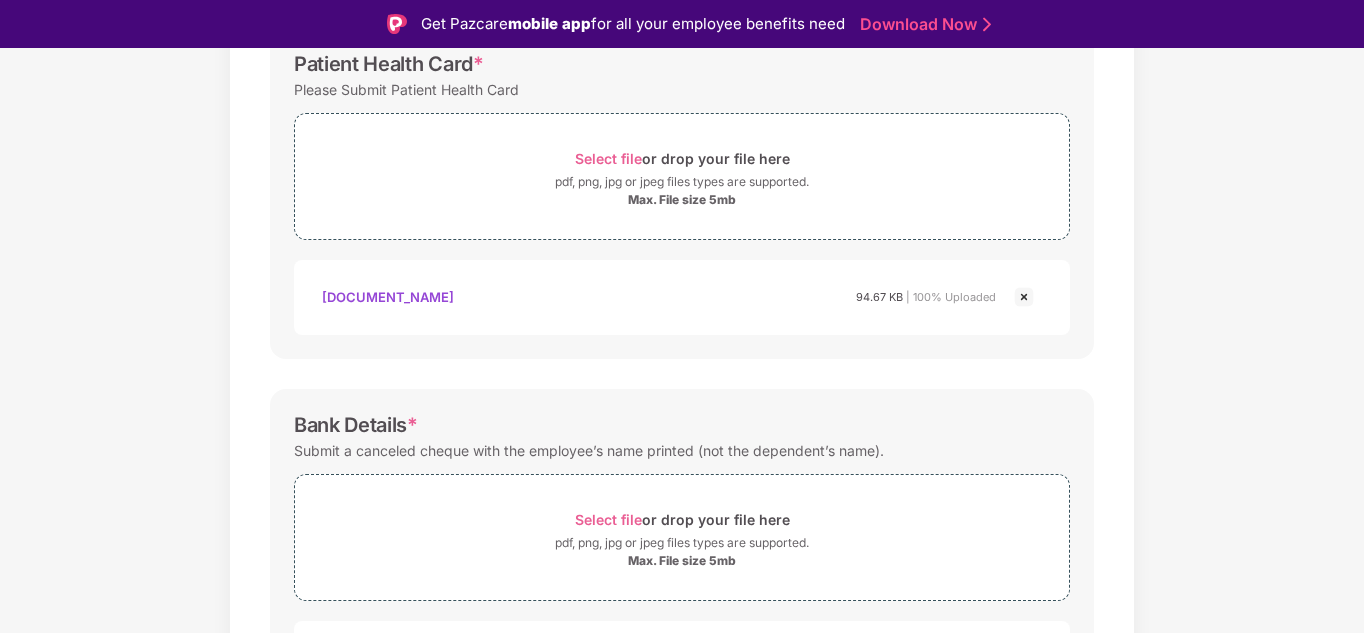 scroll, scrollTop: 848, scrollLeft: 0, axis: vertical 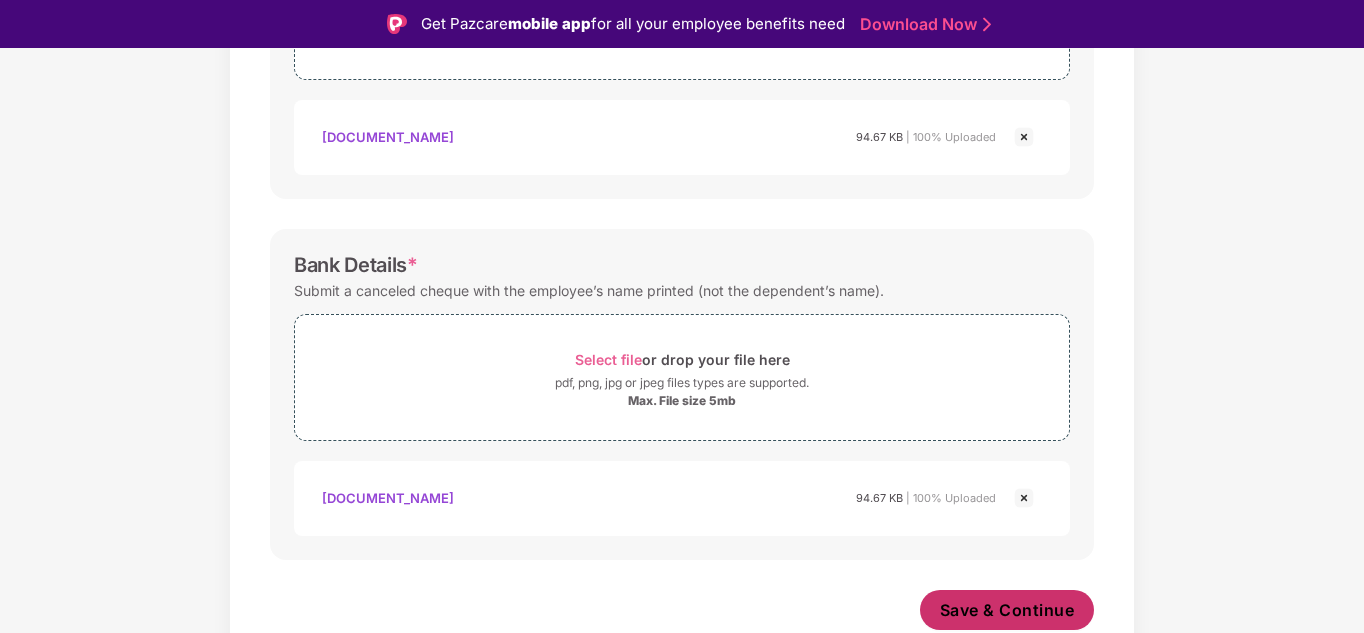 click on "Save & Continue" at bounding box center (1007, 610) 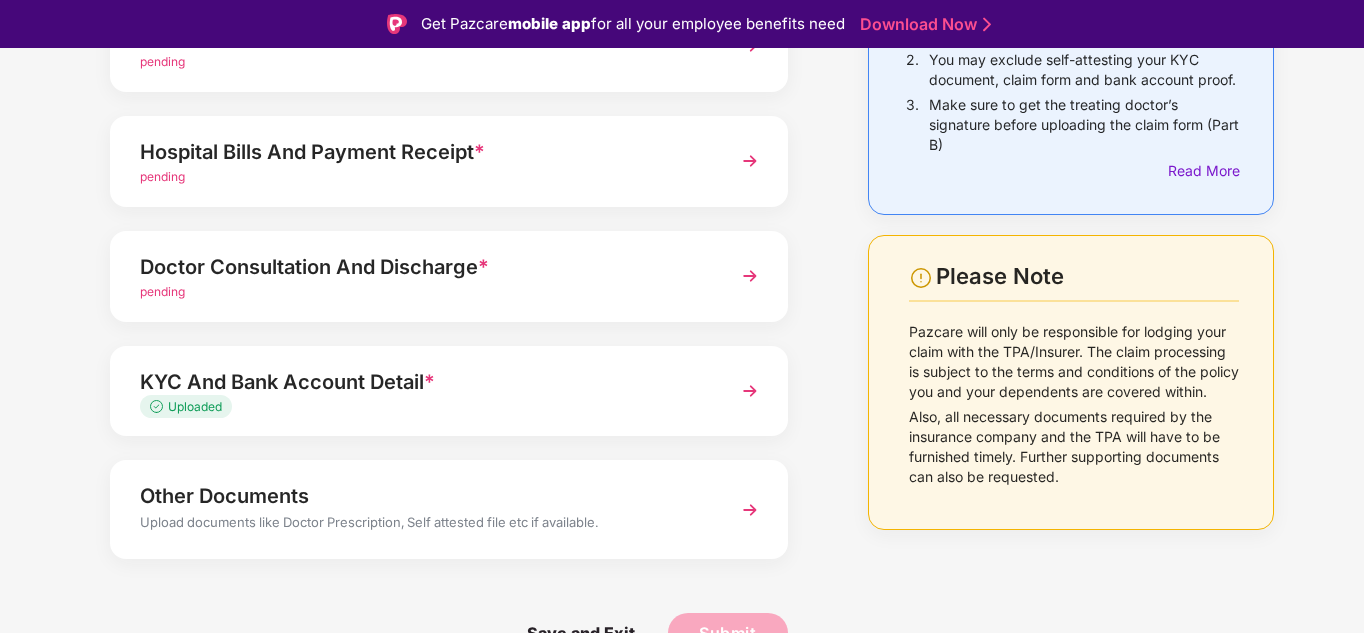 scroll, scrollTop: 251, scrollLeft: 0, axis: vertical 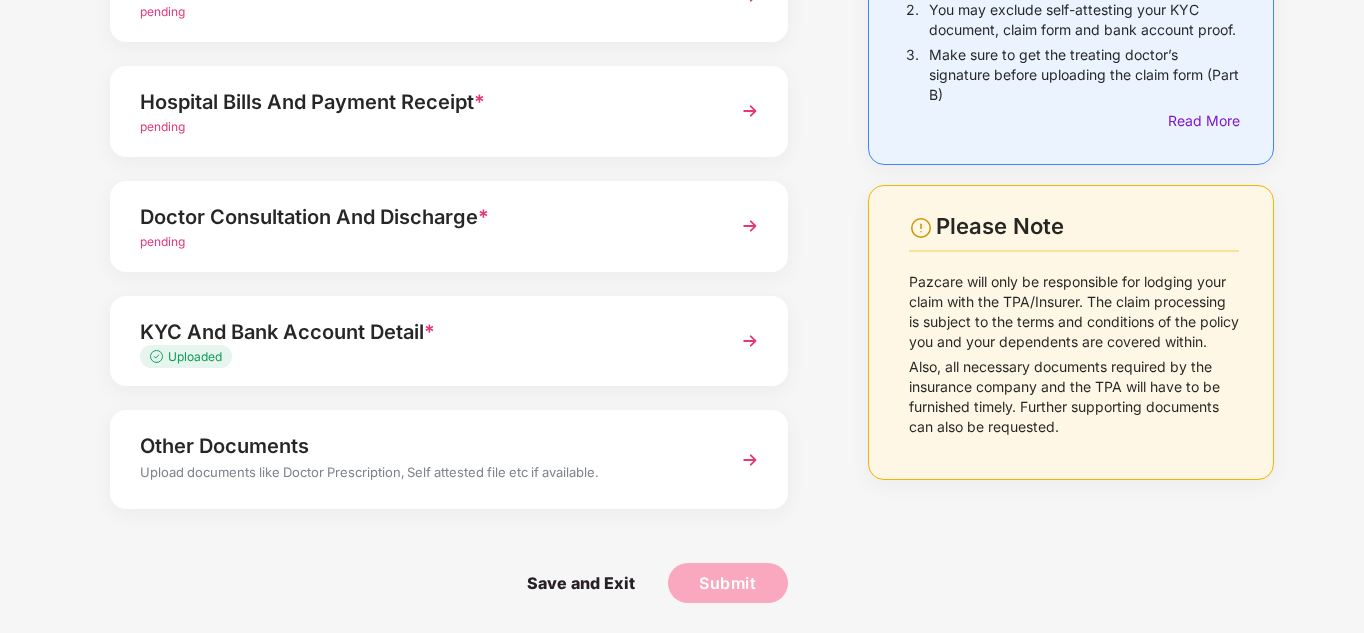 click on "Other Documents Upload documents like Doctor Prescription, Self attested file etc if available." at bounding box center [449, 459] 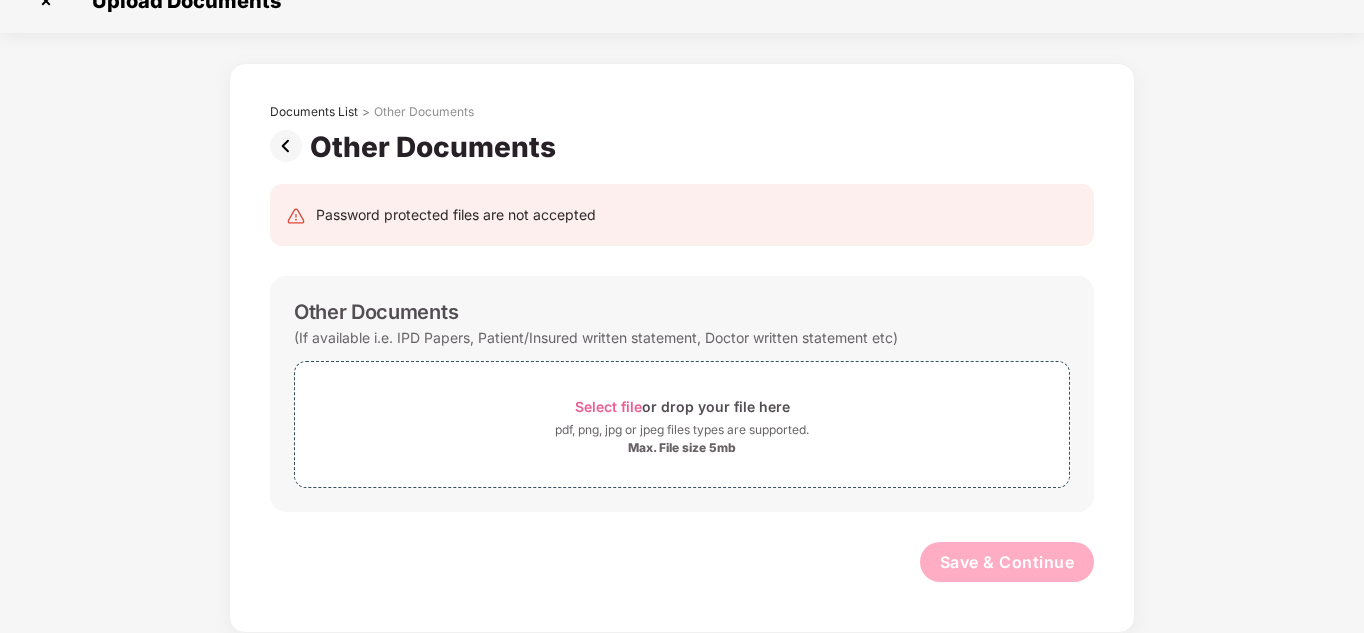 scroll, scrollTop: 0, scrollLeft: 0, axis: both 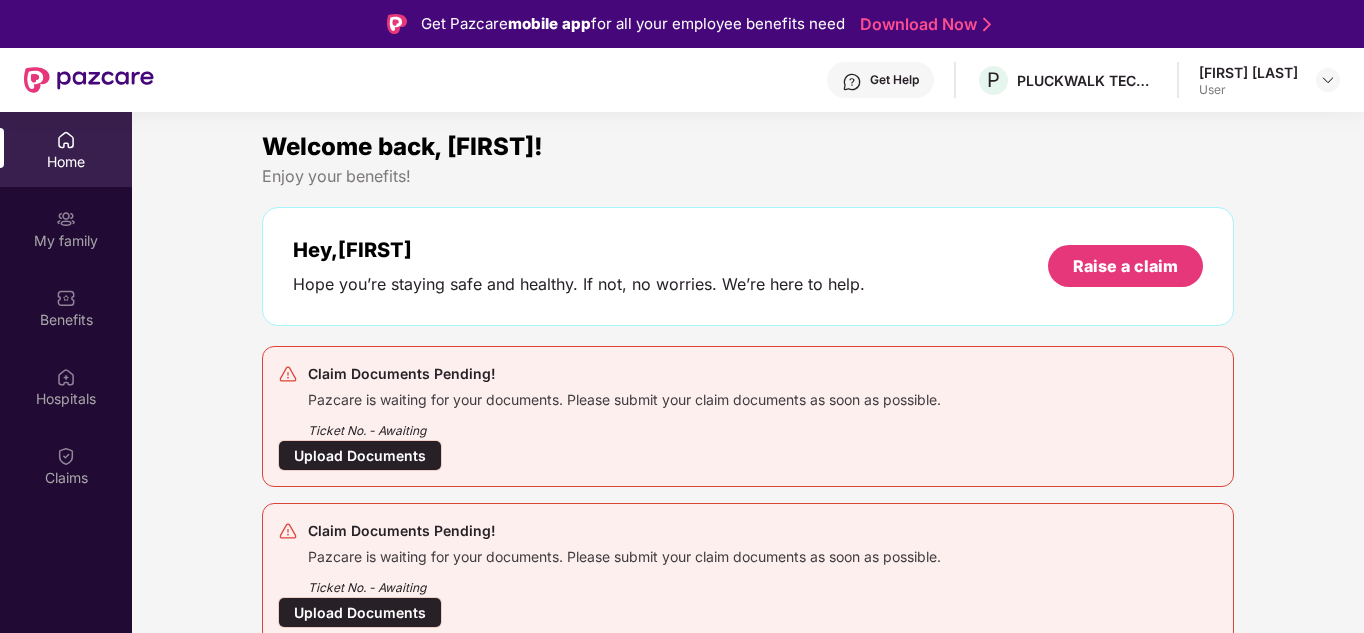 click on "Upload Documents" at bounding box center [360, 455] 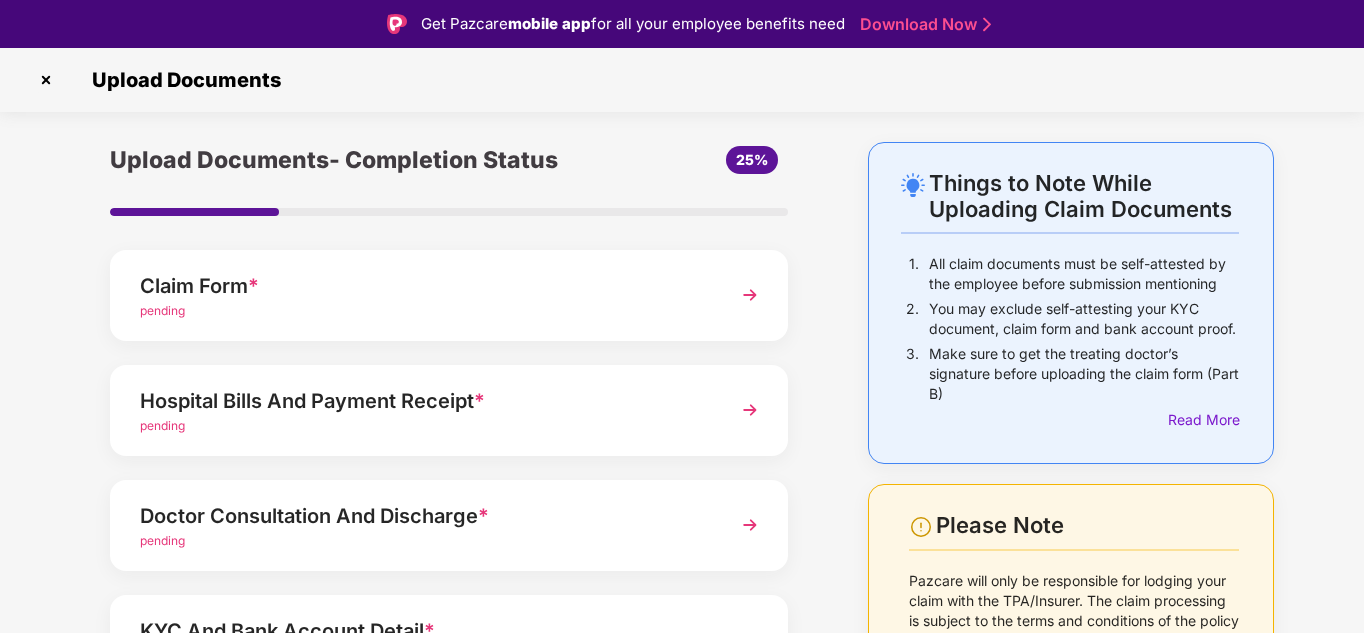 scroll, scrollTop: 251, scrollLeft: 0, axis: vertical 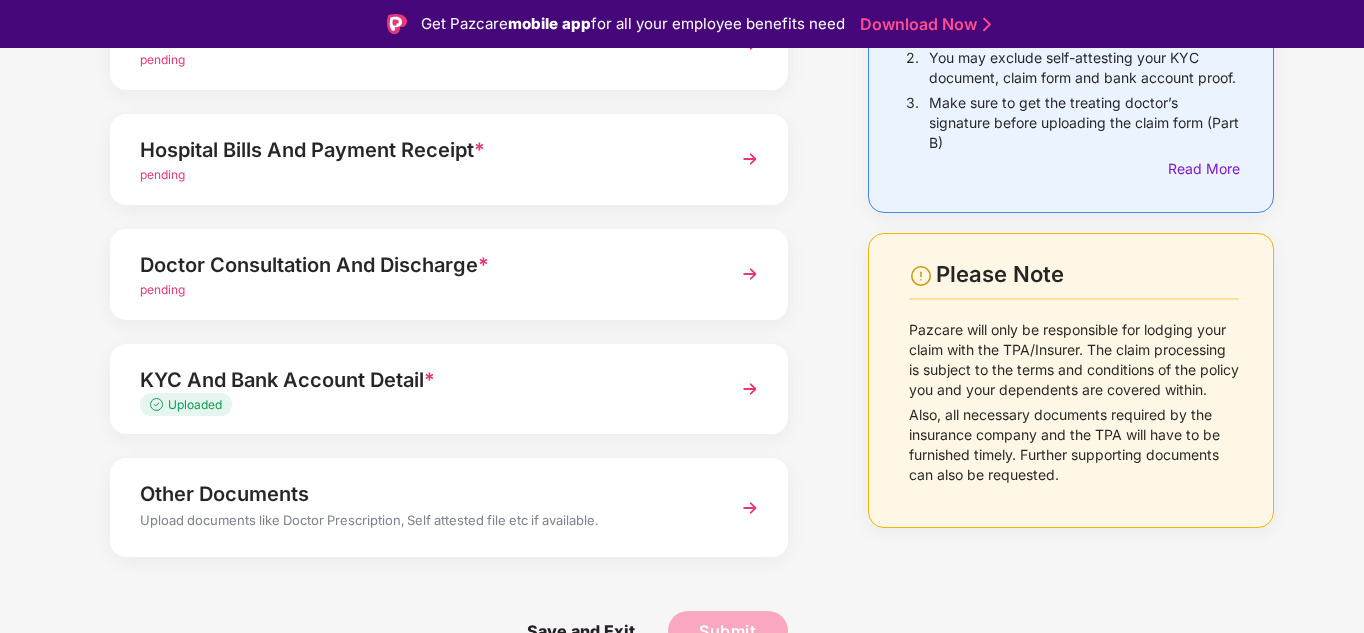 click on "Upload documents like Doctor Prescription, Self attested file etc if available." at bounding box center [423, 523] 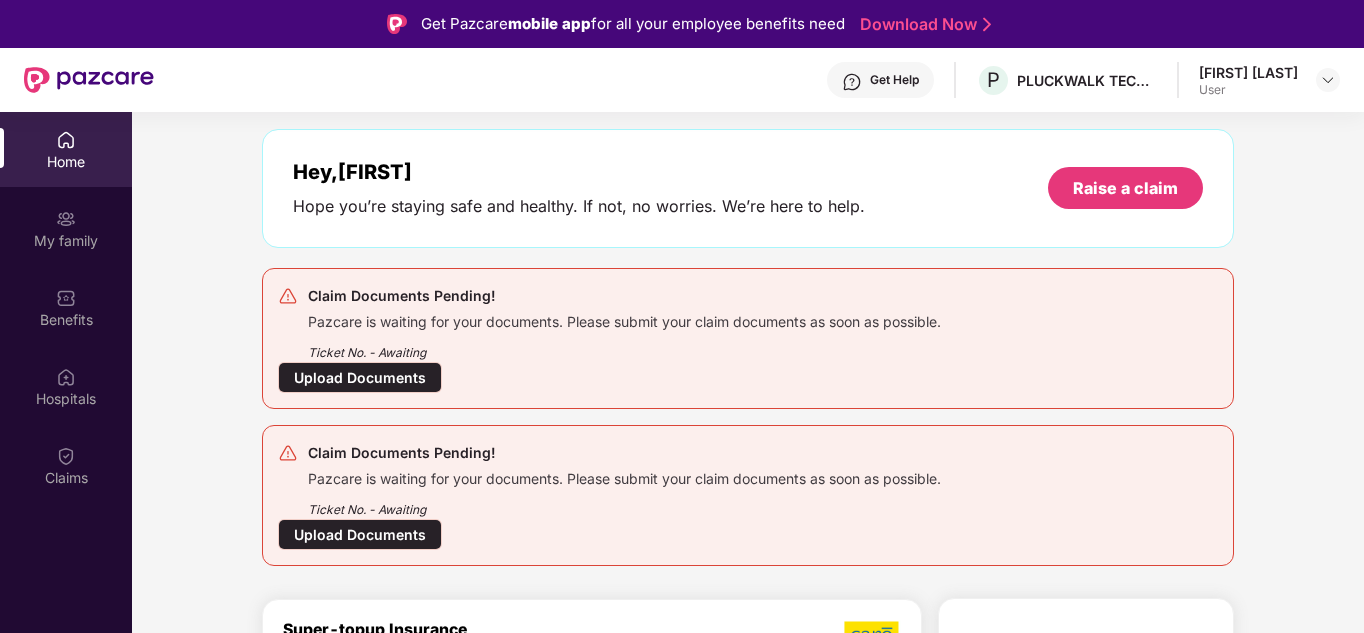 scroll, scrollTop: 77, scrollLeft: 0, axis: vertical 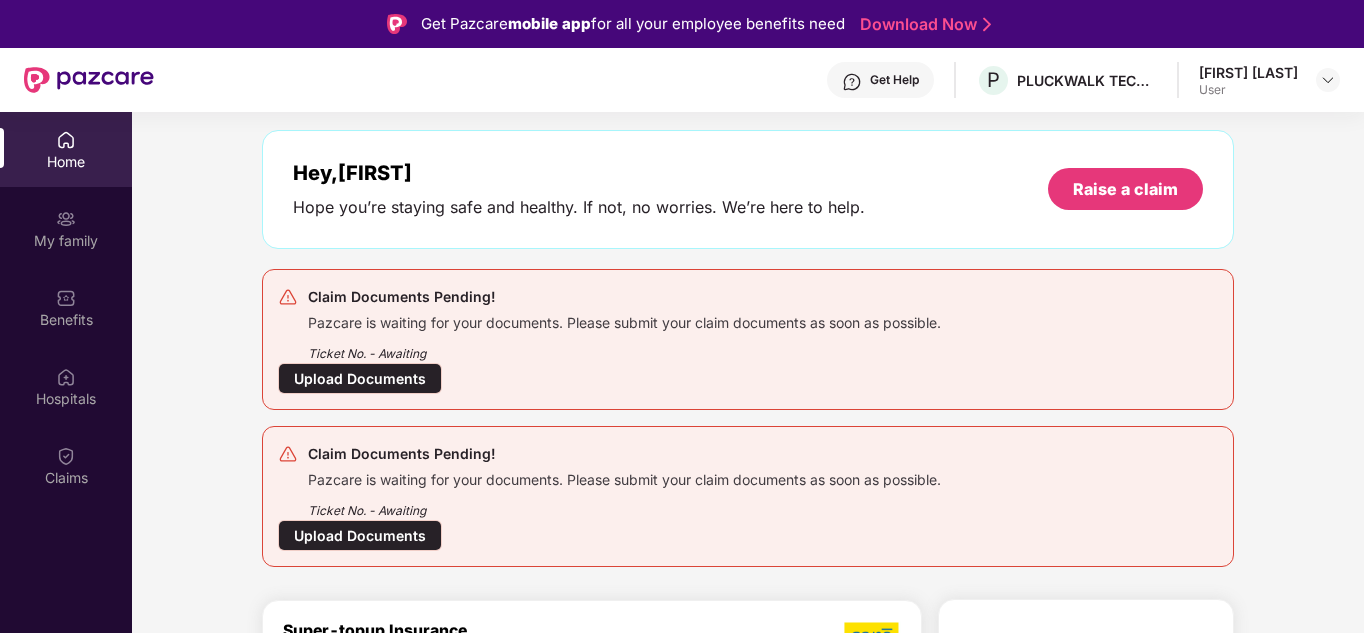 click on "Pazcare is waiting for your documents. Please submit your claim documents as soon as possible." at bounding box center (624, 477) 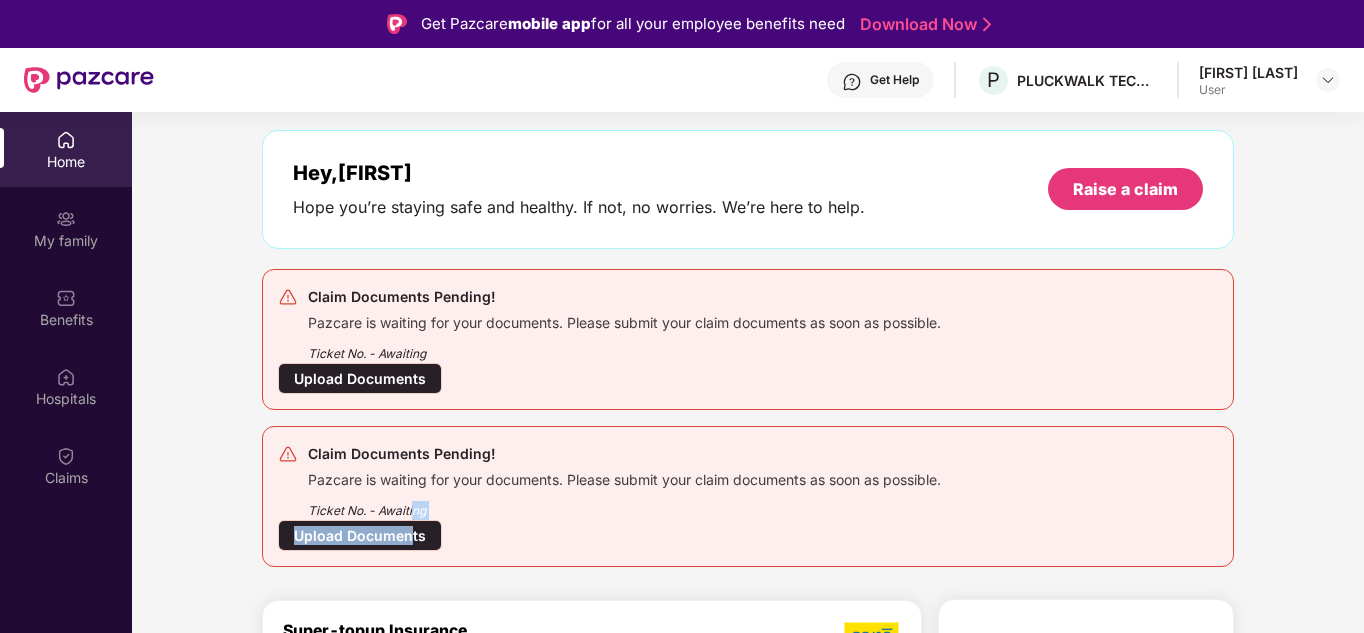 click on "Upload Documents" at bounding box center (360, 535) 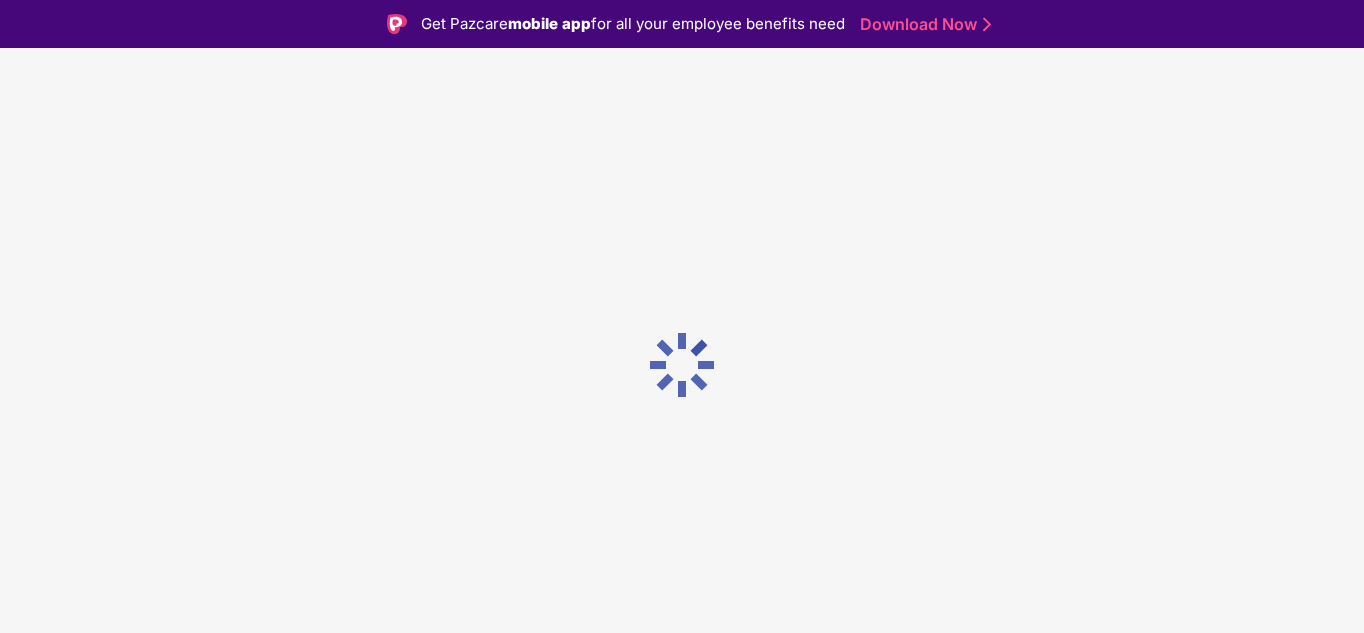 scroll, scrollTop: 0, scrollLeft: 0, axis: both 